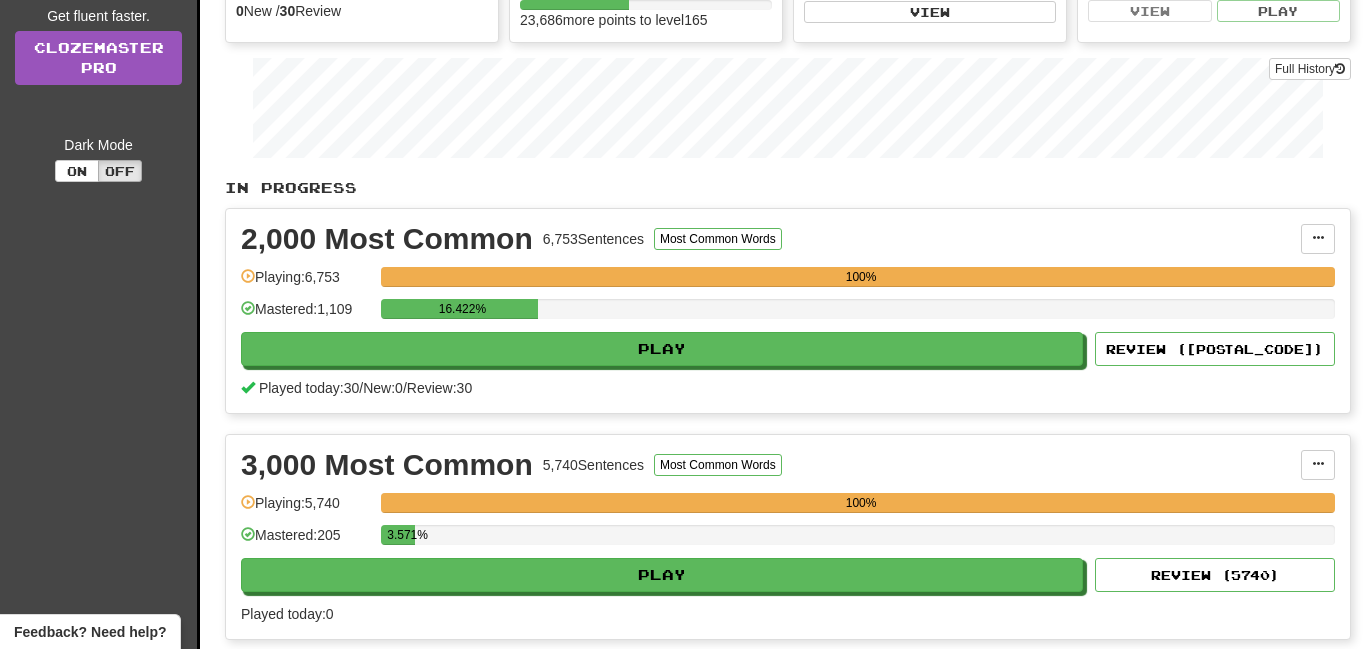 scroll, scrollTop: 290, scrollLeft: 0, axis: vertical 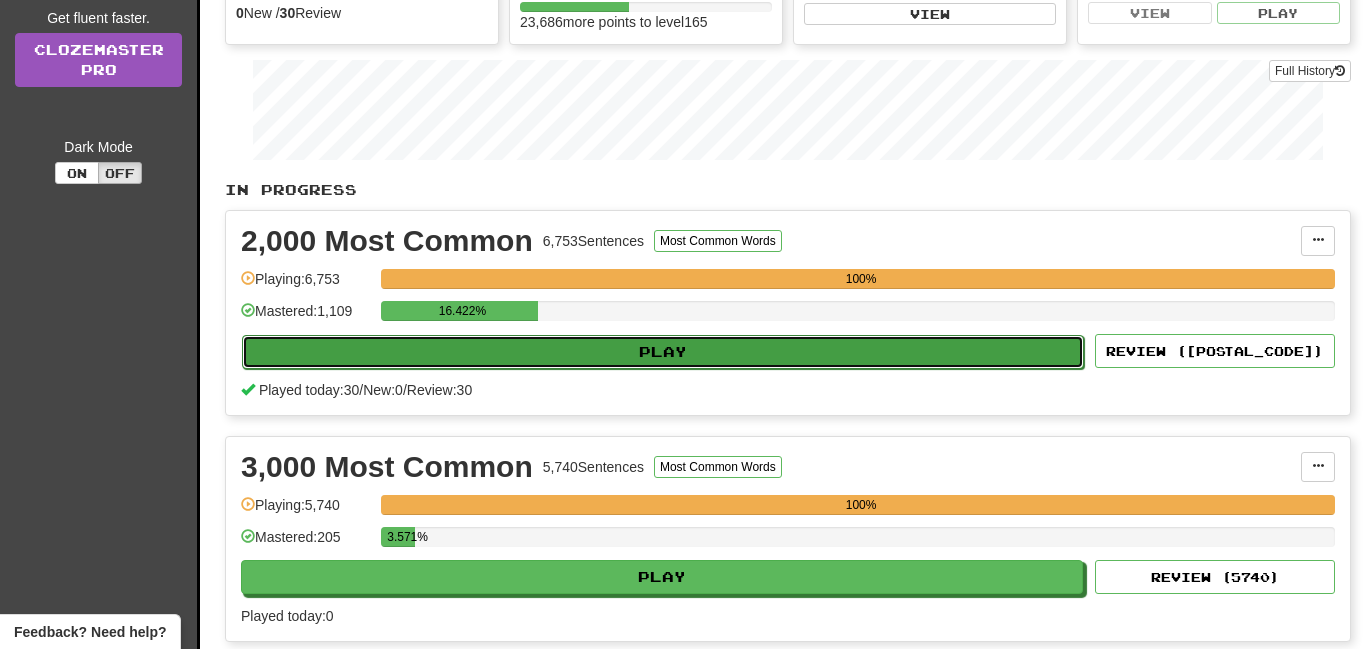 click on "Play" at bounding box center [663, 352] 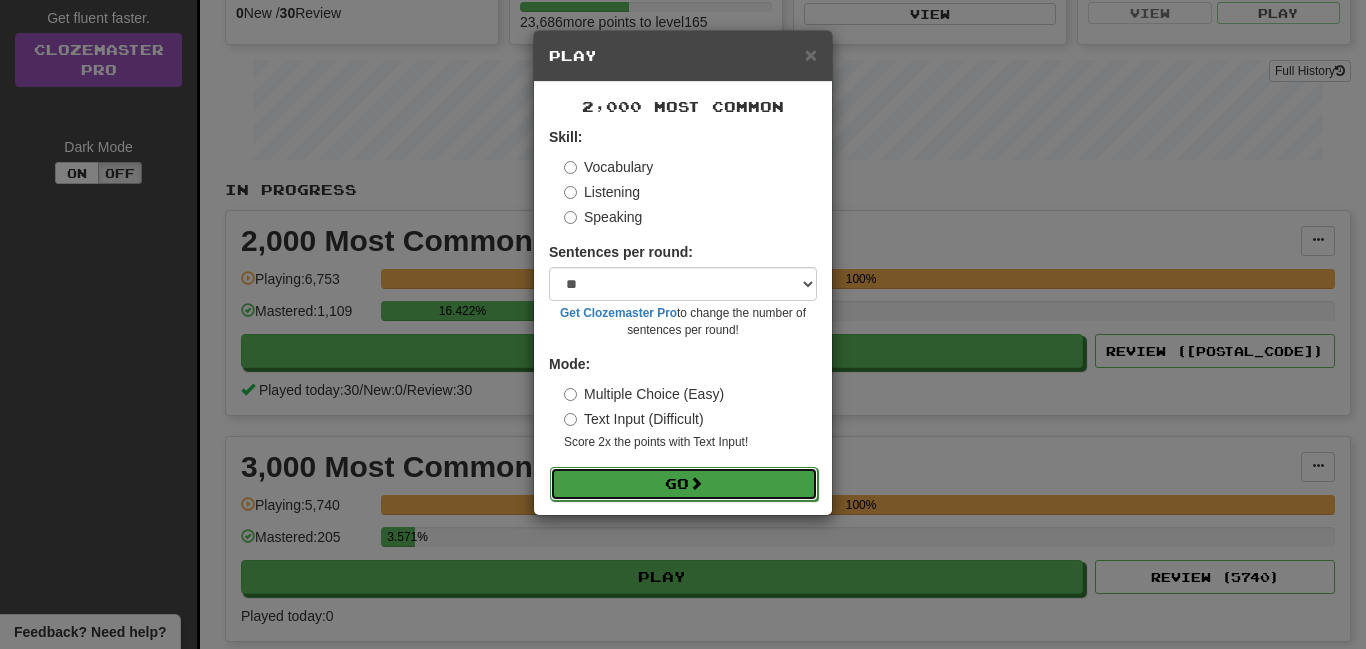 click on "Go" at bounding box center [684, 484] 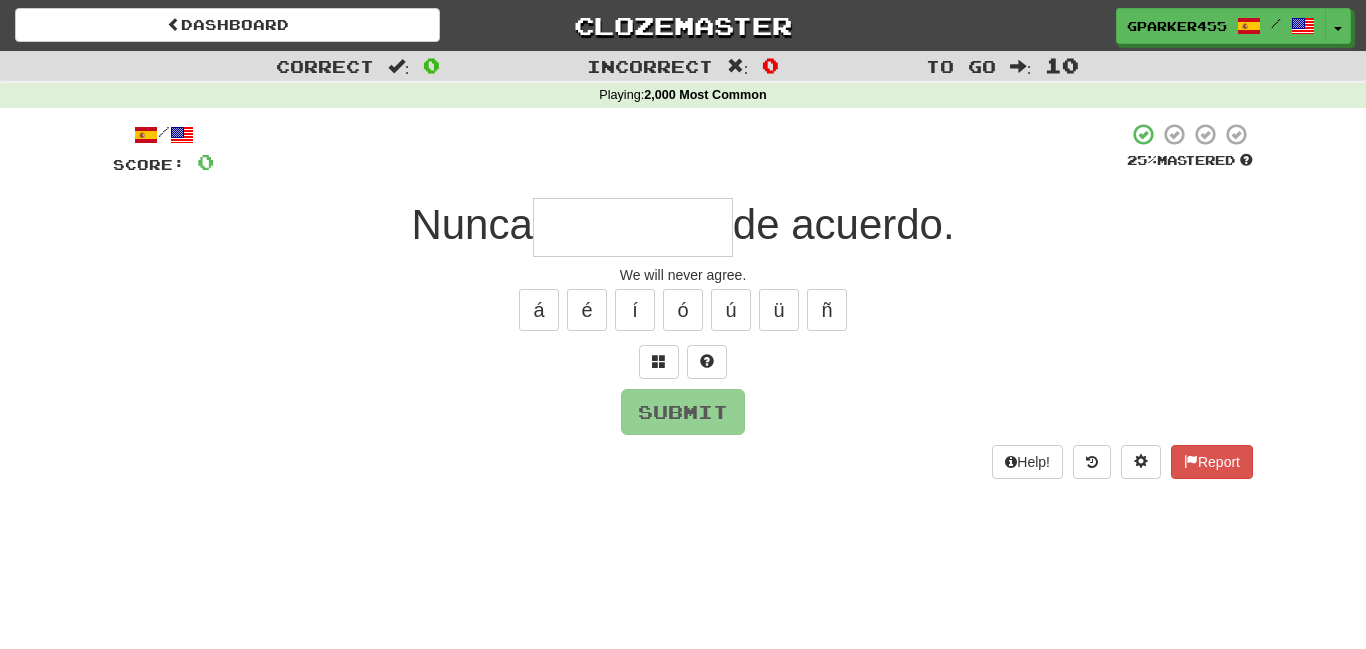 scroll, scrollTop: 0, scrollLeft: 0, axis: both 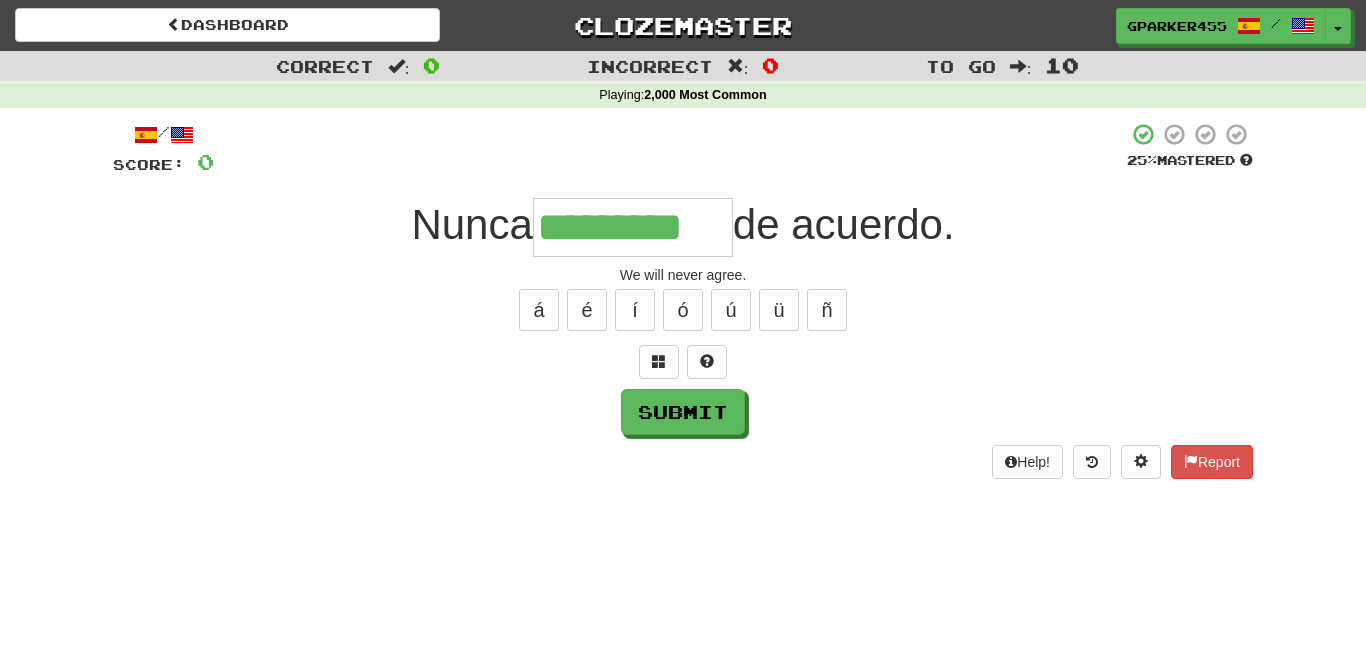 type on "*********" 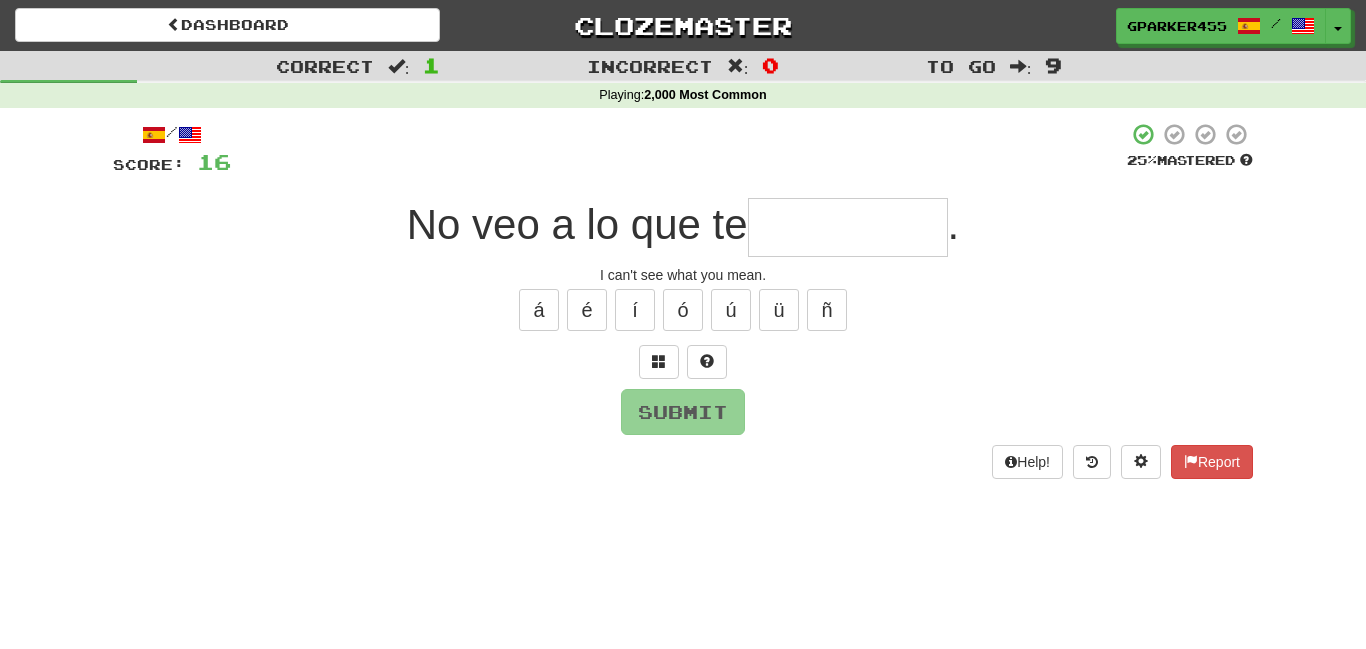 scroll, scrollTop: 0, scrollLeft: 0, axis: both 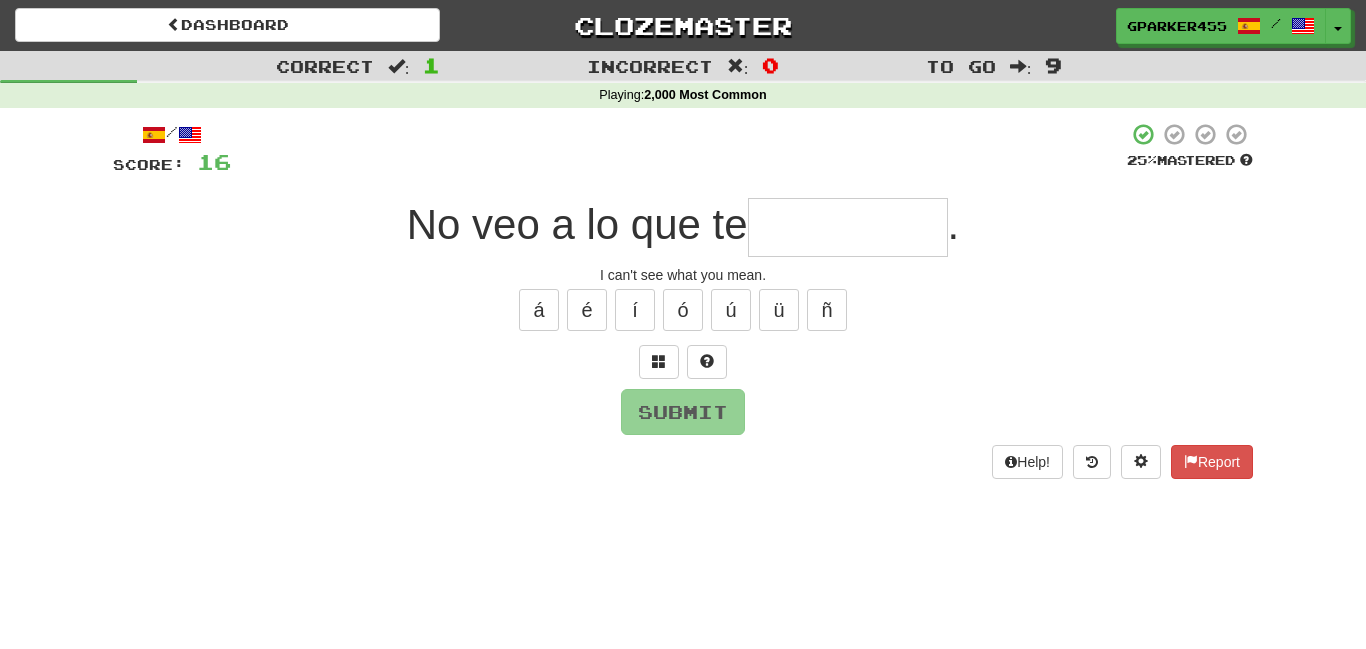type on "*" 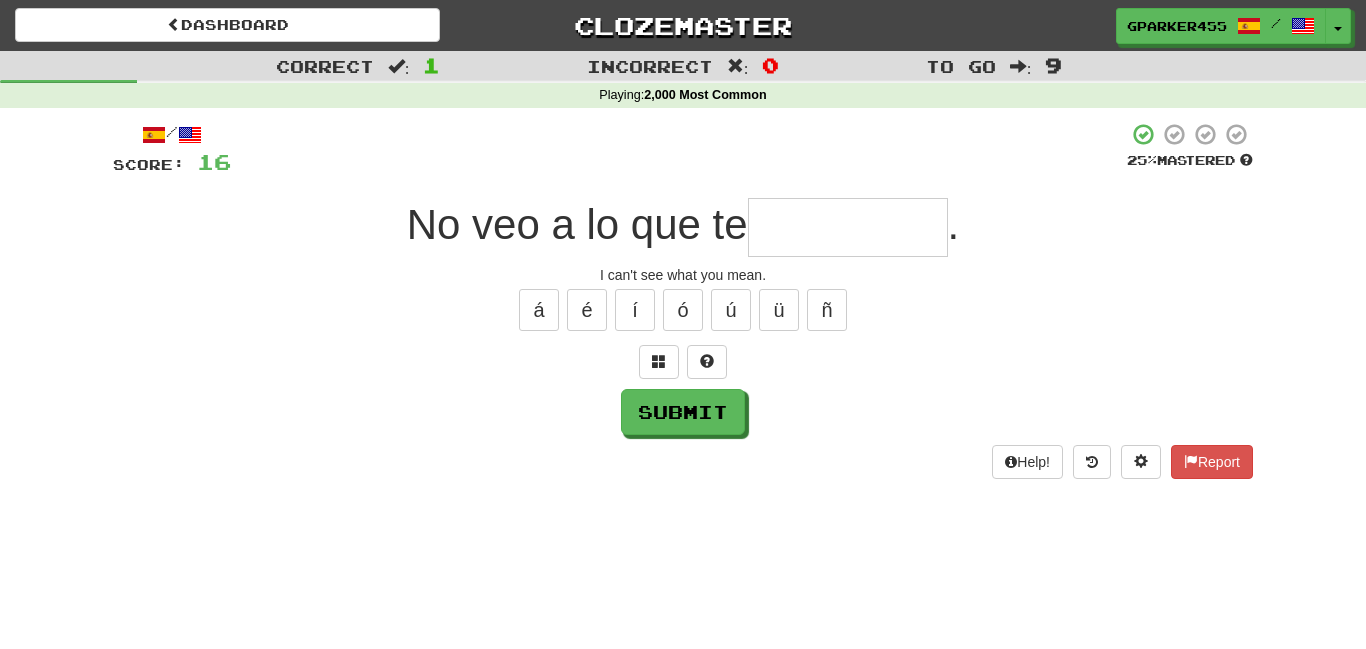 type on "*" 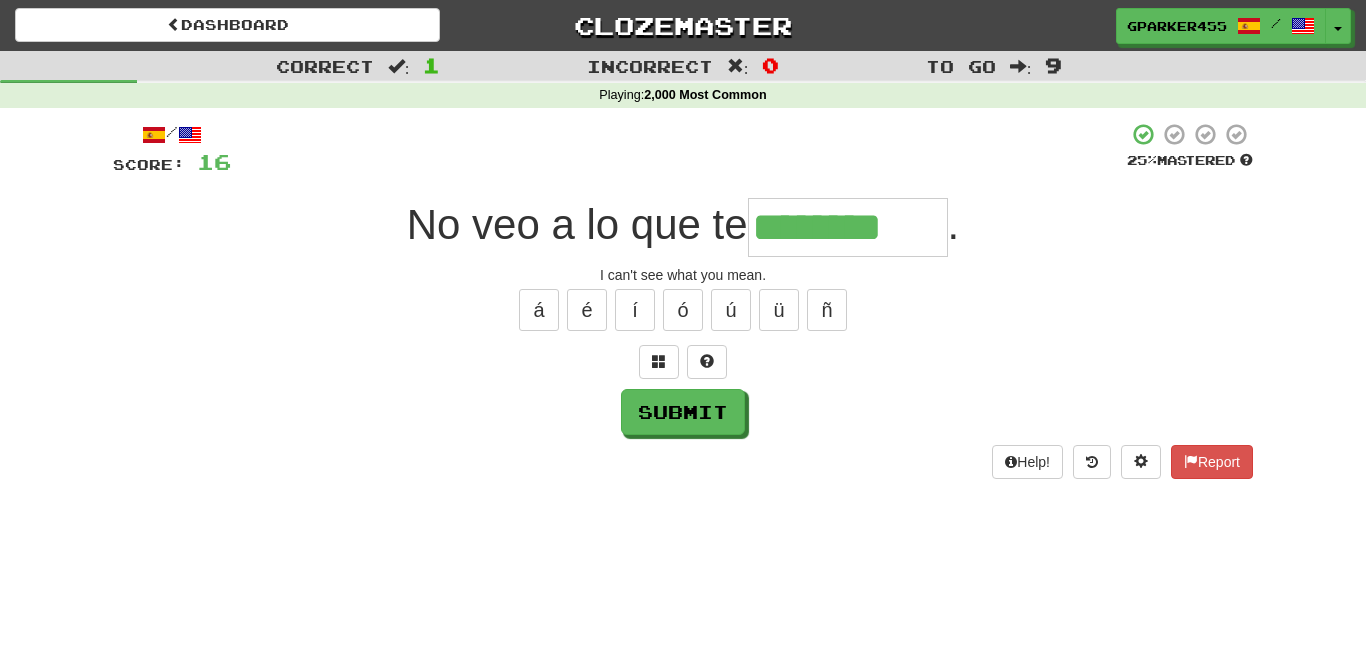 type on "********" 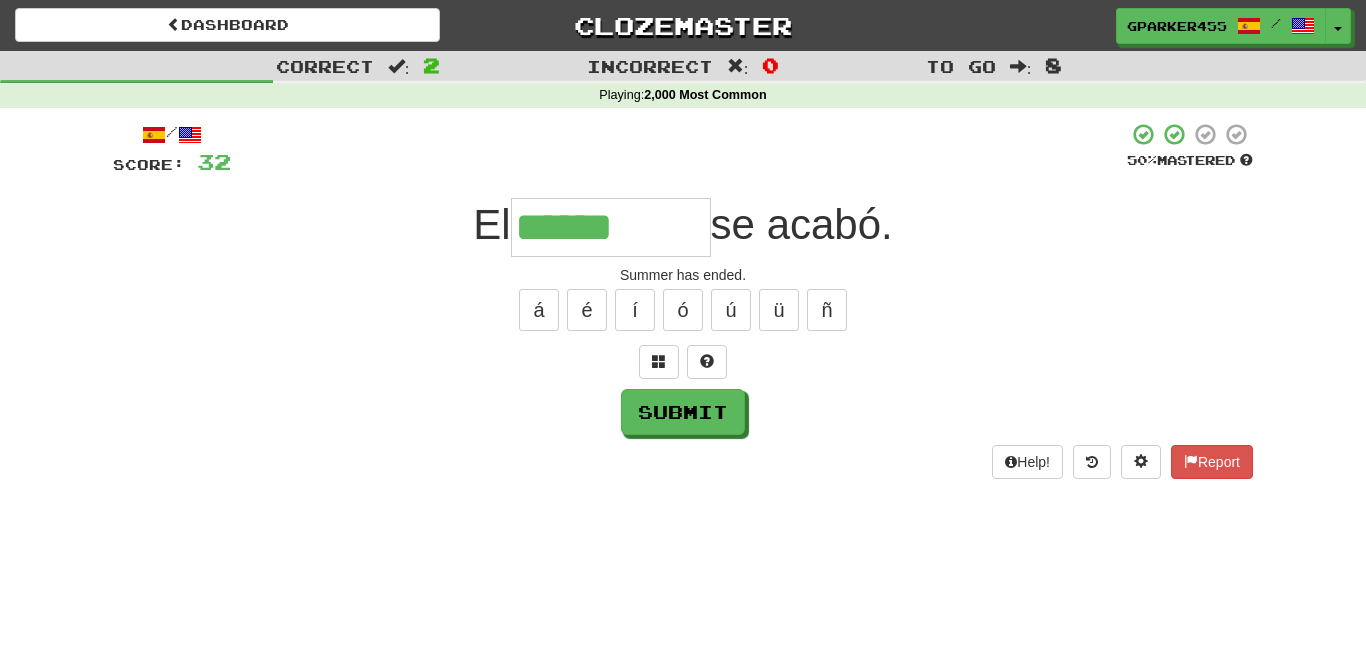 type on "******" 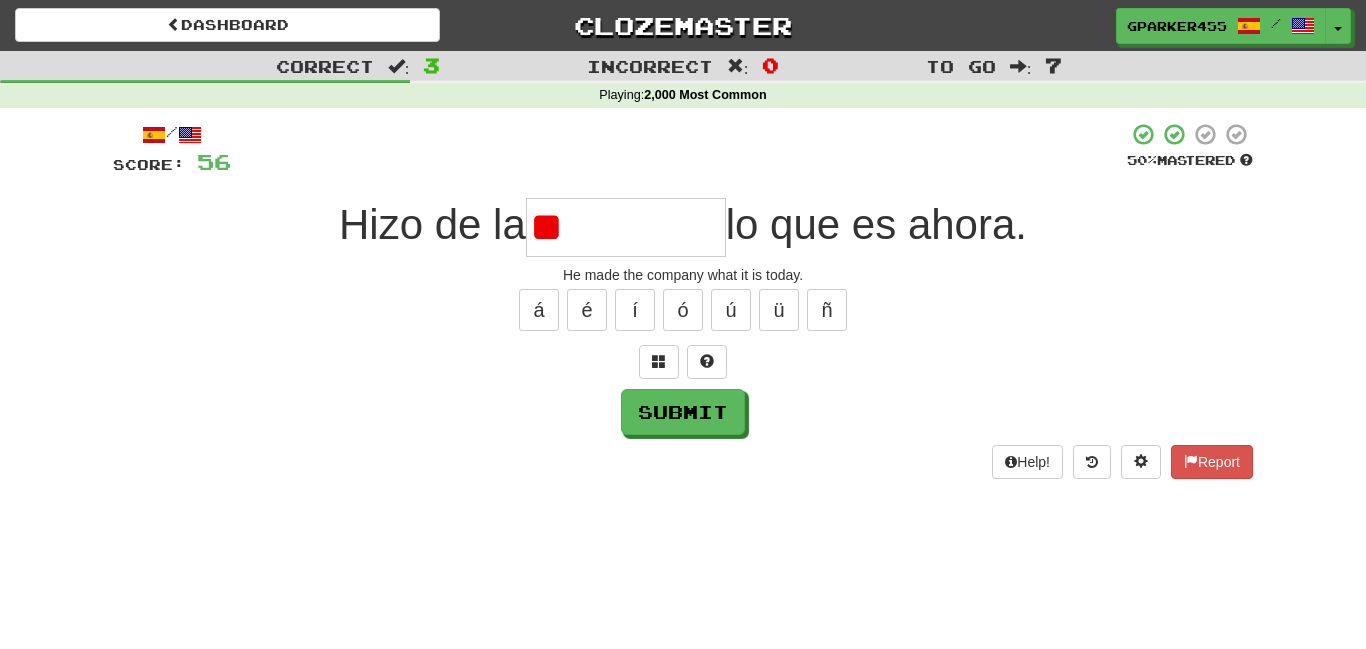 type on "*" 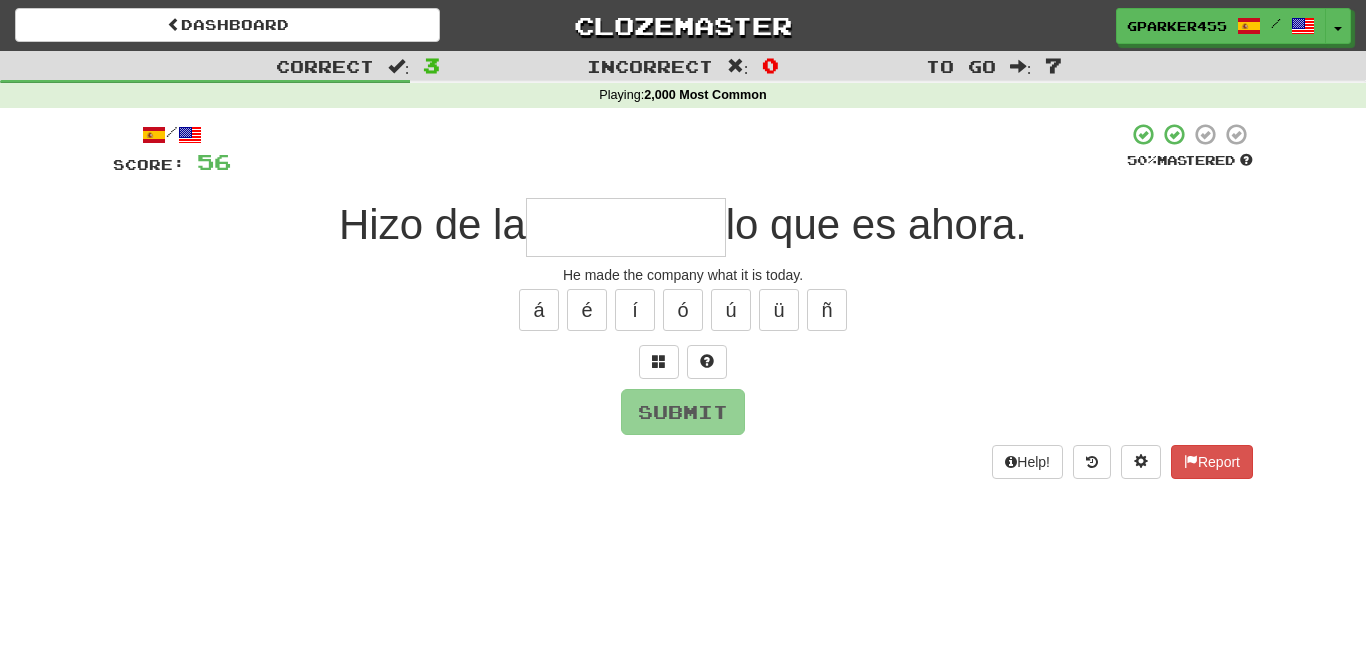 type on "*" 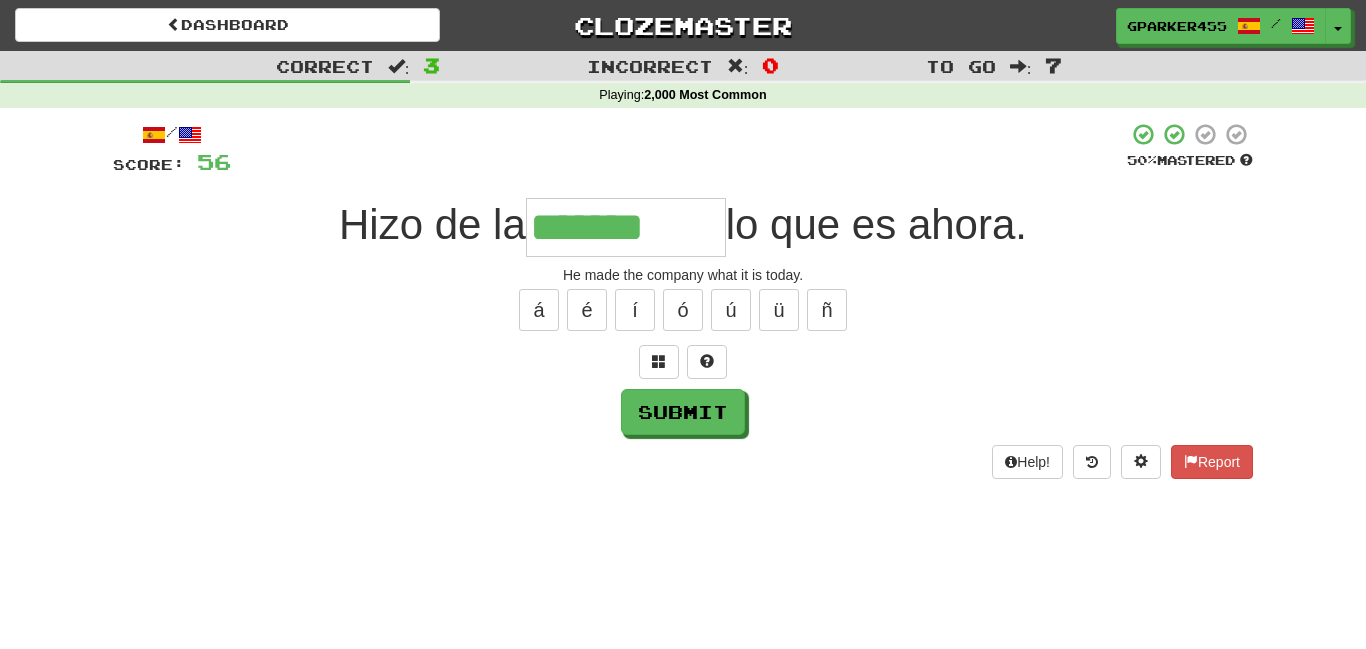 type on "*******" 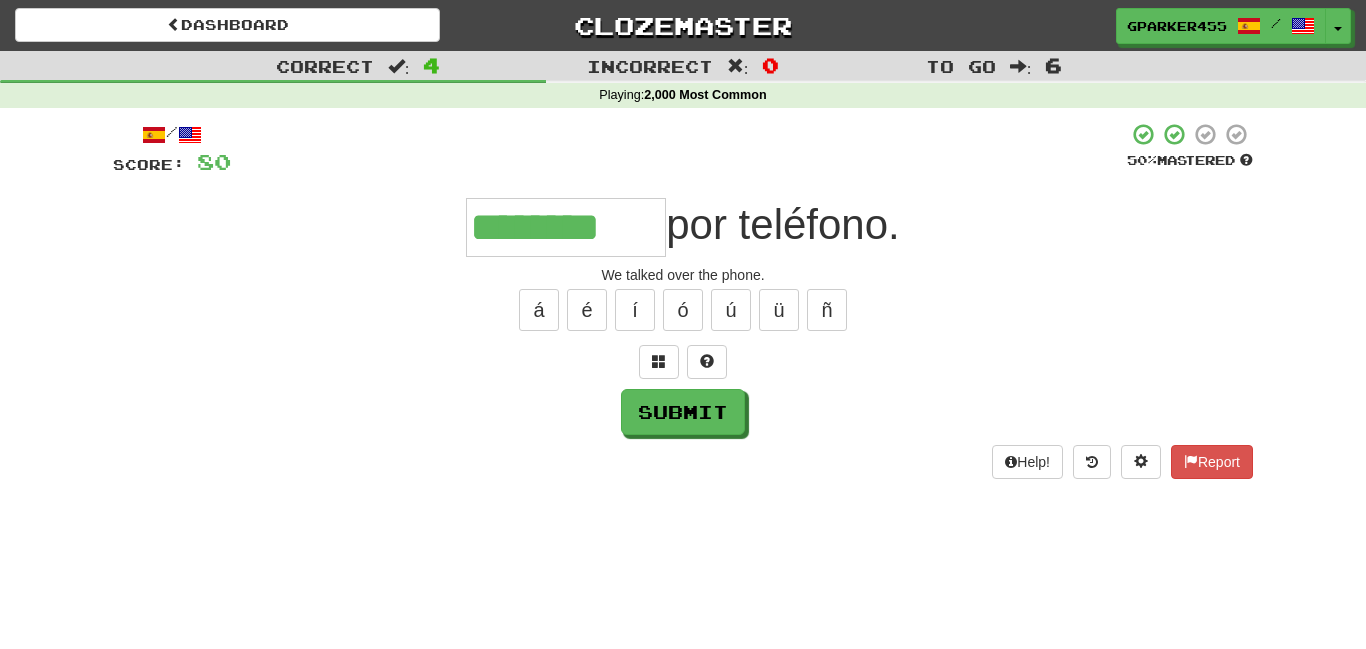 type on "********" 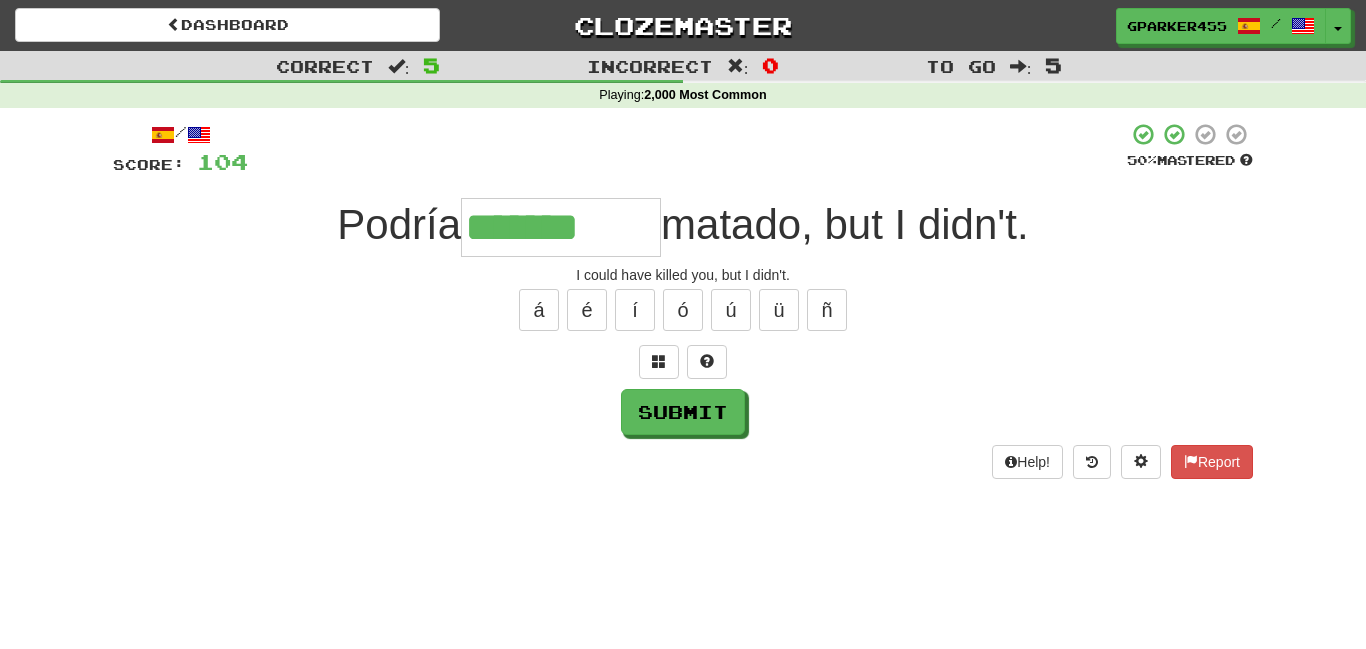 type on "*******" 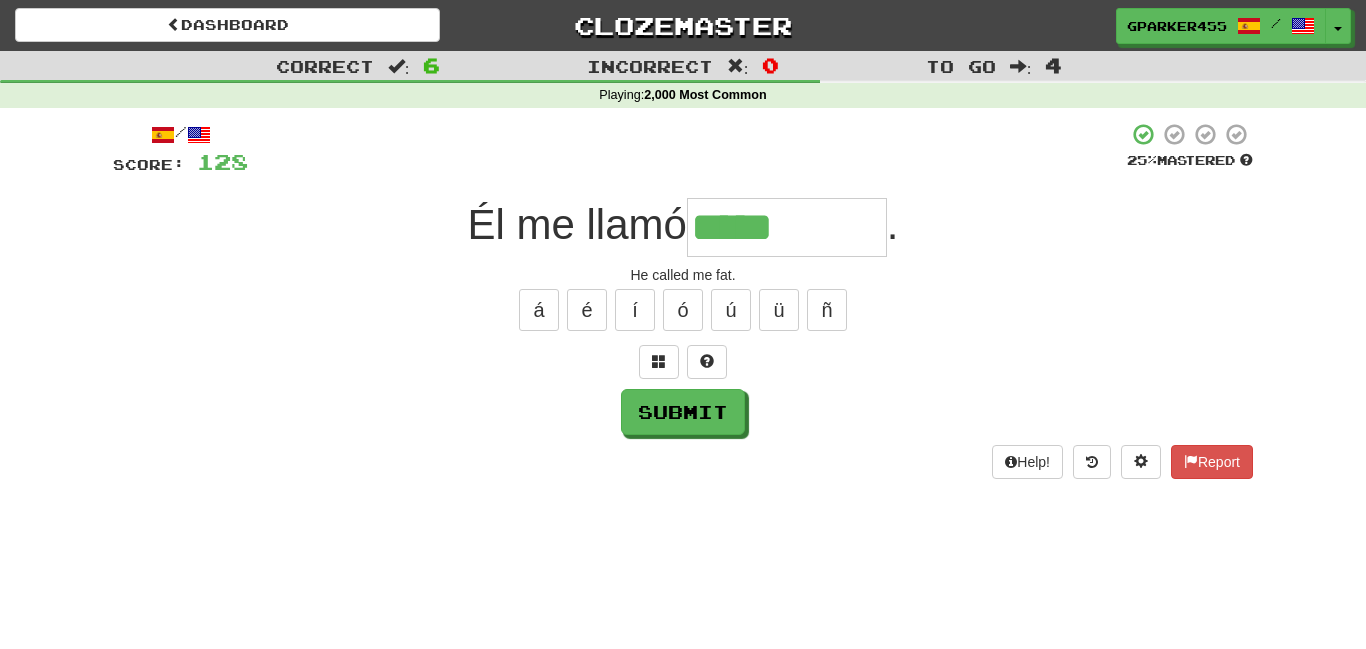 type on "*****" 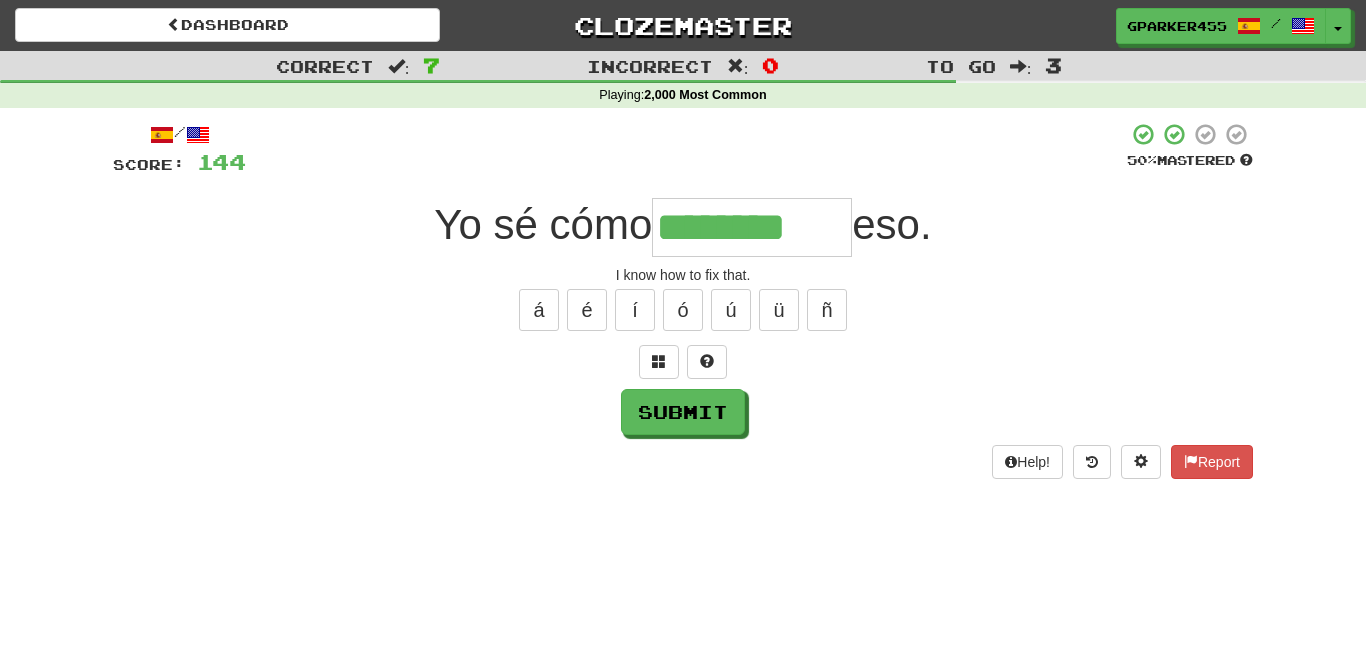 type on "********" 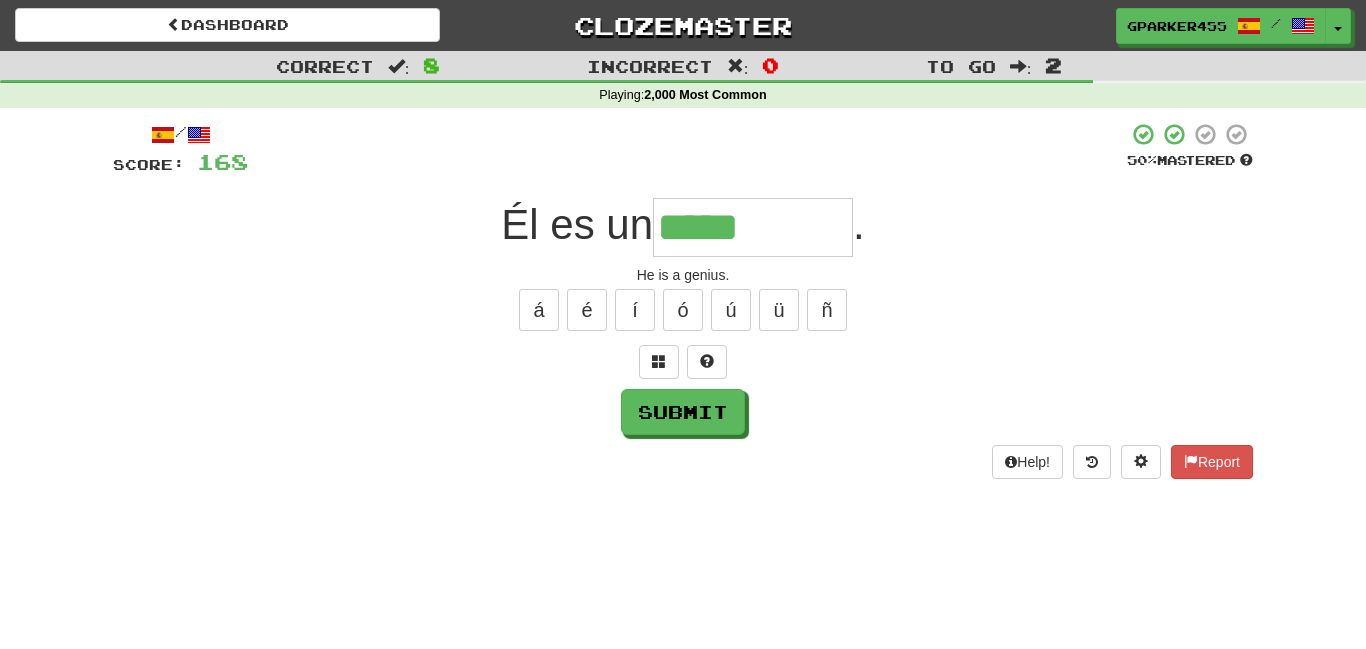 type on "*****" 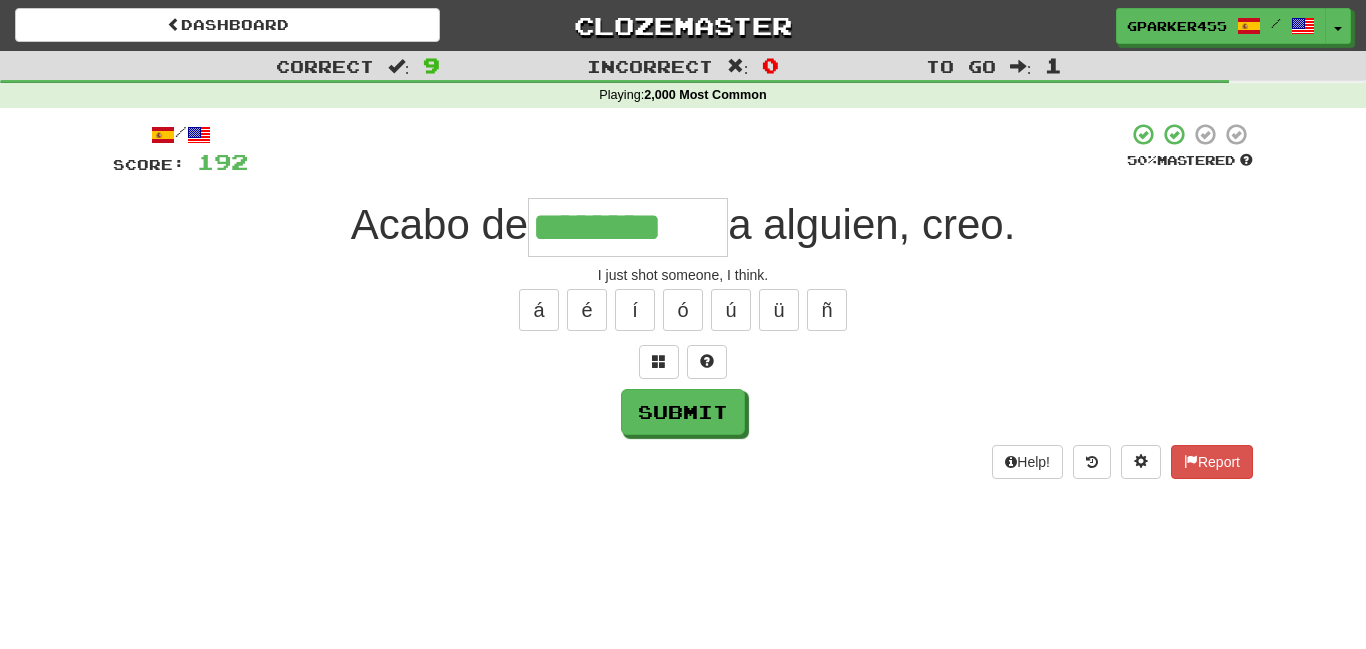 type on "********" 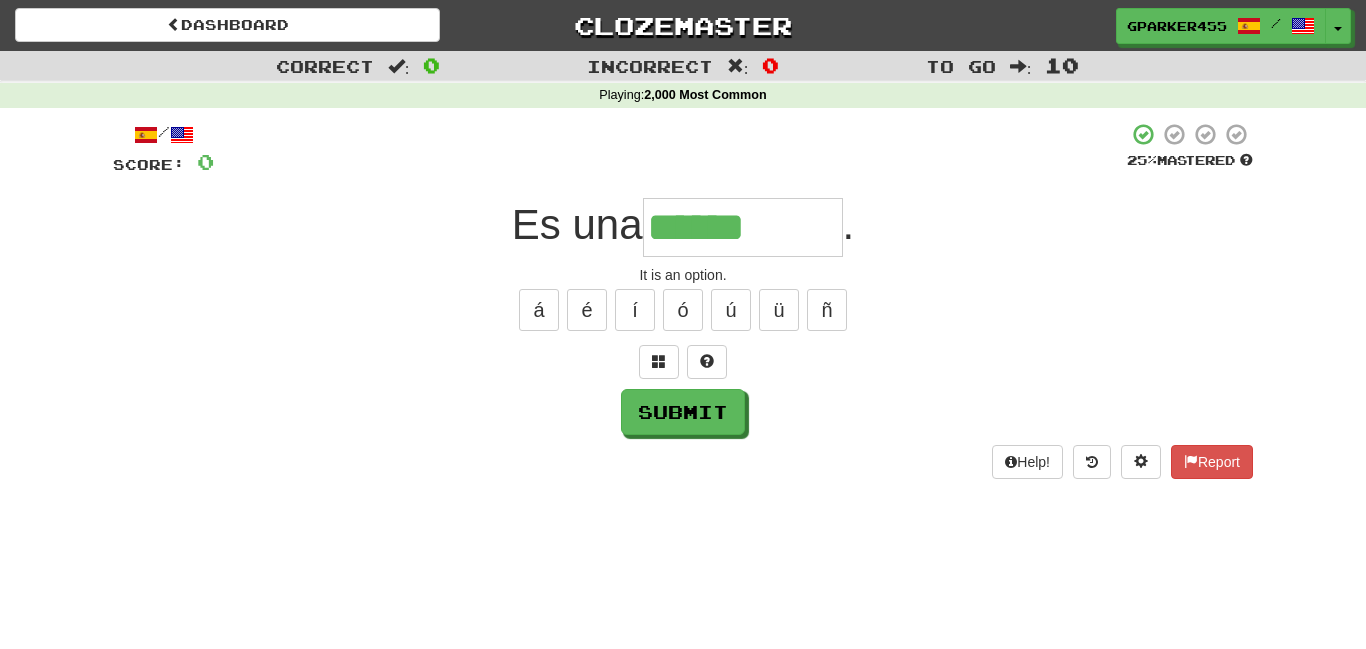 type on "******" 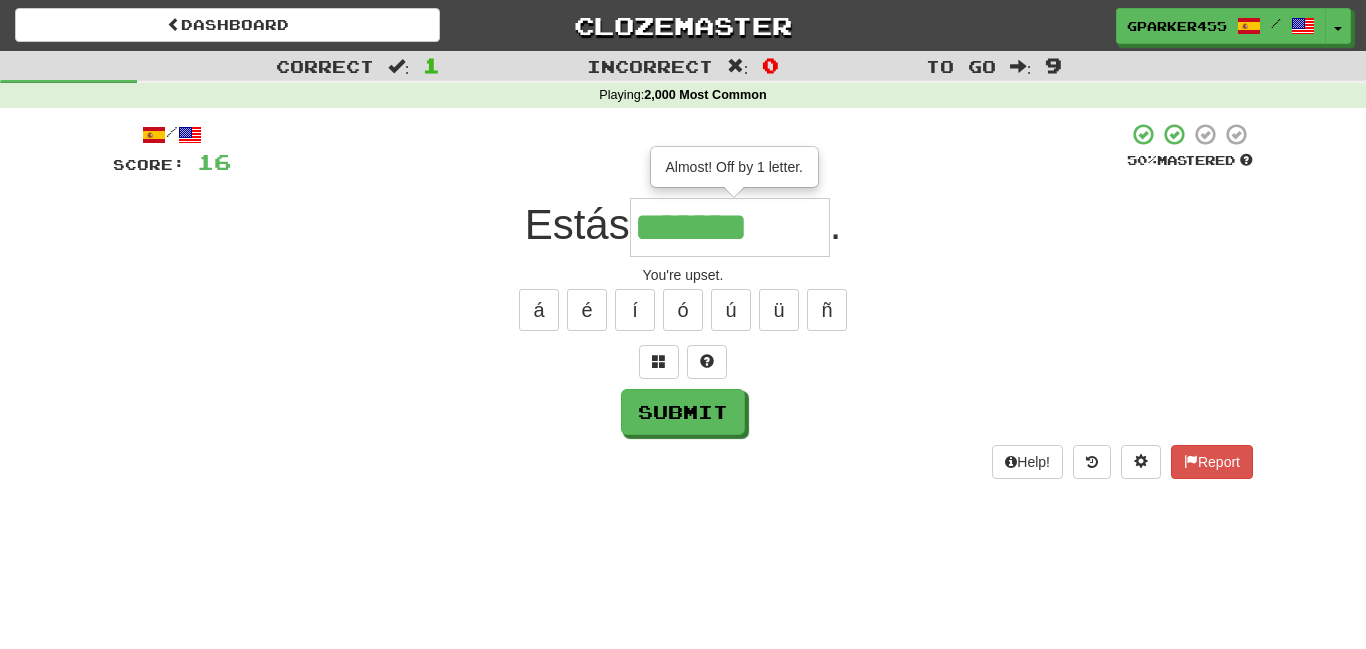 type on "*******" 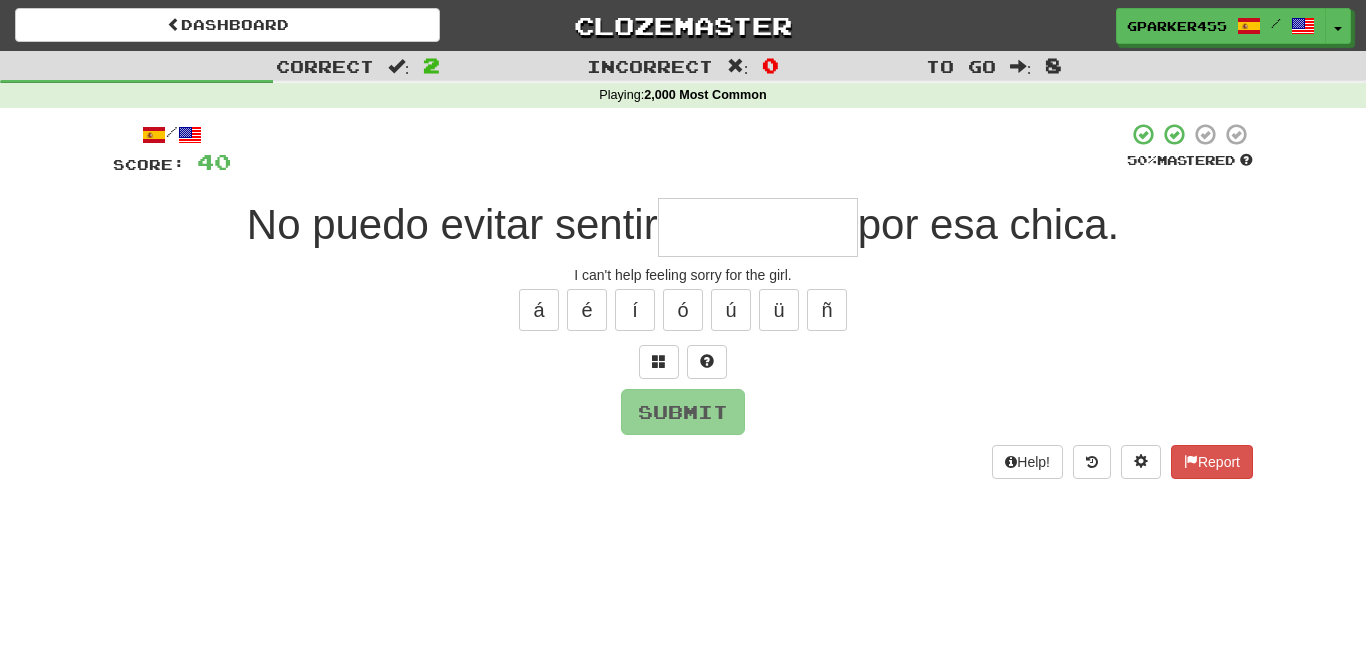 type on "*" 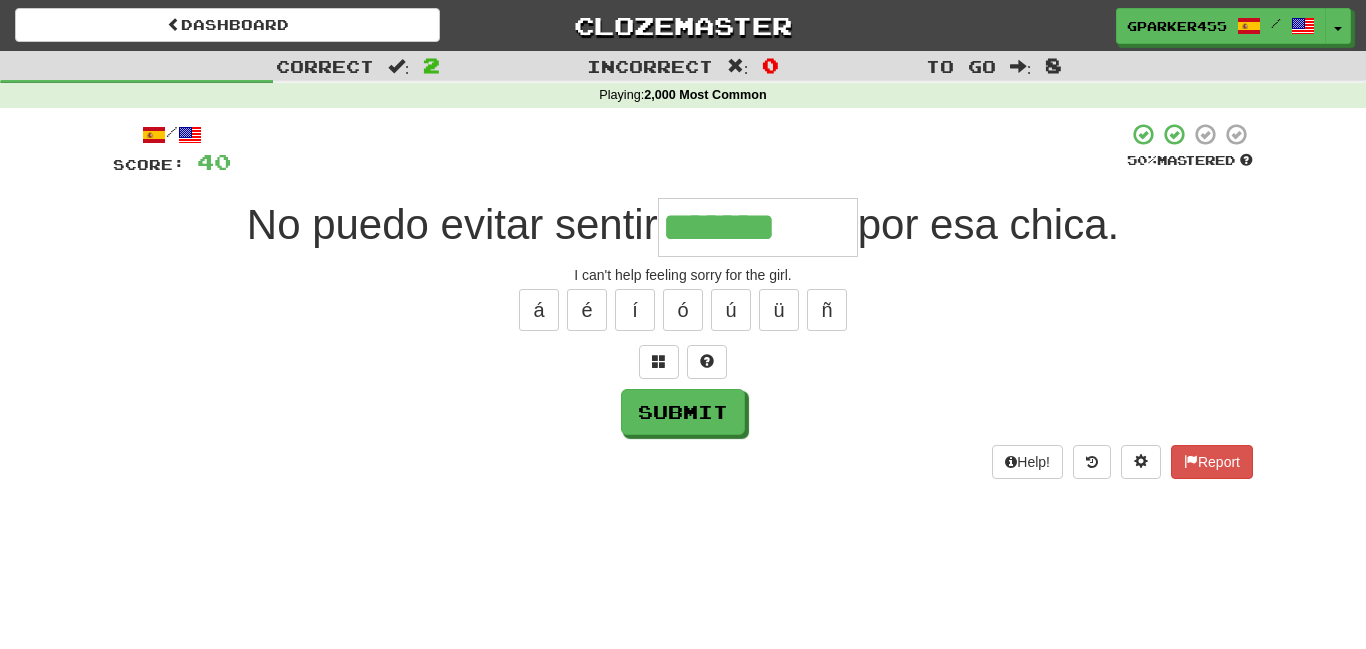 type on "*******" 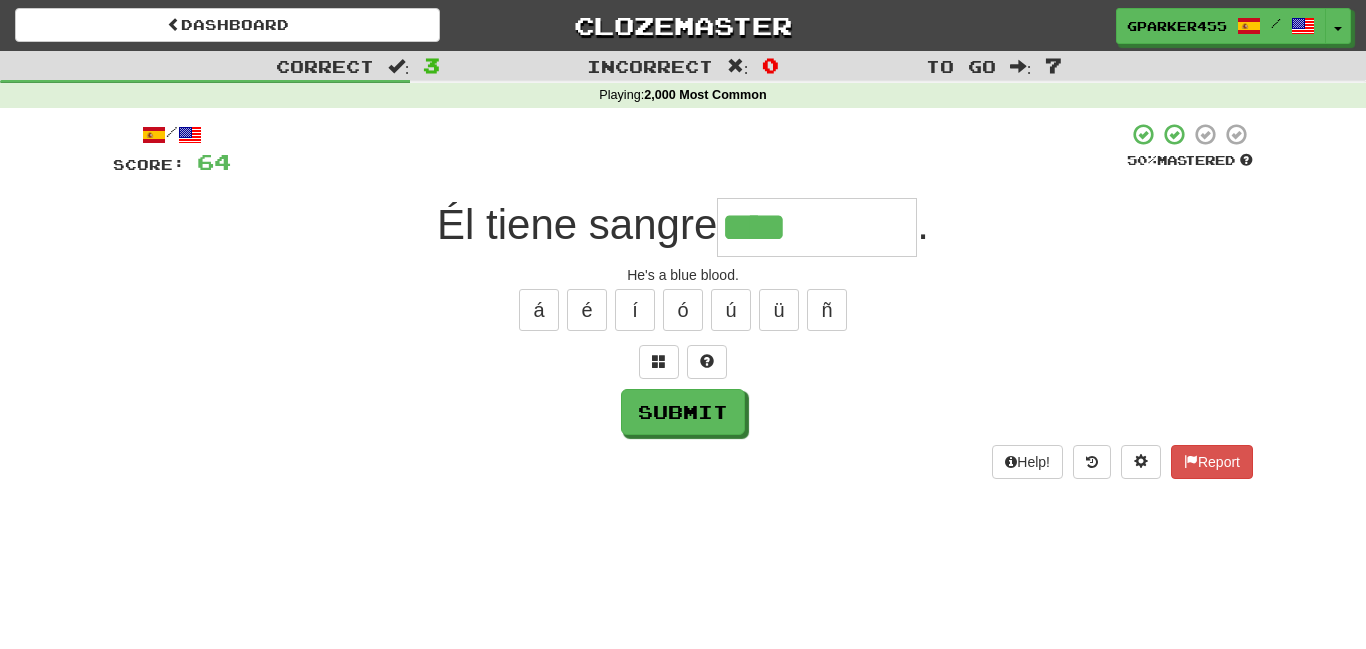 type on "****" 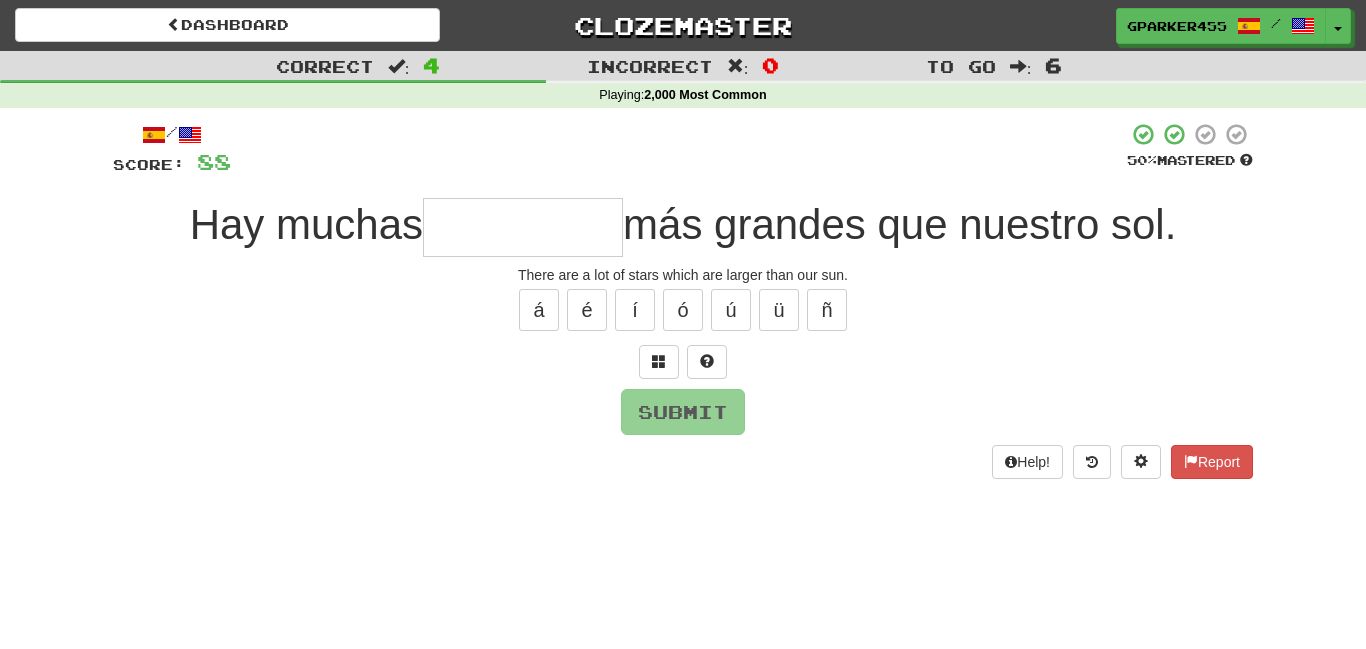 type on "*" 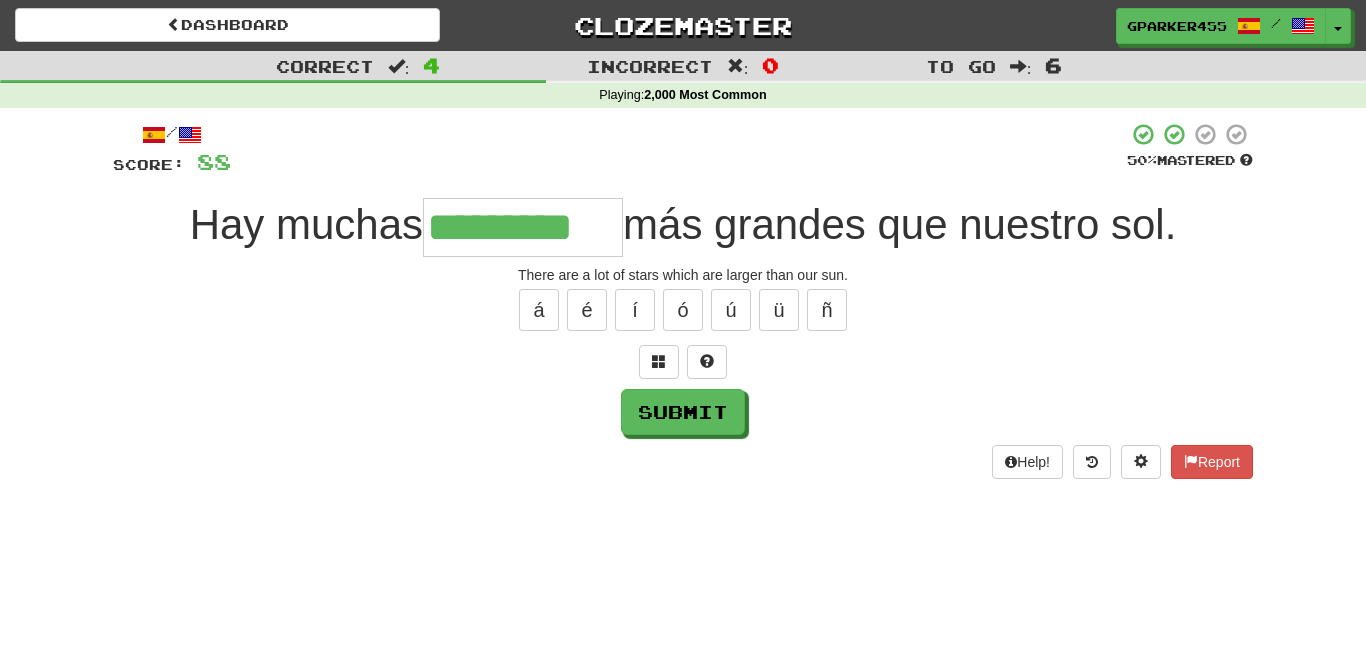 type on "*********" 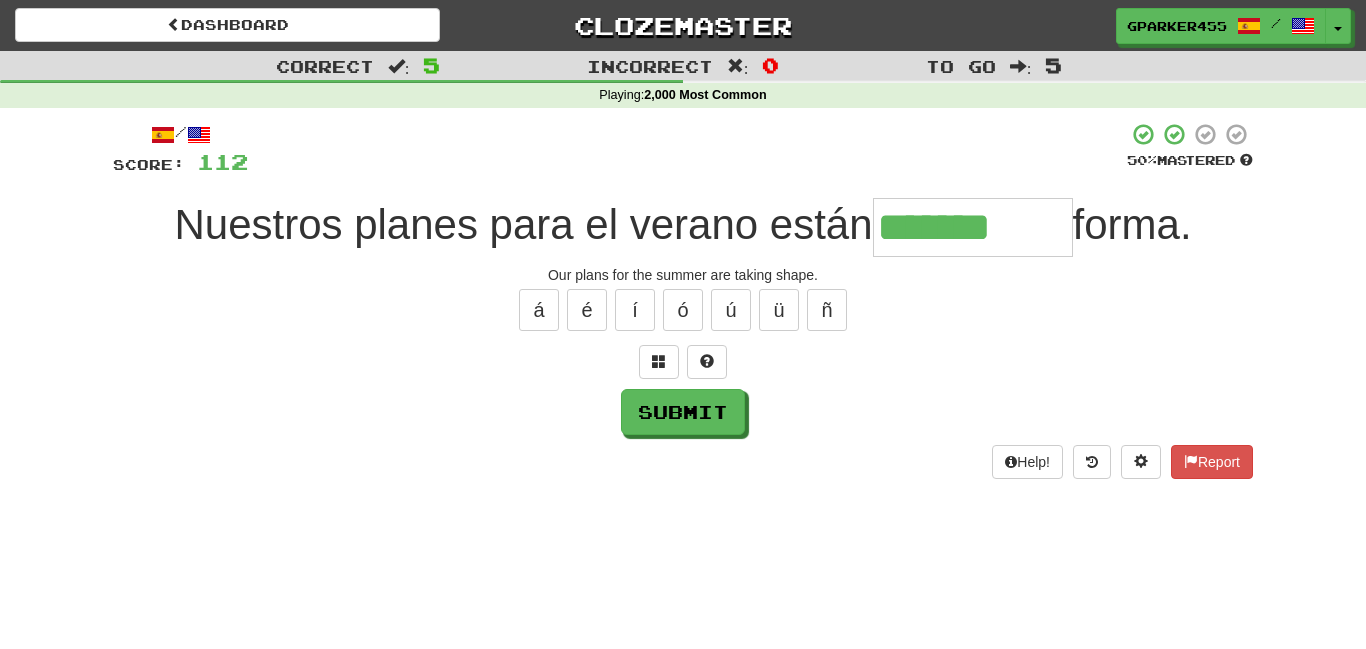 type on "*******" 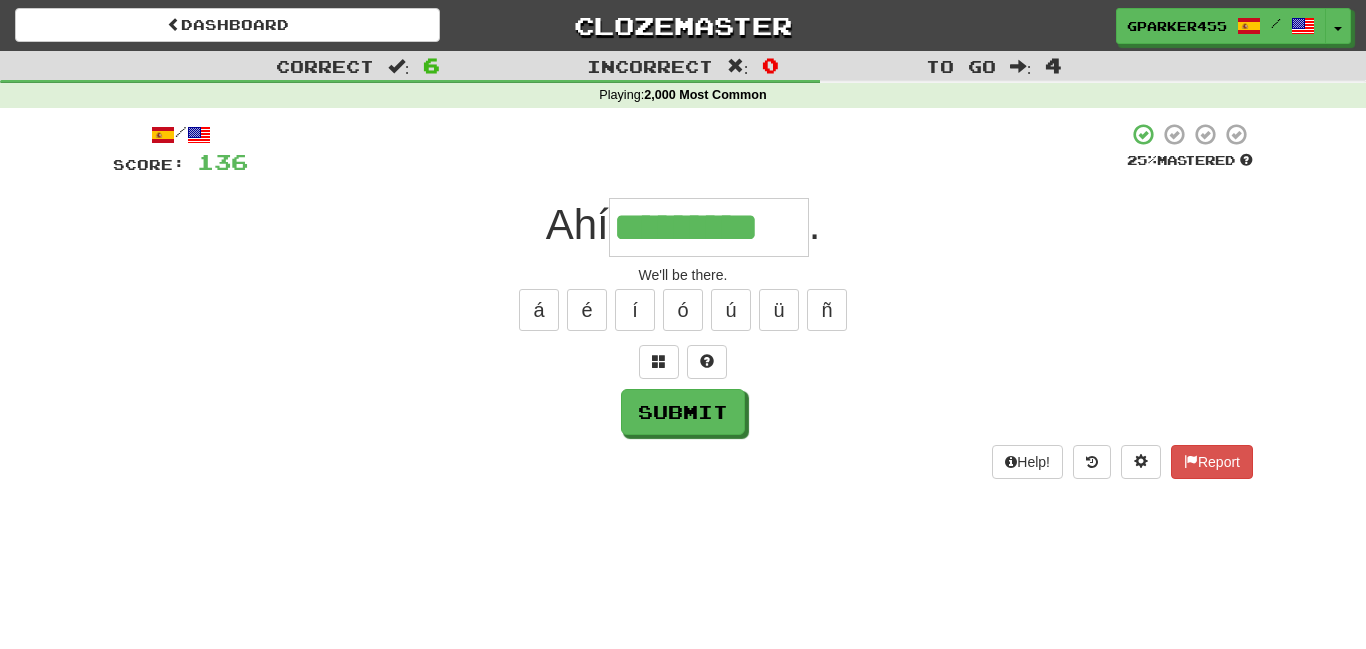 type on "*********" 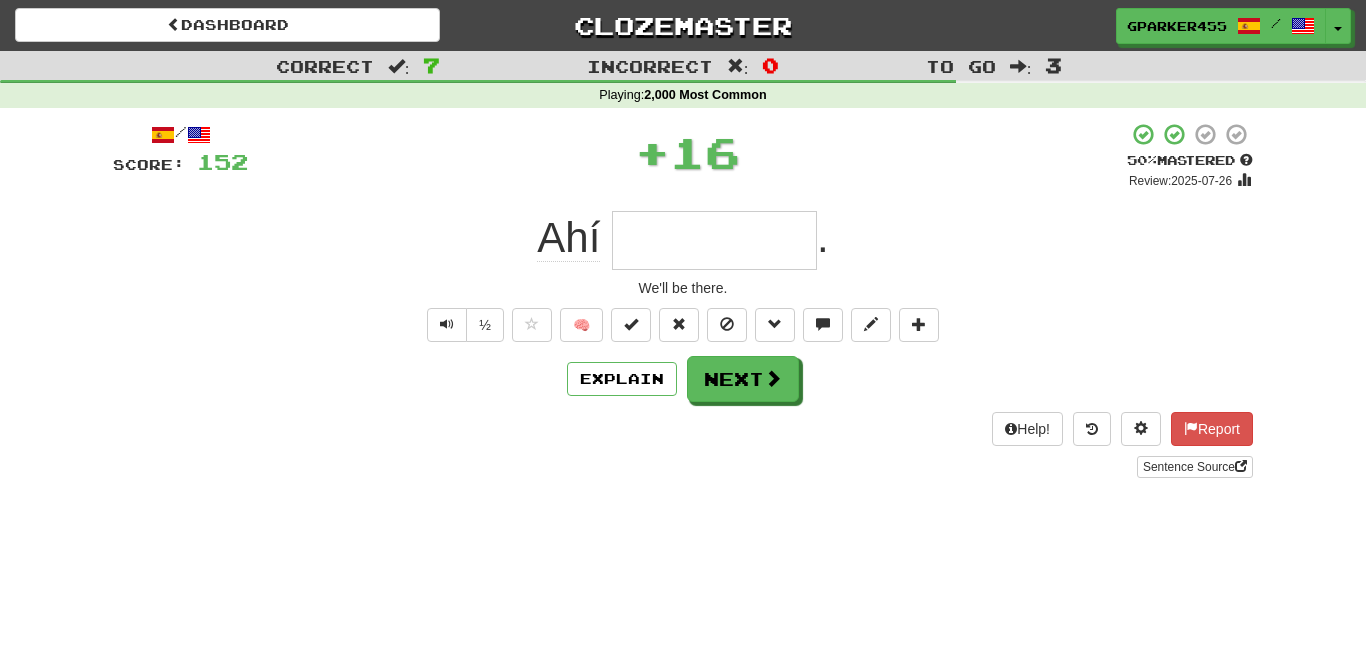 scroll, scrollTop: 0, scrollLeft: 0, axis: both 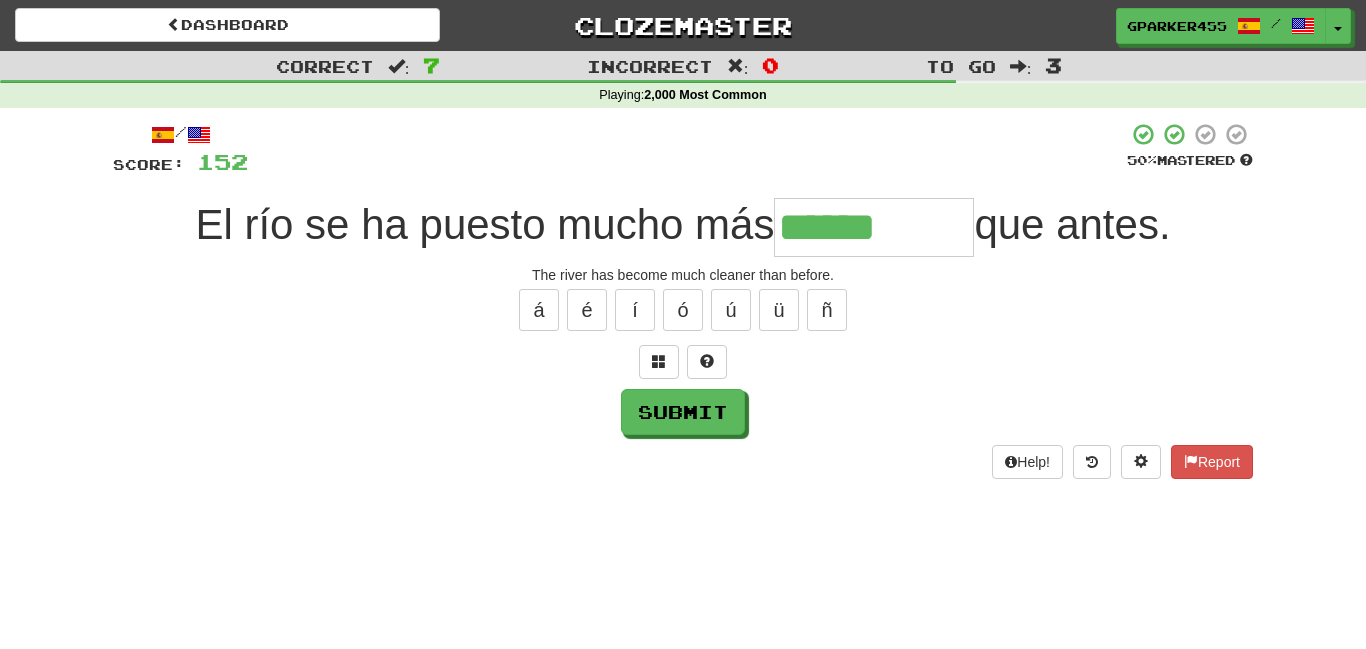 type on "******" 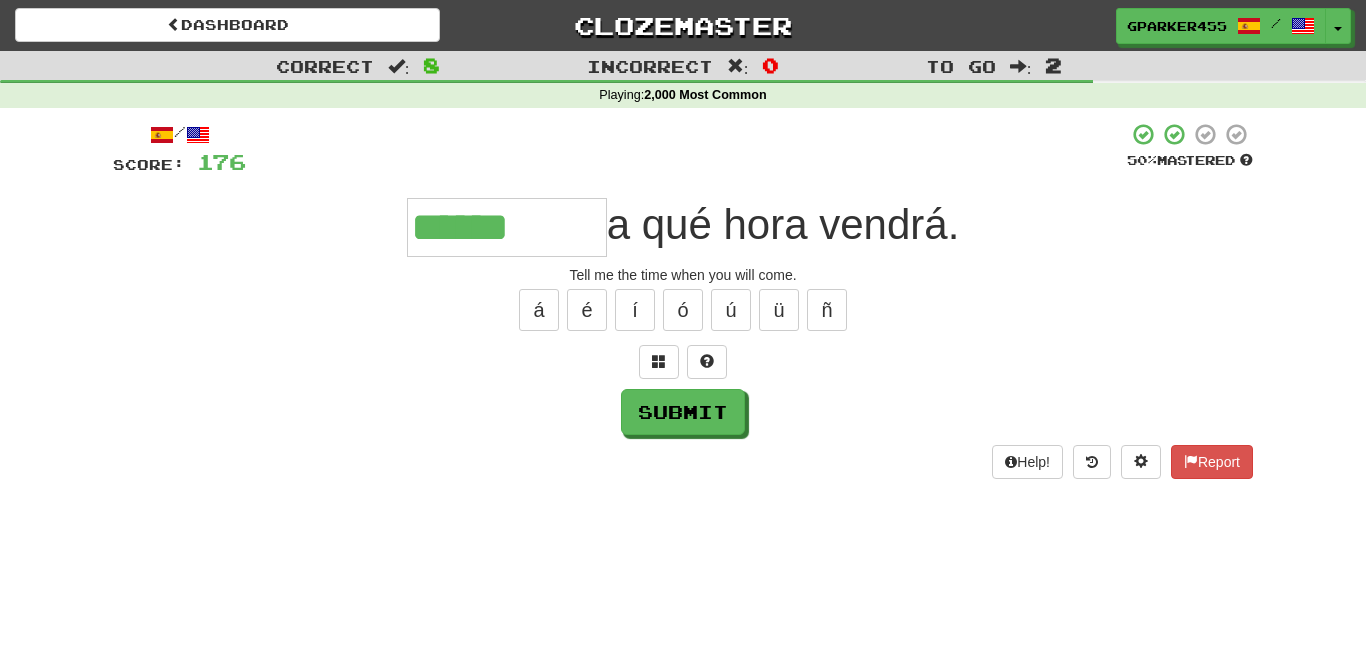 type on "******" 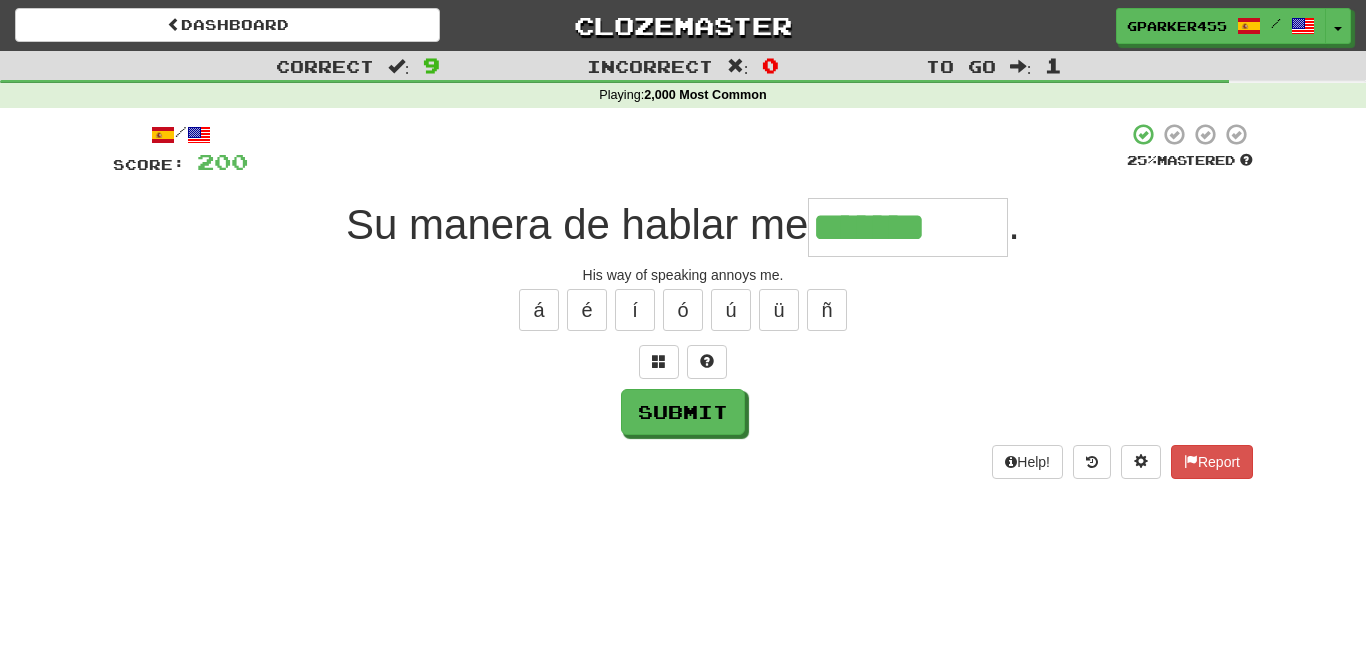 type on "*******" 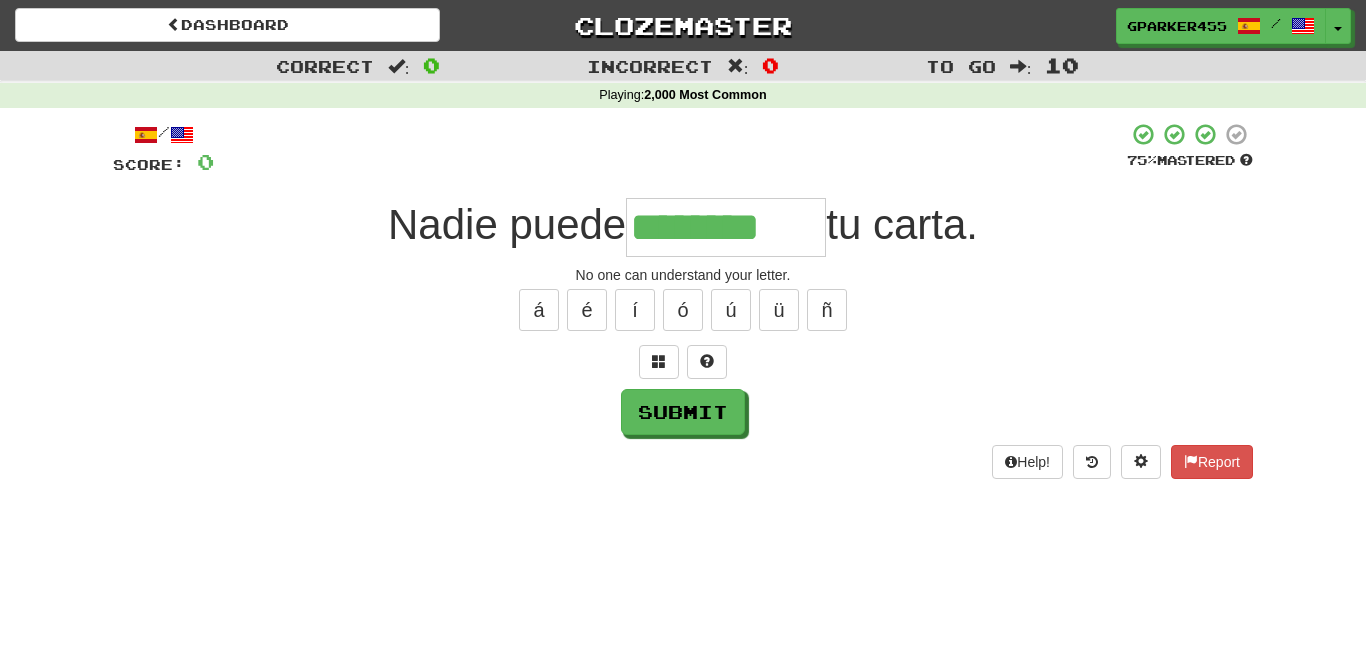 type on "********" 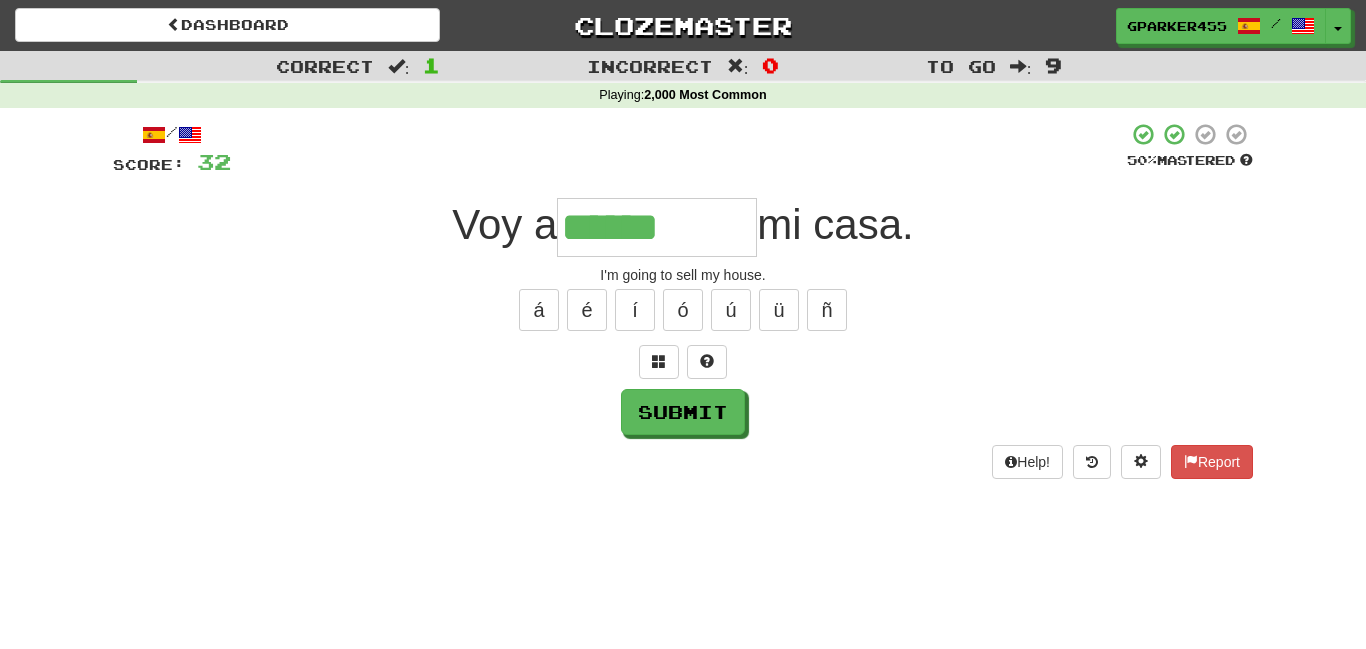 type on "******" 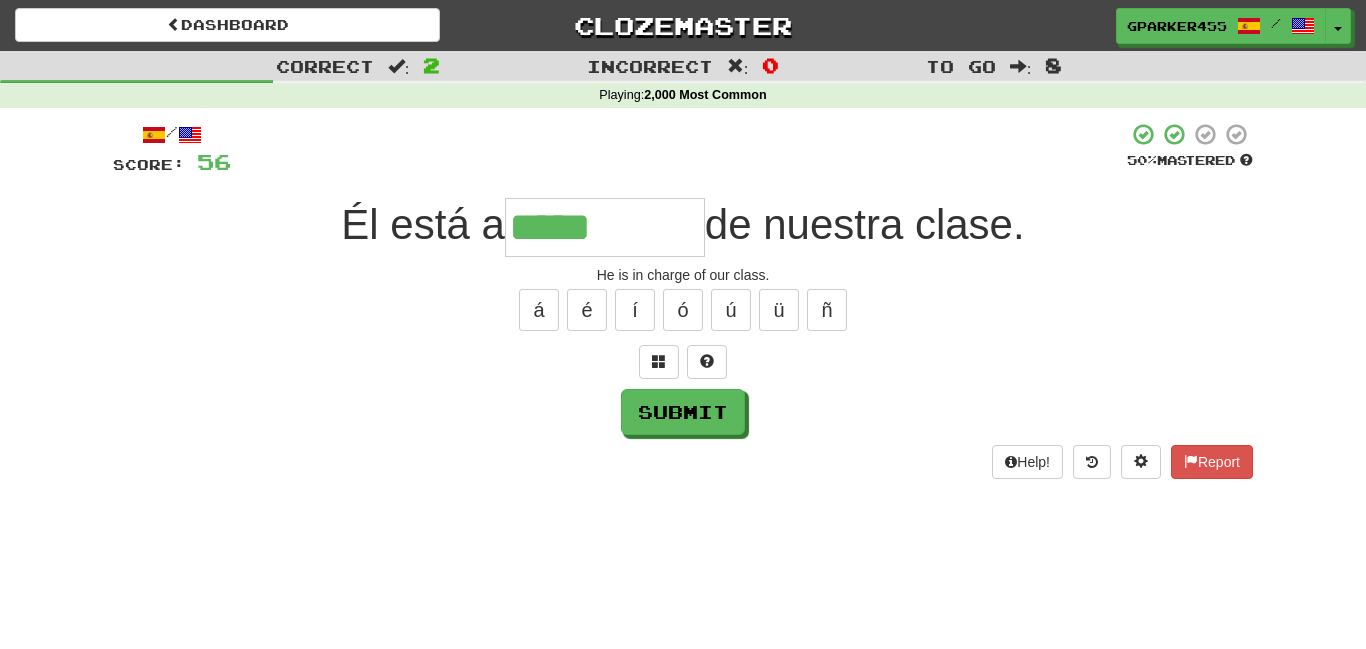 type on "*****" 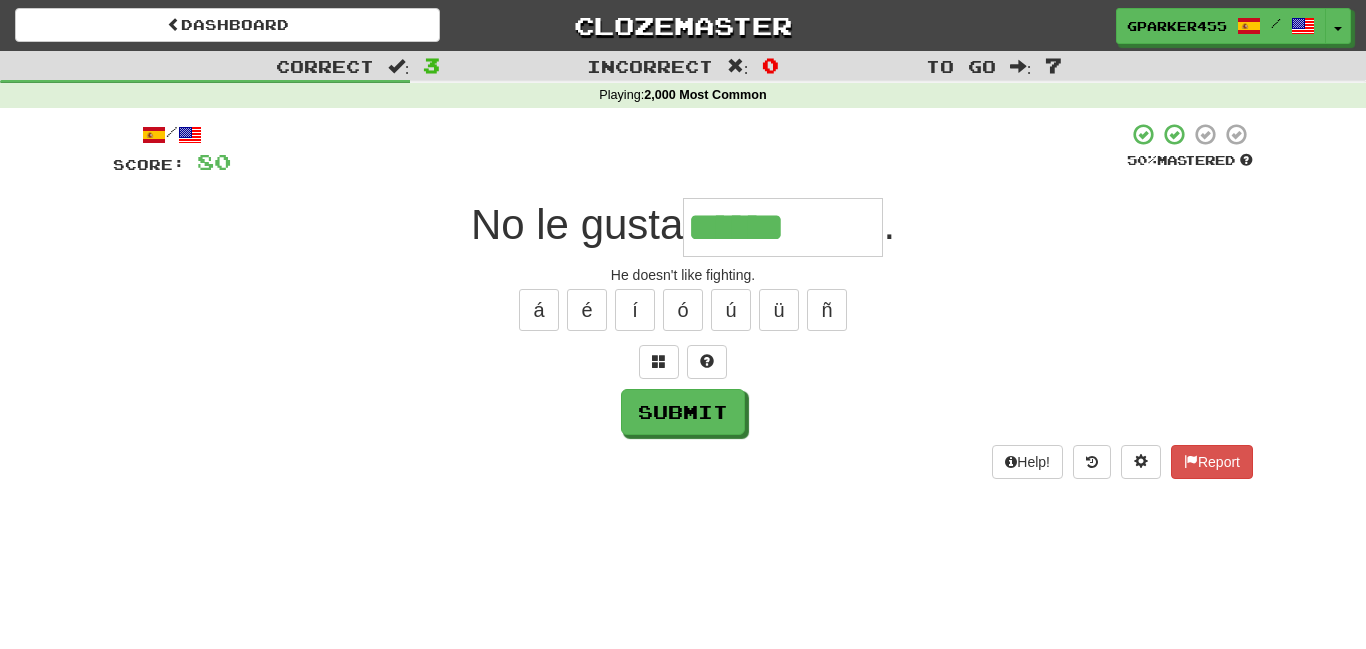 type on "******" 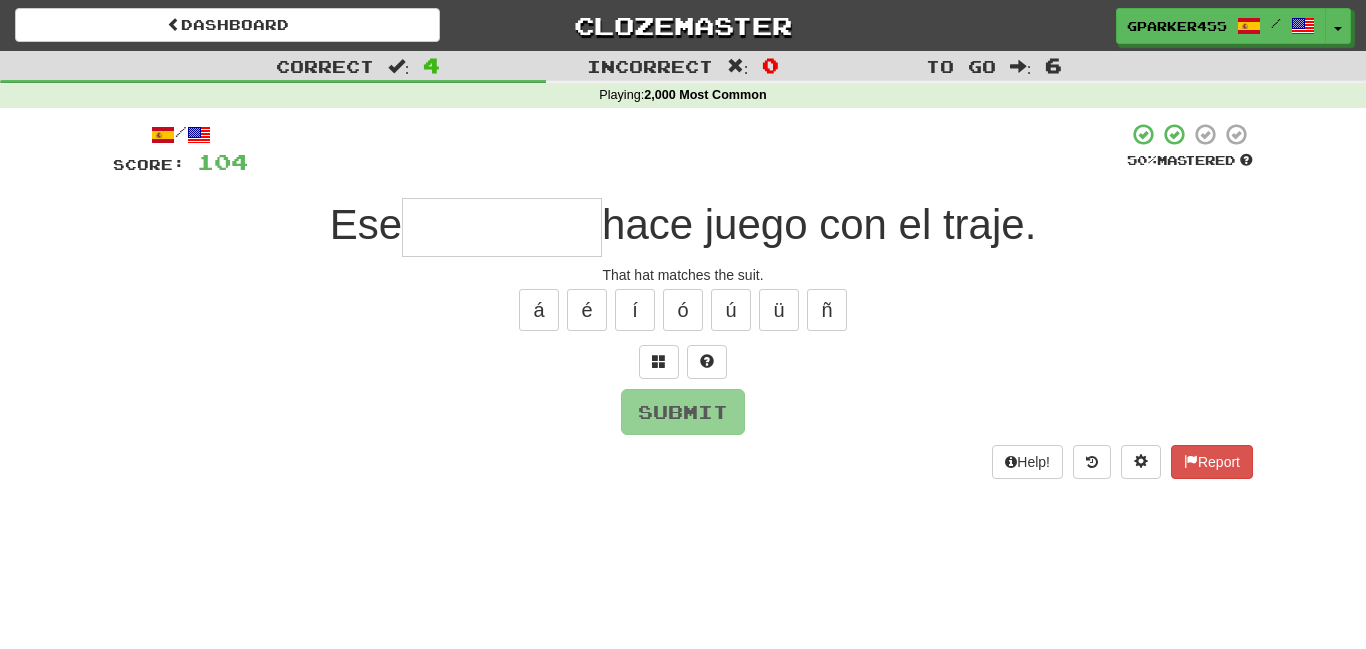 type on "*" 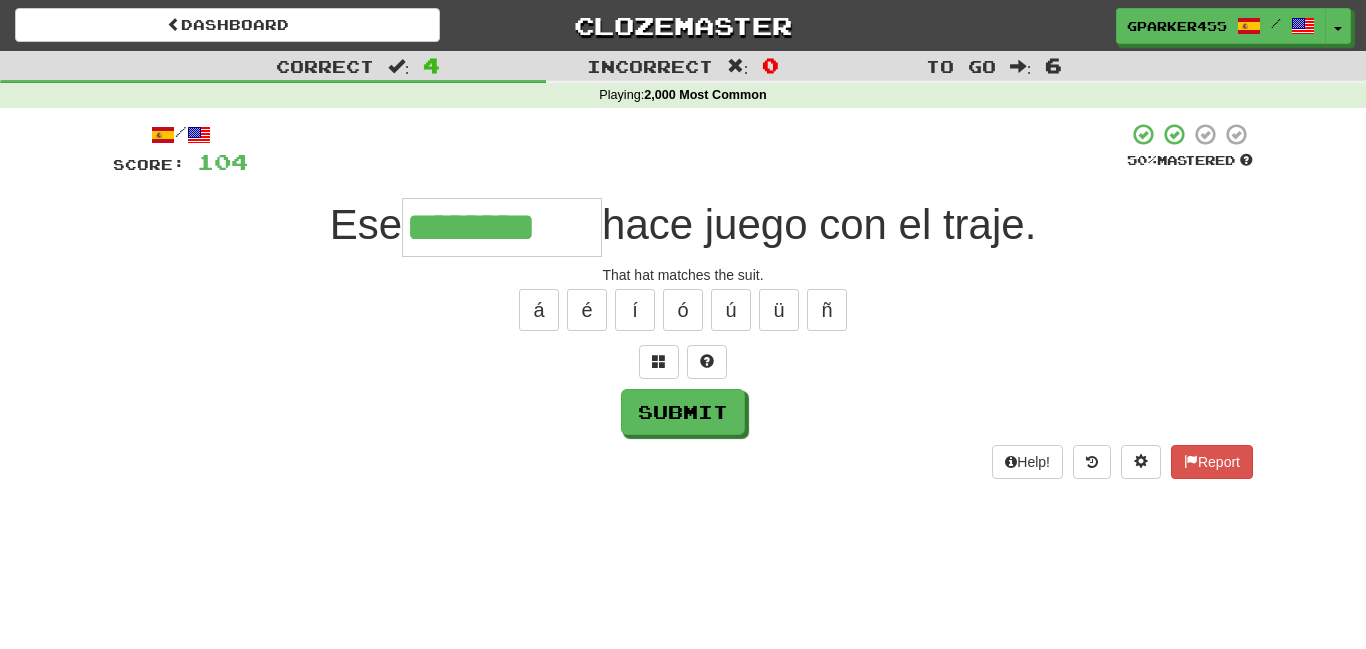 type on "********" 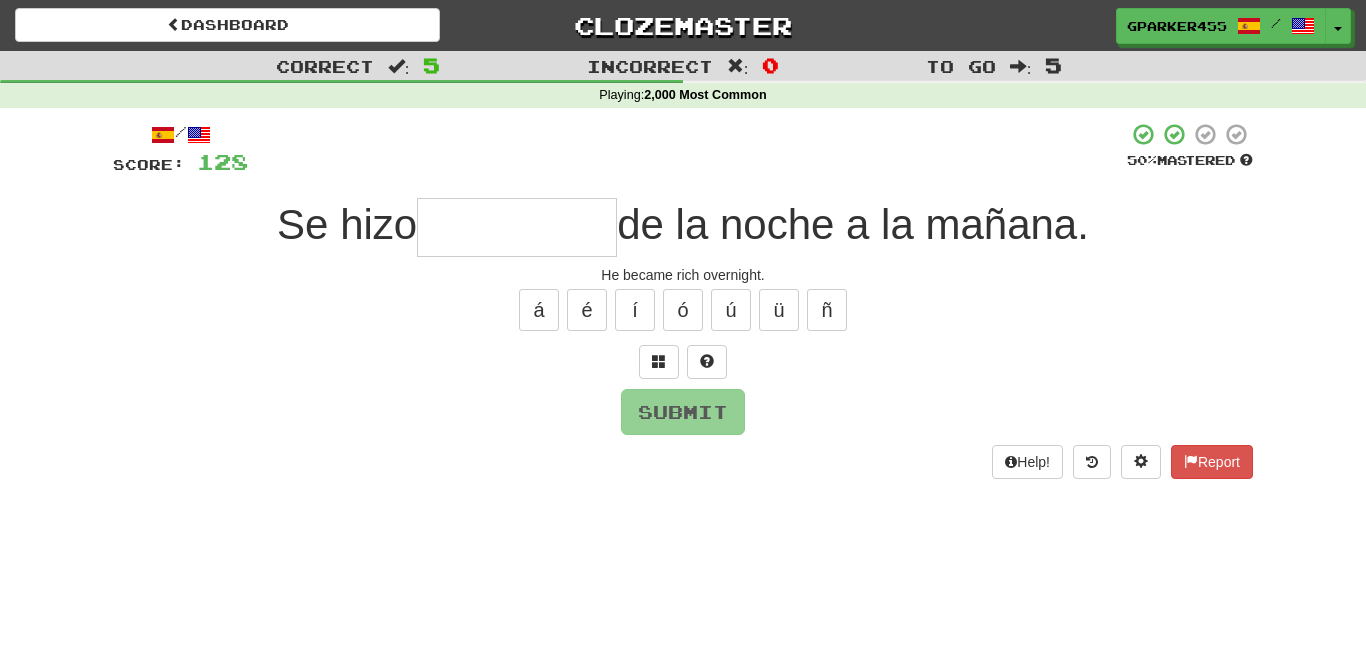 type on "*" 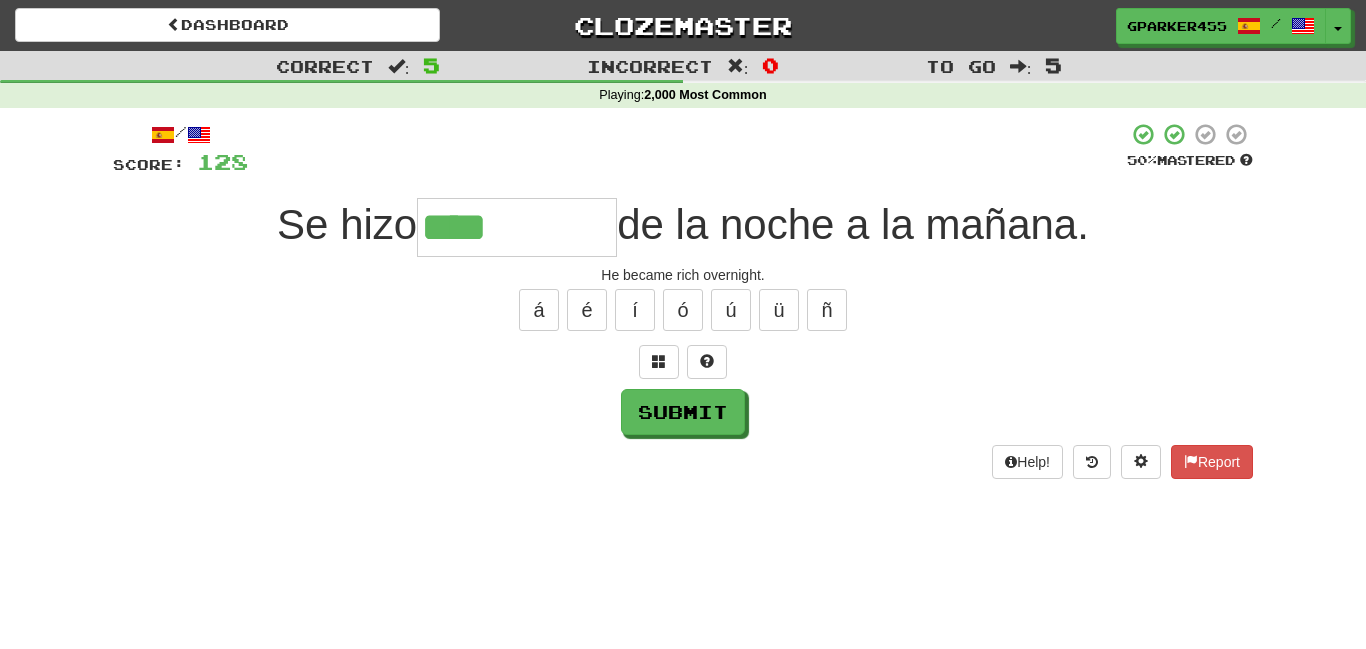 type on "****" 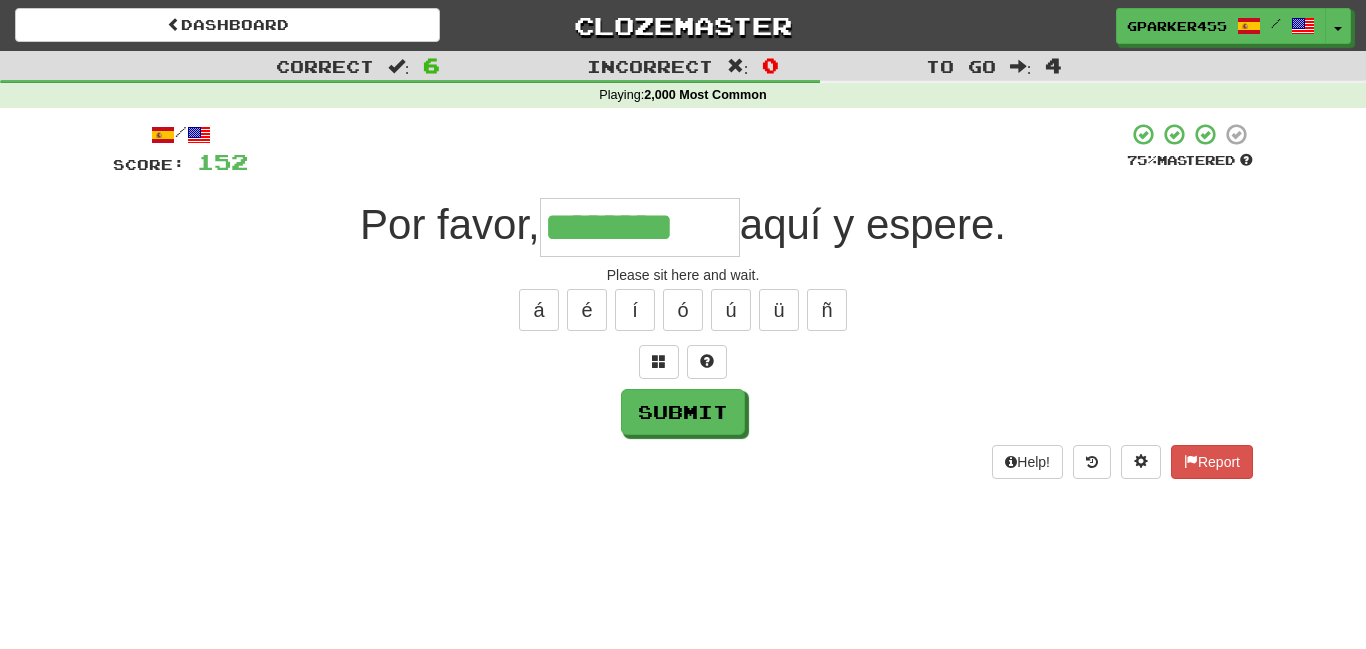 type on "********" 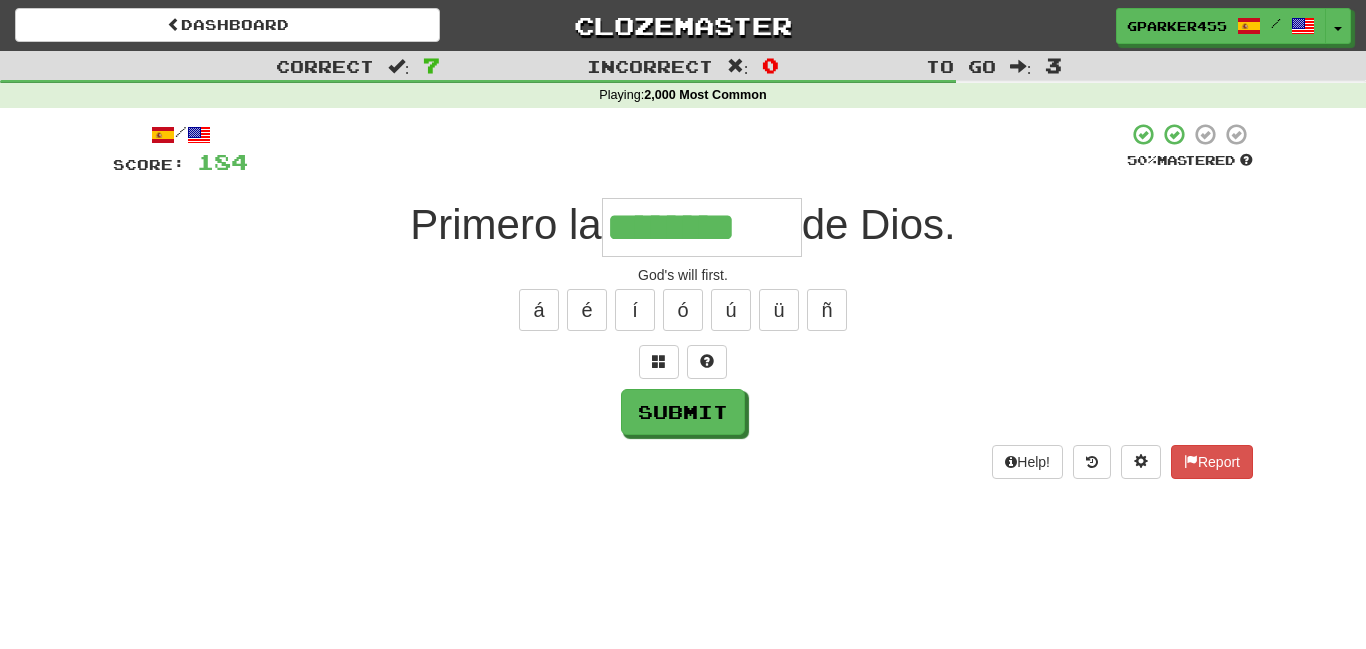type on "********" 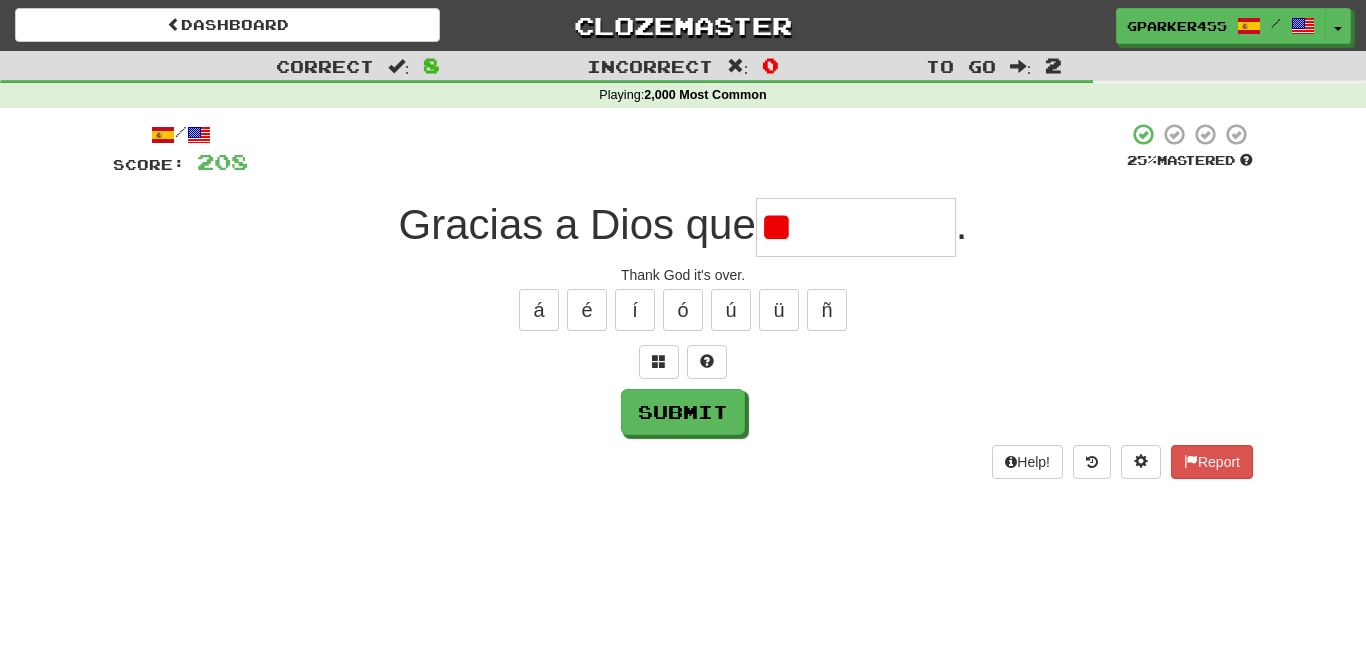 type on "*" 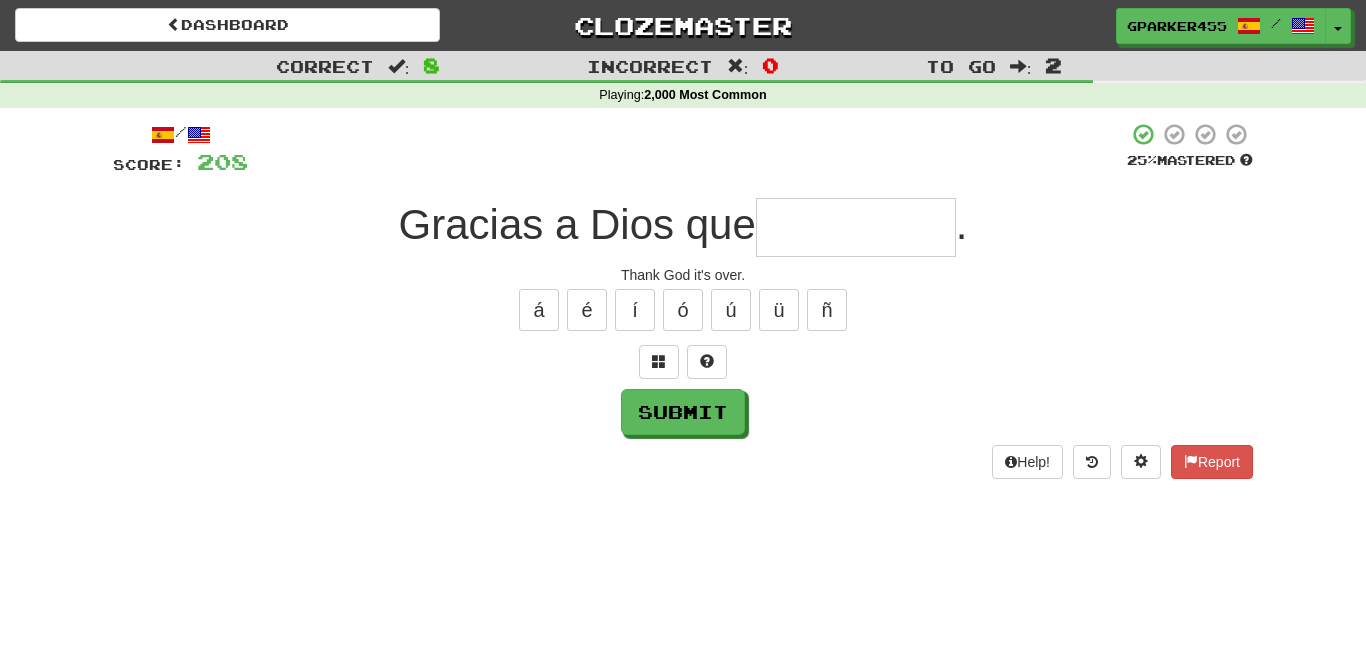 type on "*" 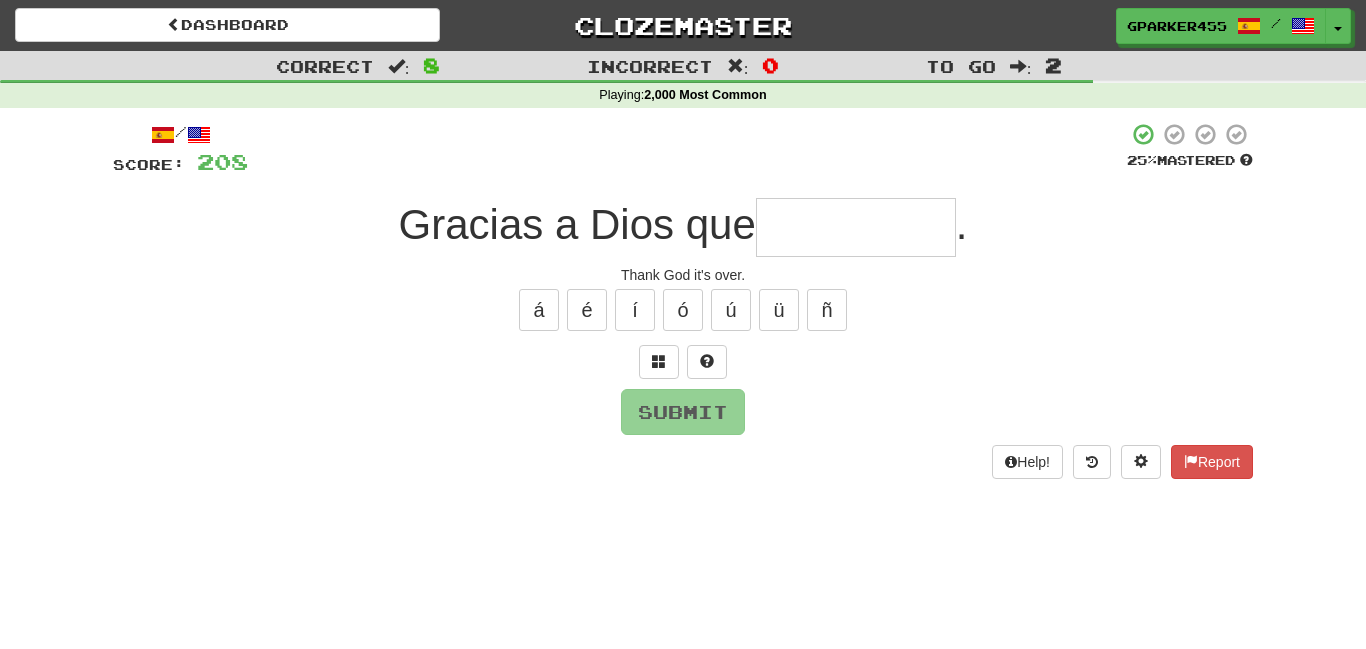 type on "*" 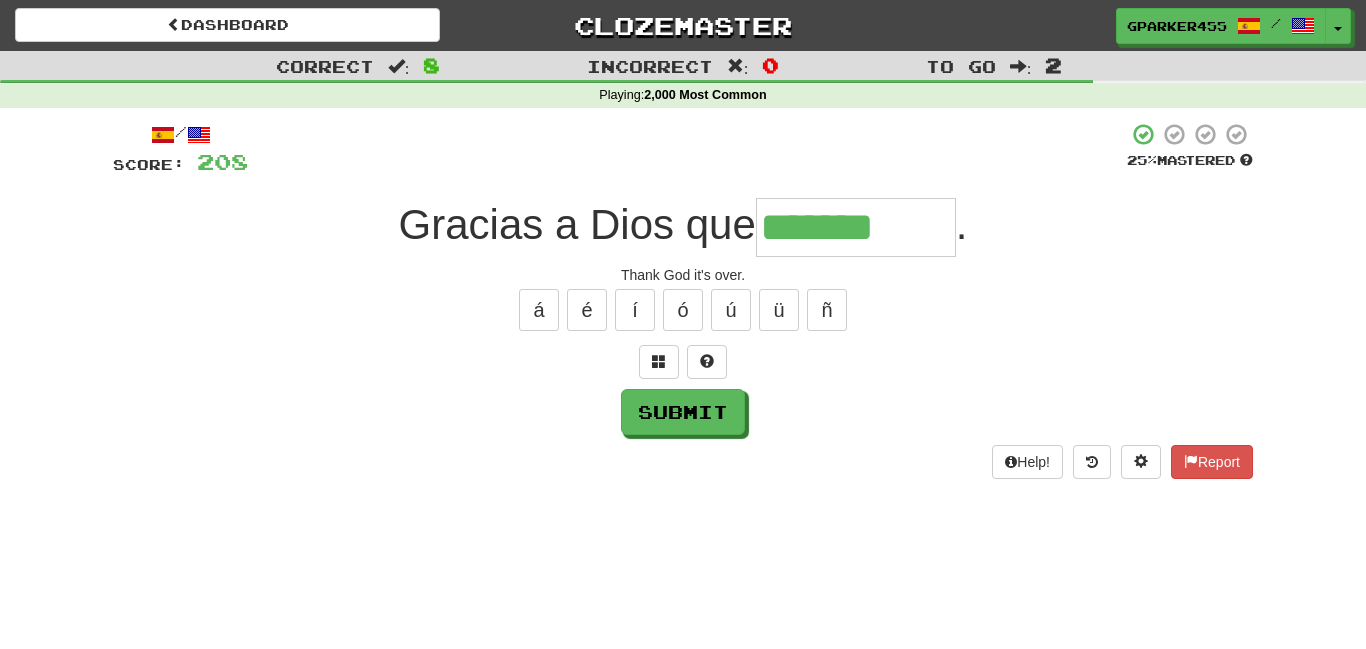 type on "*******" 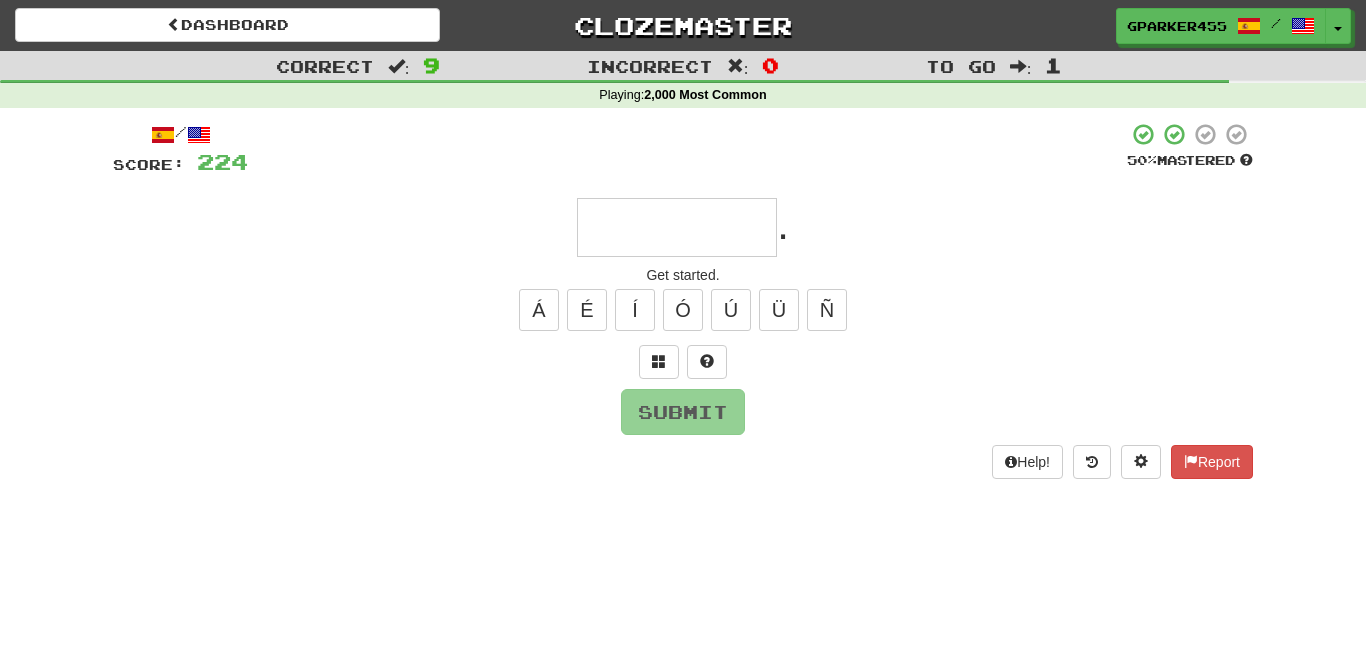 type on "*" 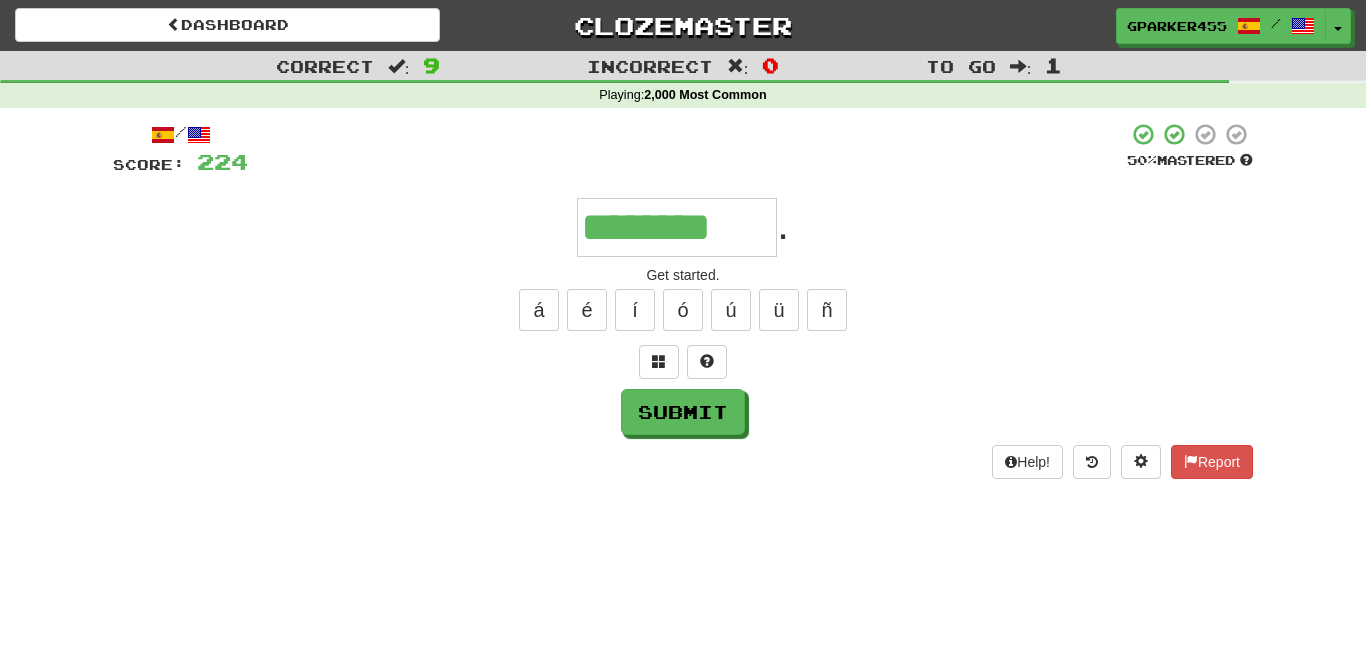 type on "********" 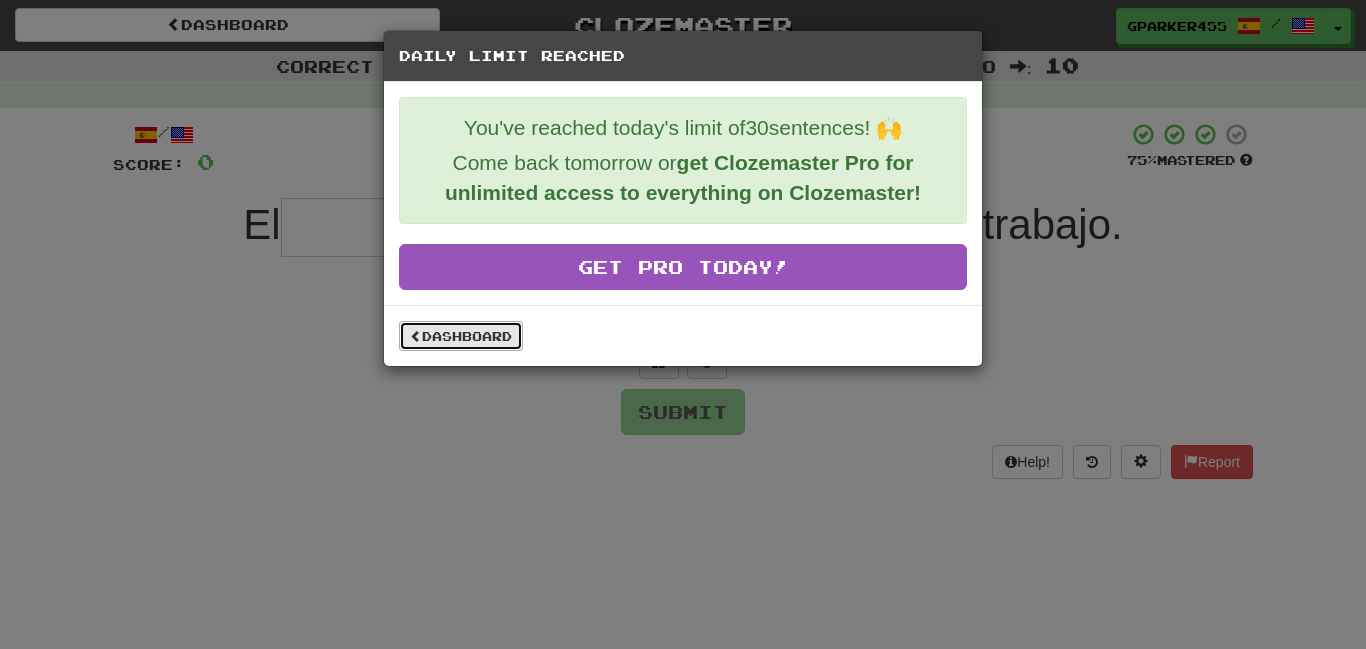 click at bounding box center [416, 336] 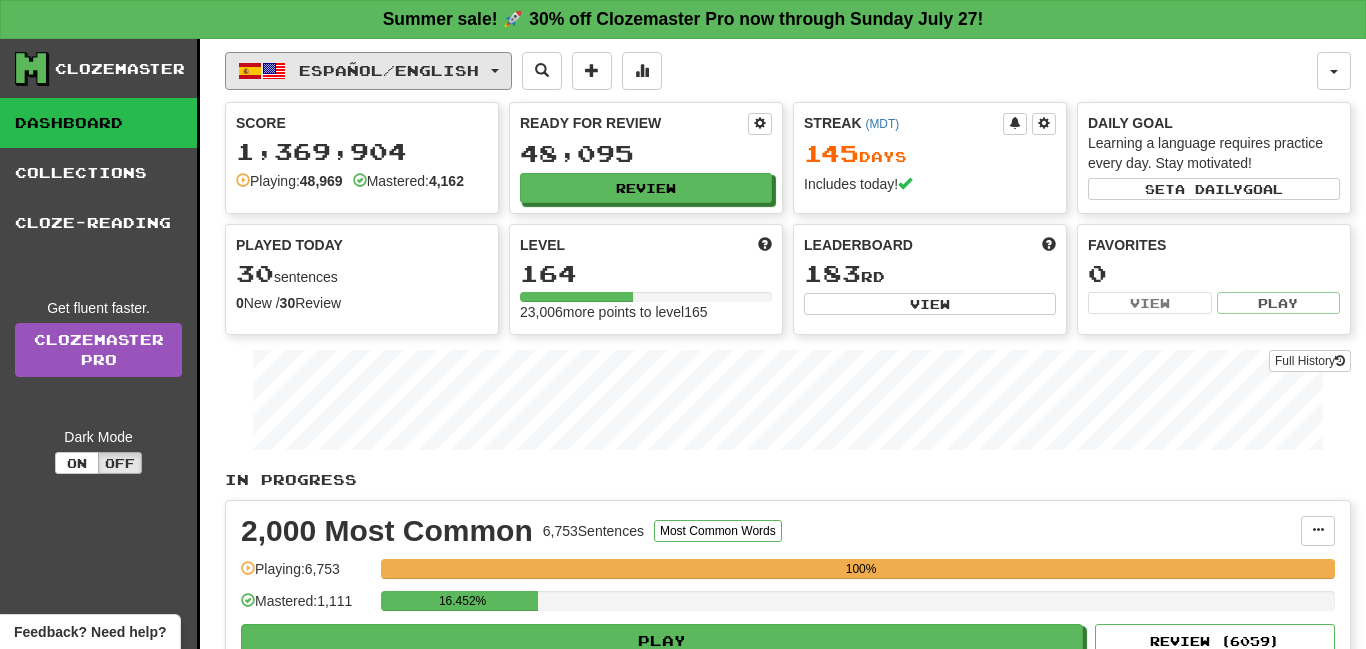 click on "Español  /  English" at bounding box center (368, 71) 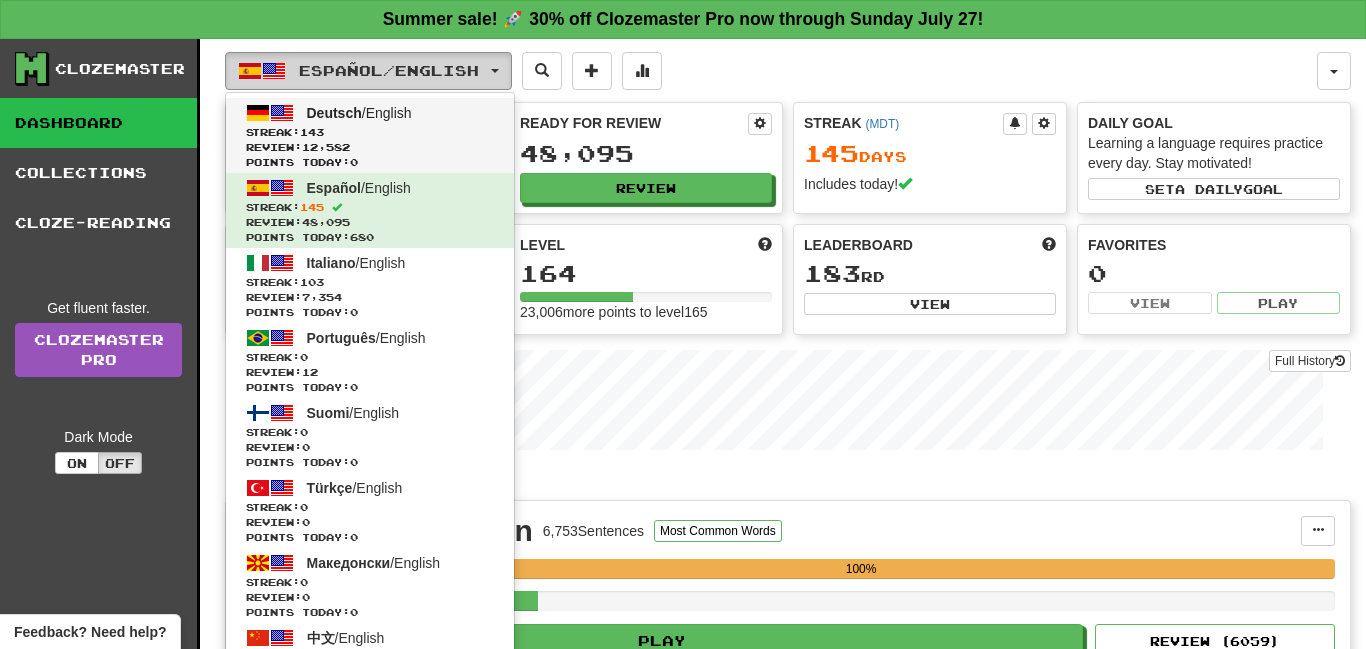 scroll, scrollTop: 0, scrollLeft: 0, axis: both 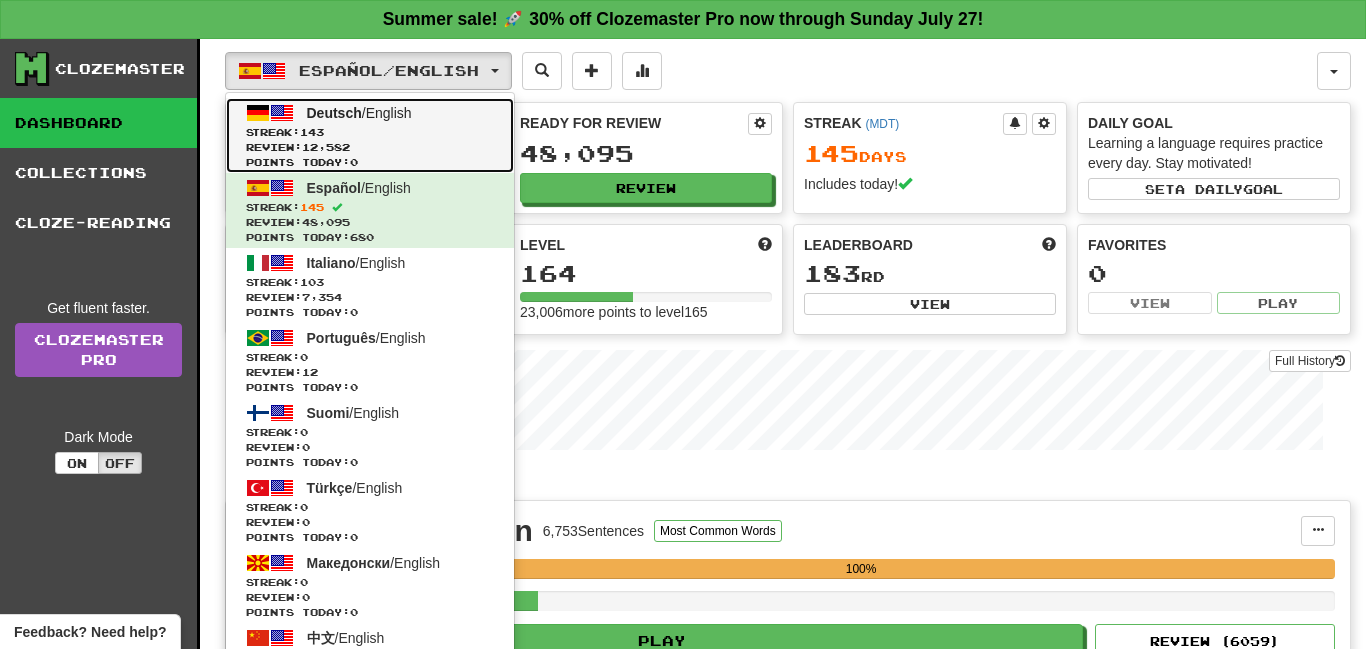 click on "Deutsch  /  English Streak:  143   Review:  12,582 Points today:  0" at bounding box center (370, 135) 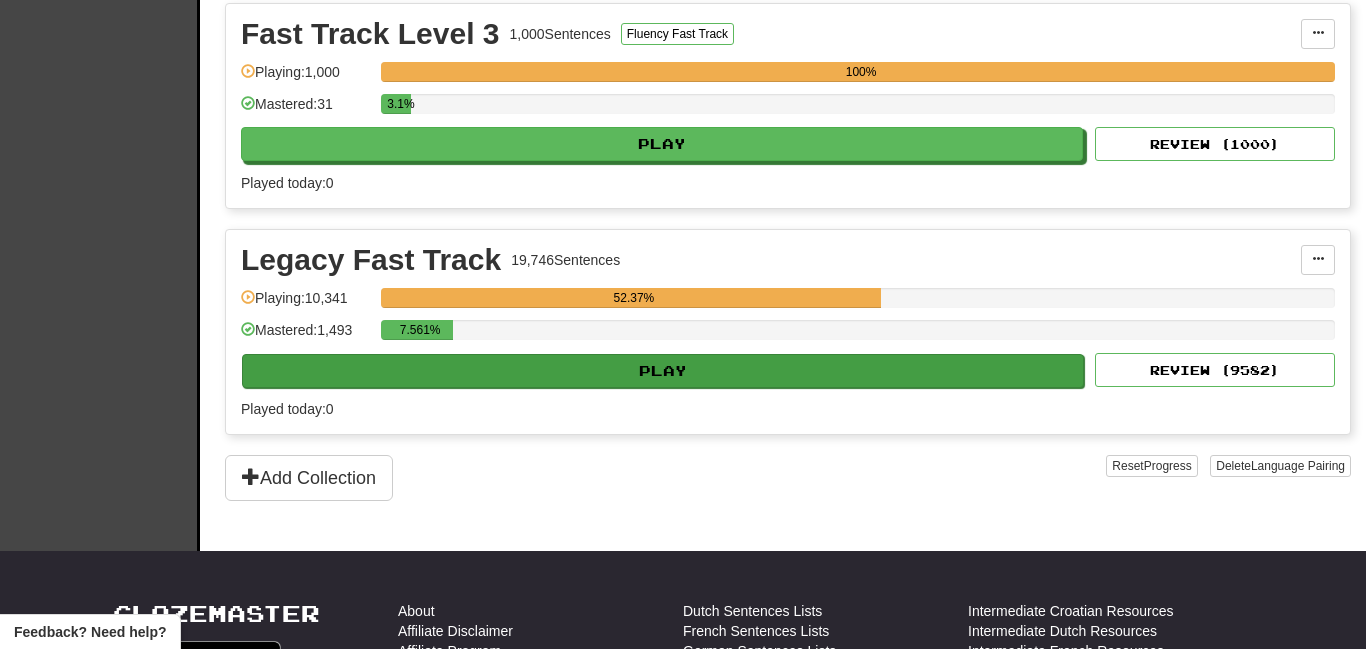 scroll, scrollTop: 949, scrollLeft: 0, axis: vertical 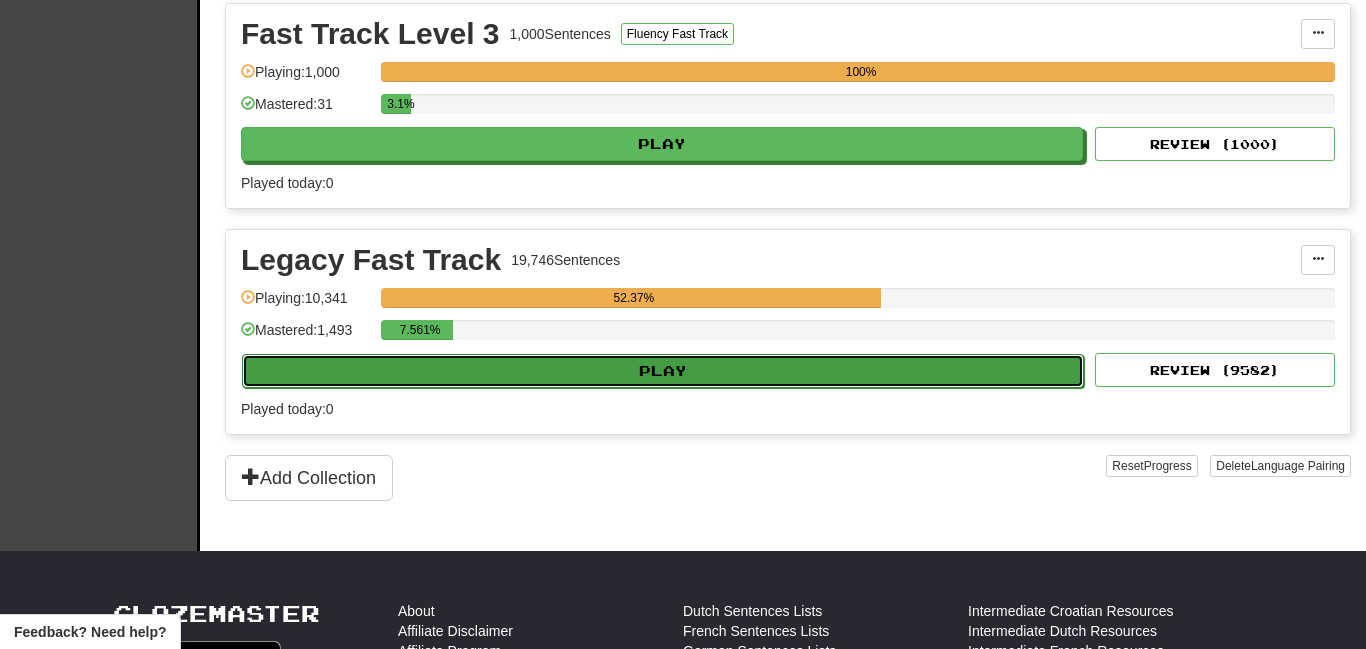 click on "Play" at bounding box center [663, 371] 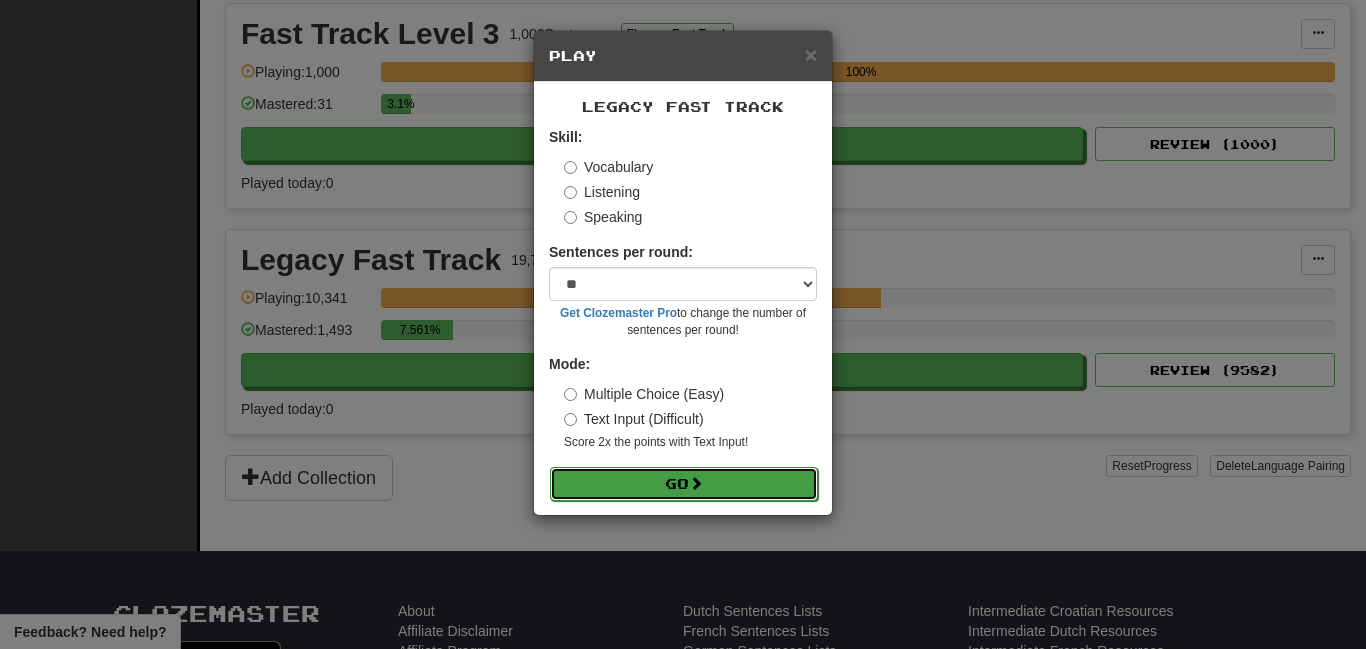 click on "Go" at bounding box center (684, 484) 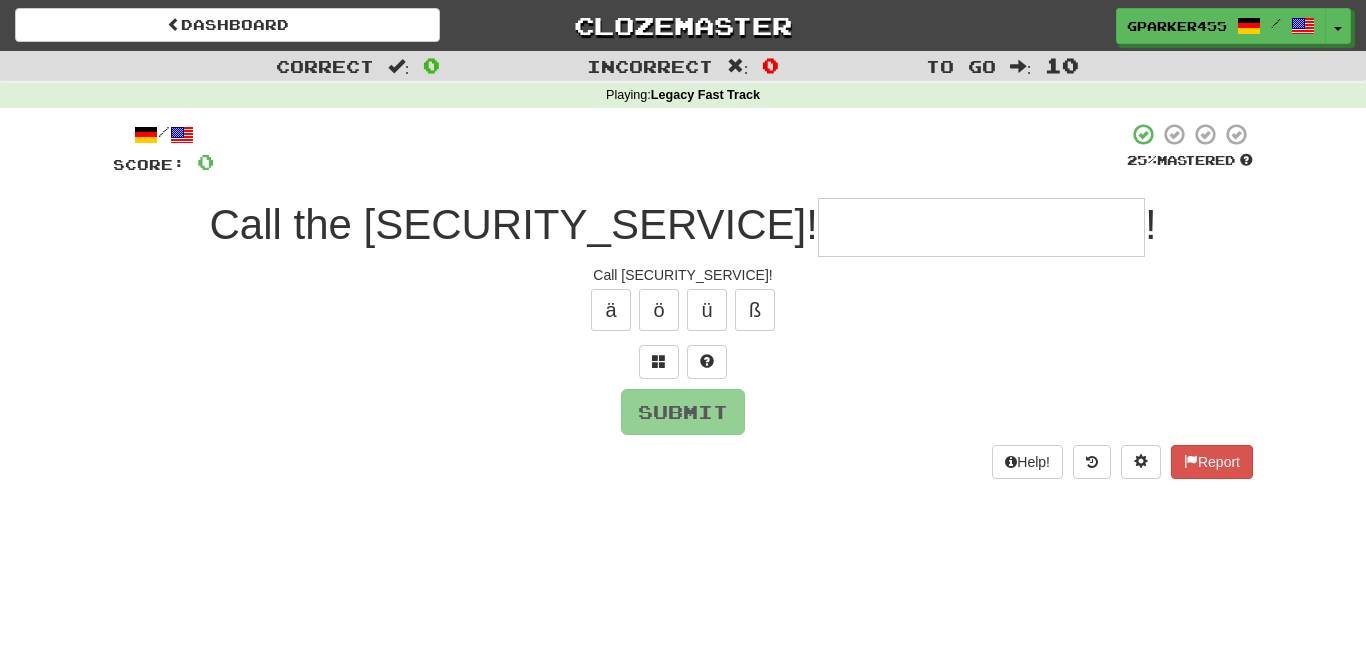scroll, scrollTop: 0, scrollLeft: 0, axis: both 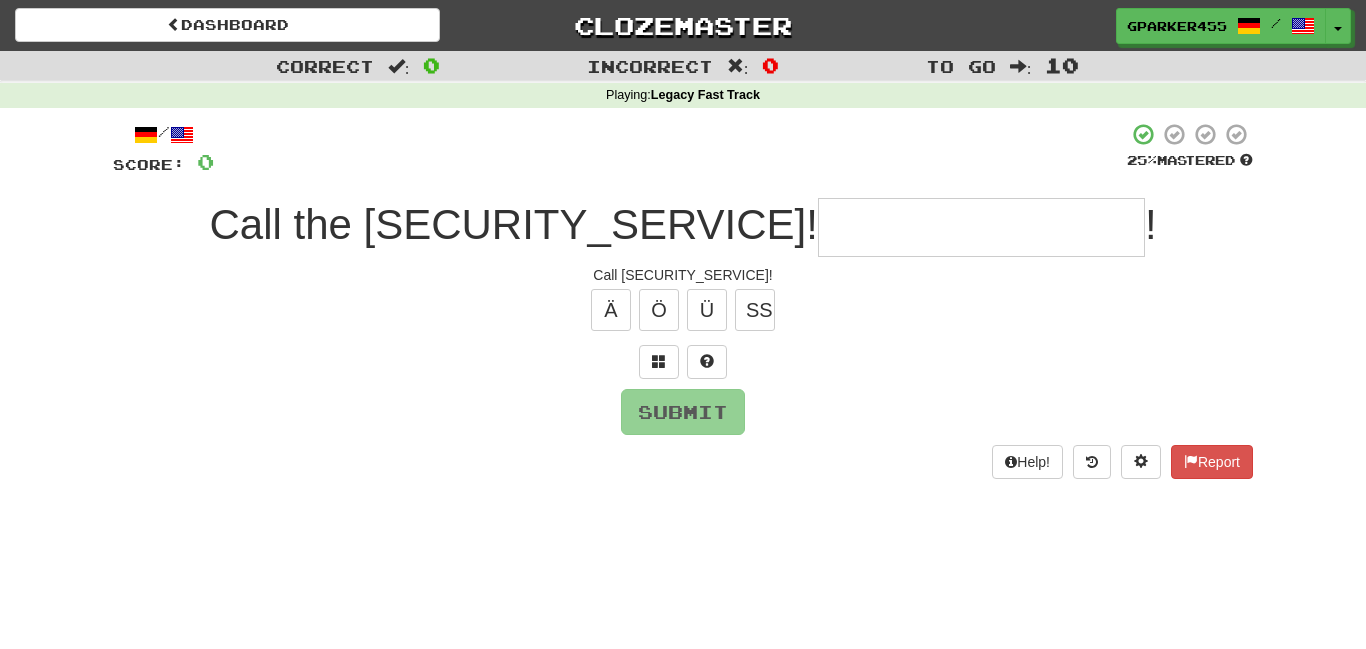 click at bounding box center [981, 227] 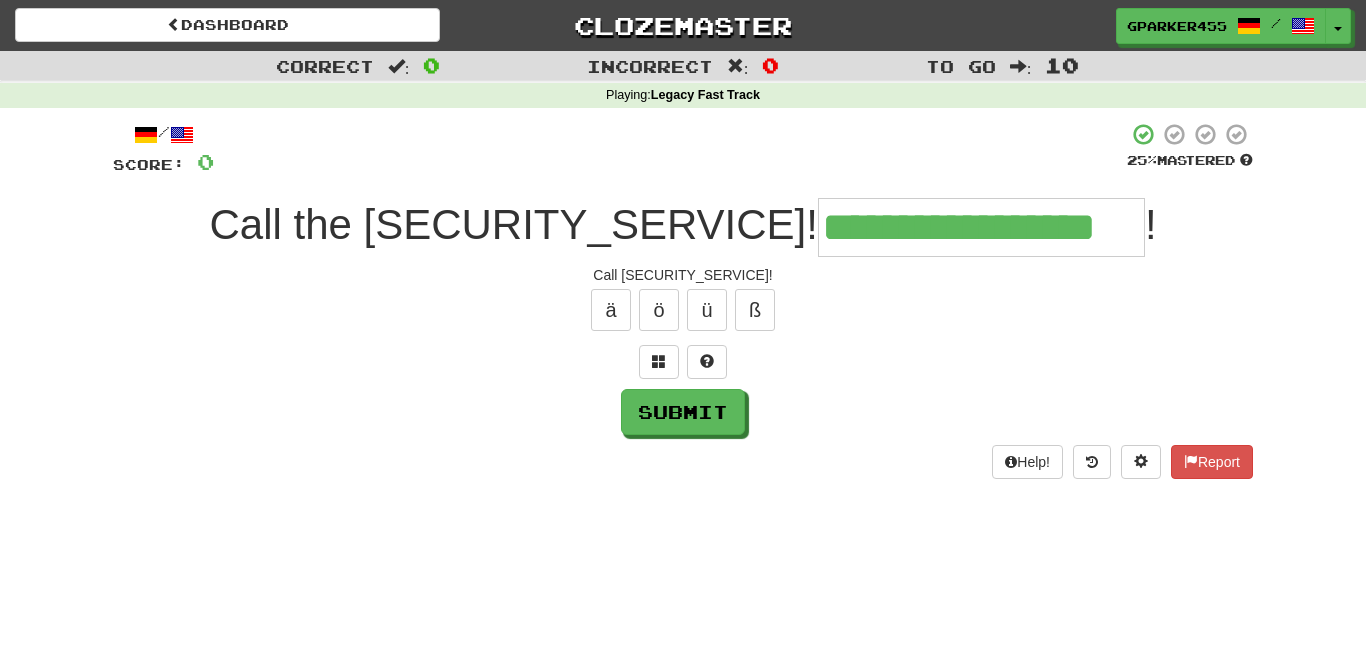 type on "**********" 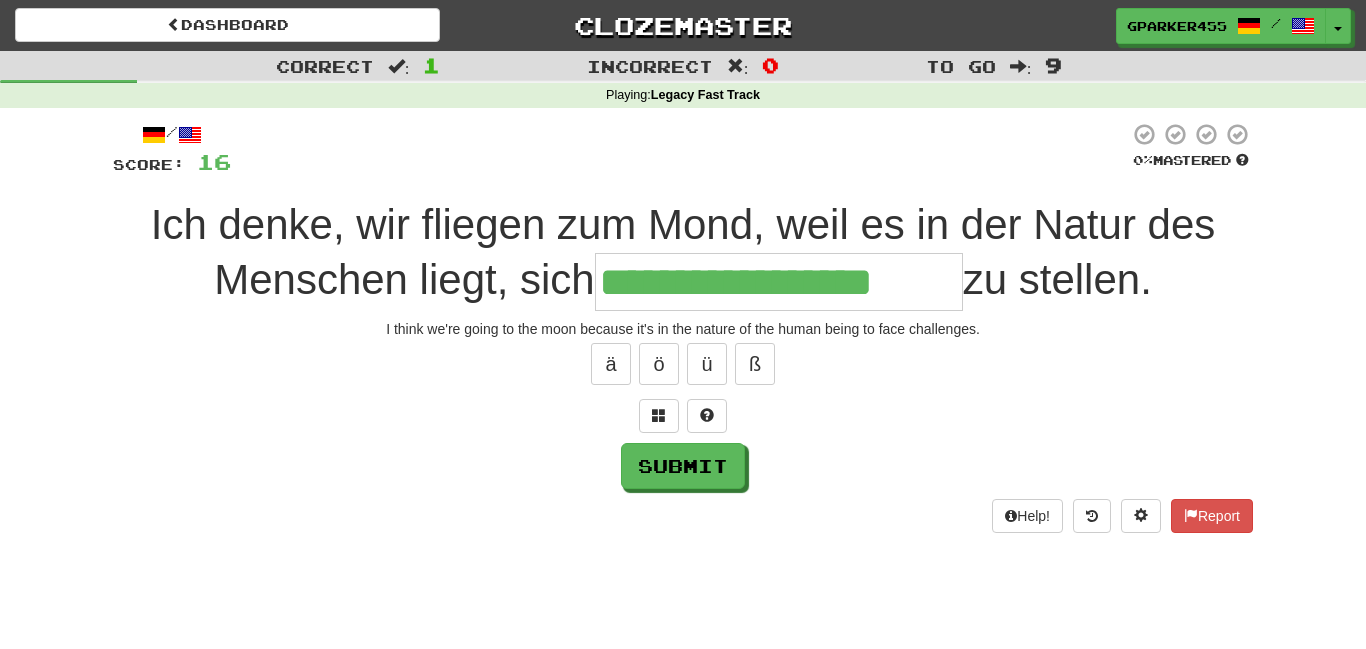 type on "**********" 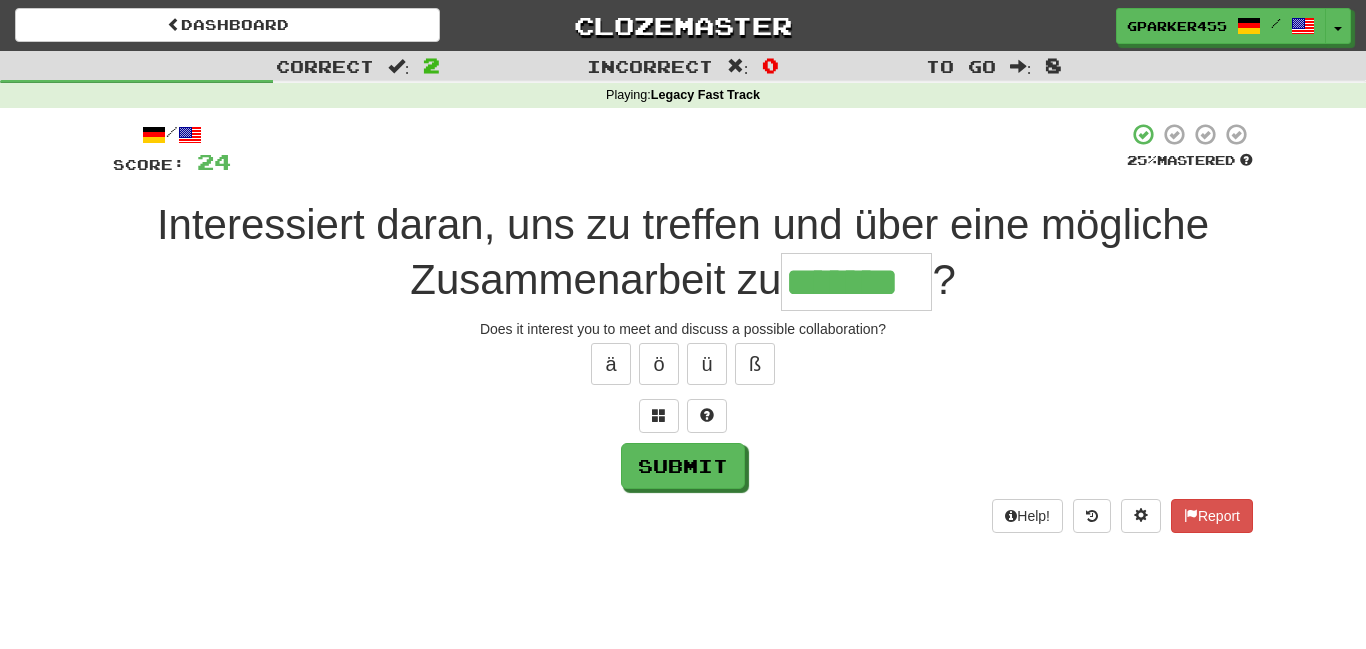 type on "*******" 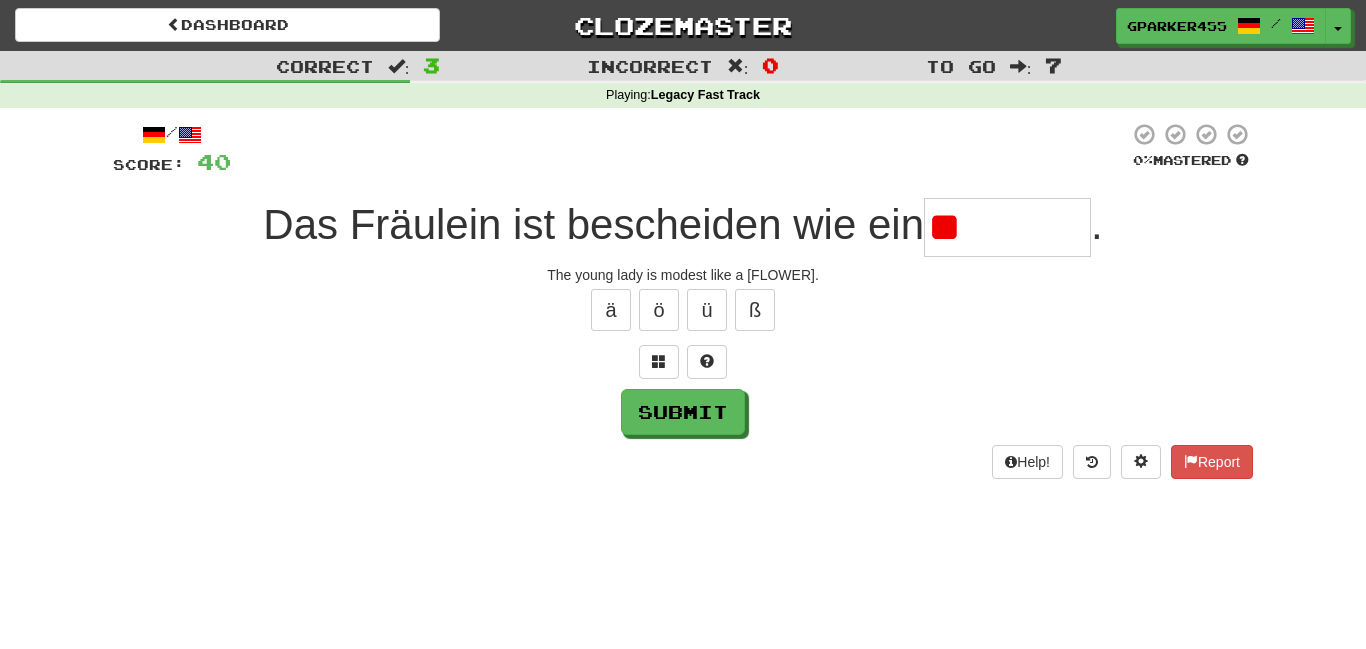 type on "*" 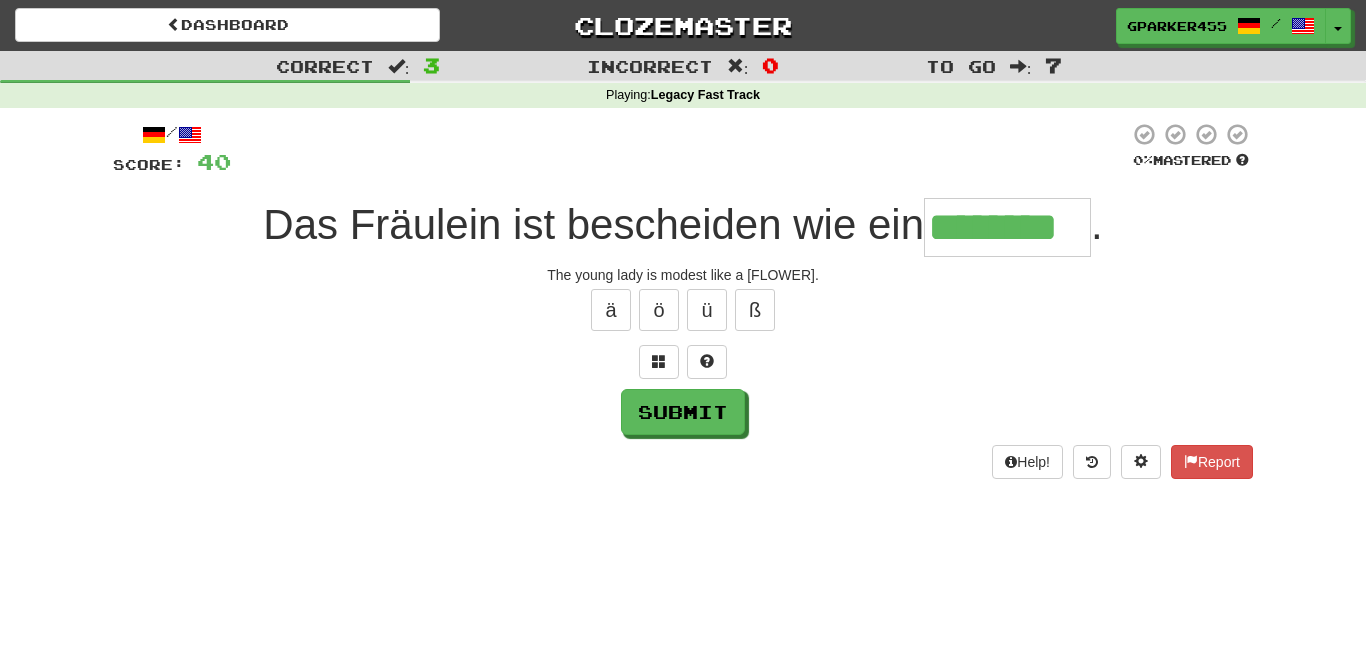 type on "********" 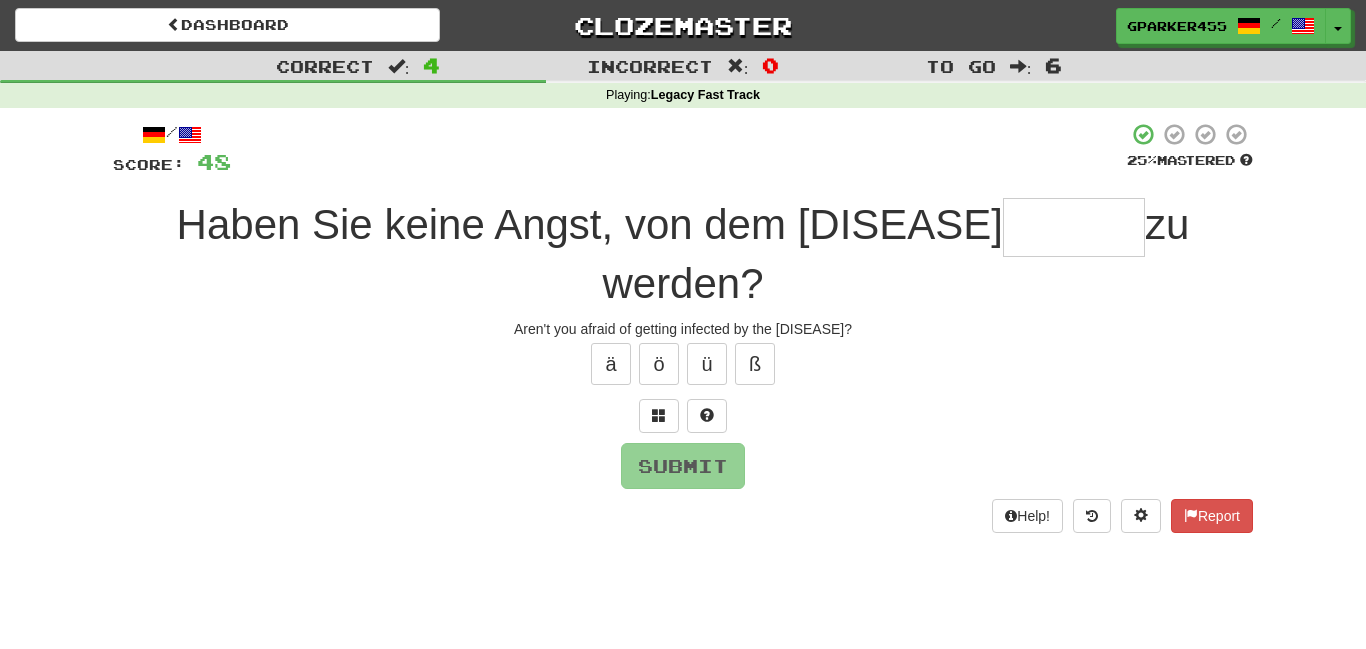type on "*" 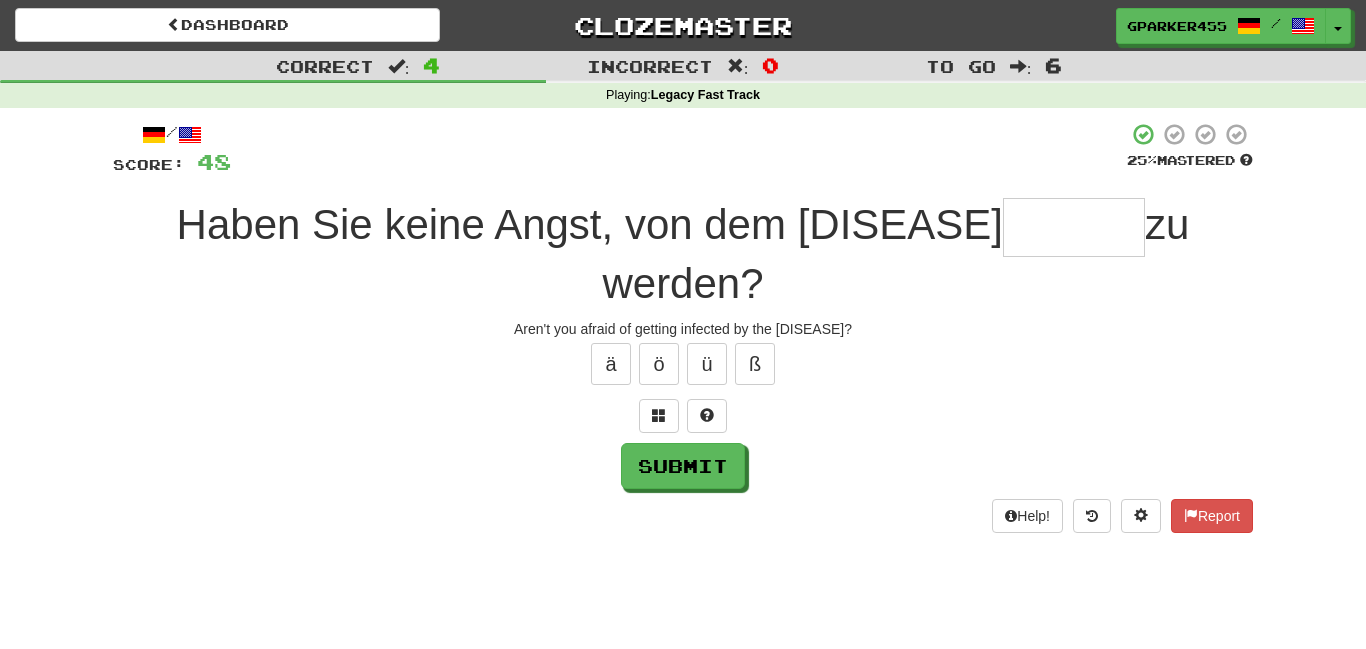 type on "*" 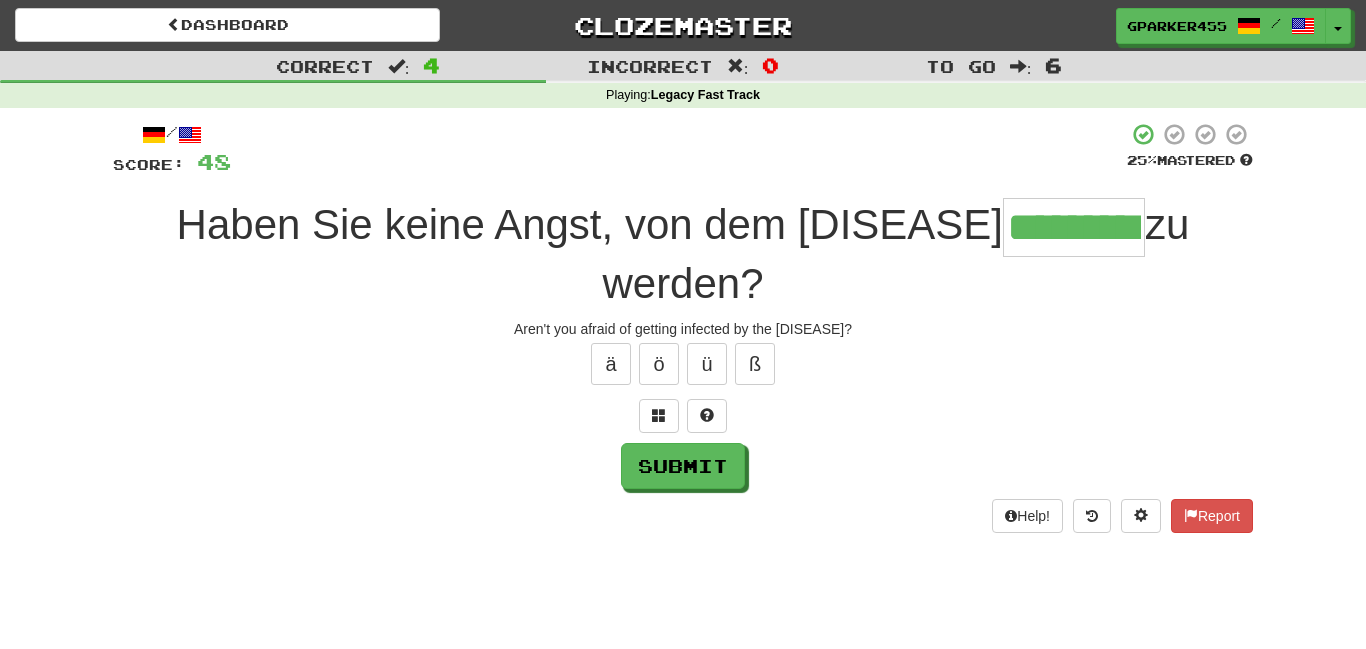 type on "*********" 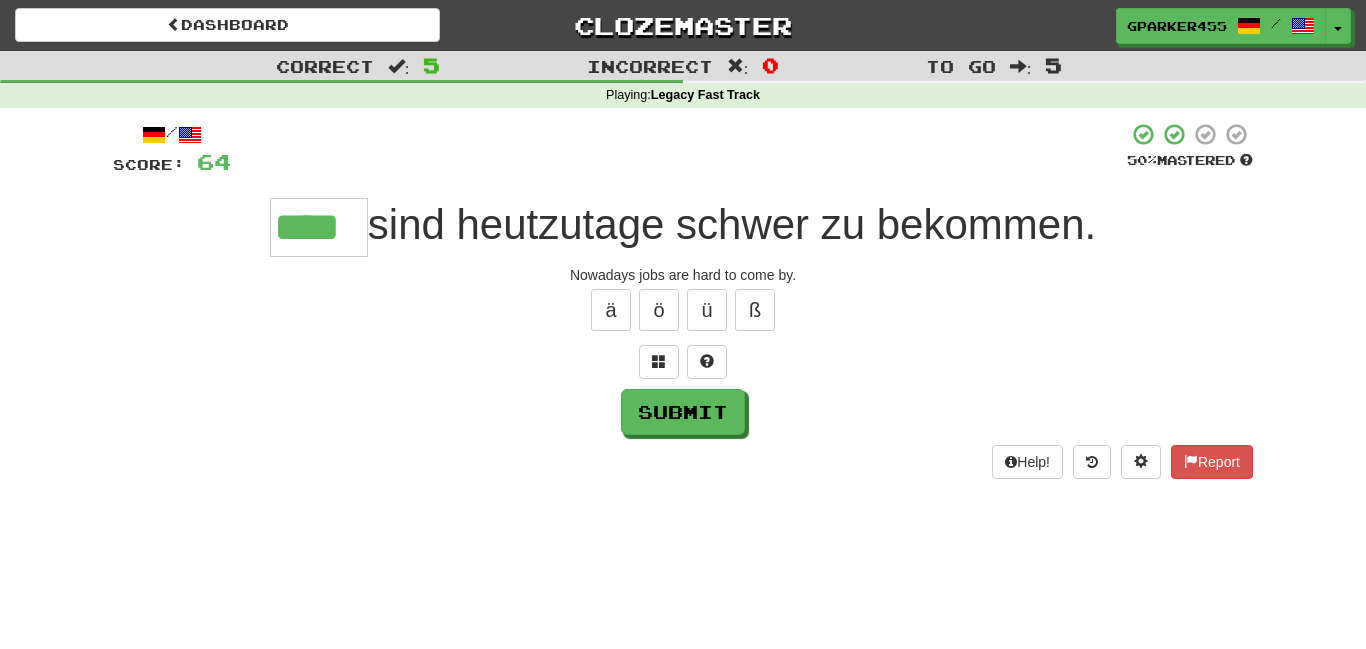type on "****" 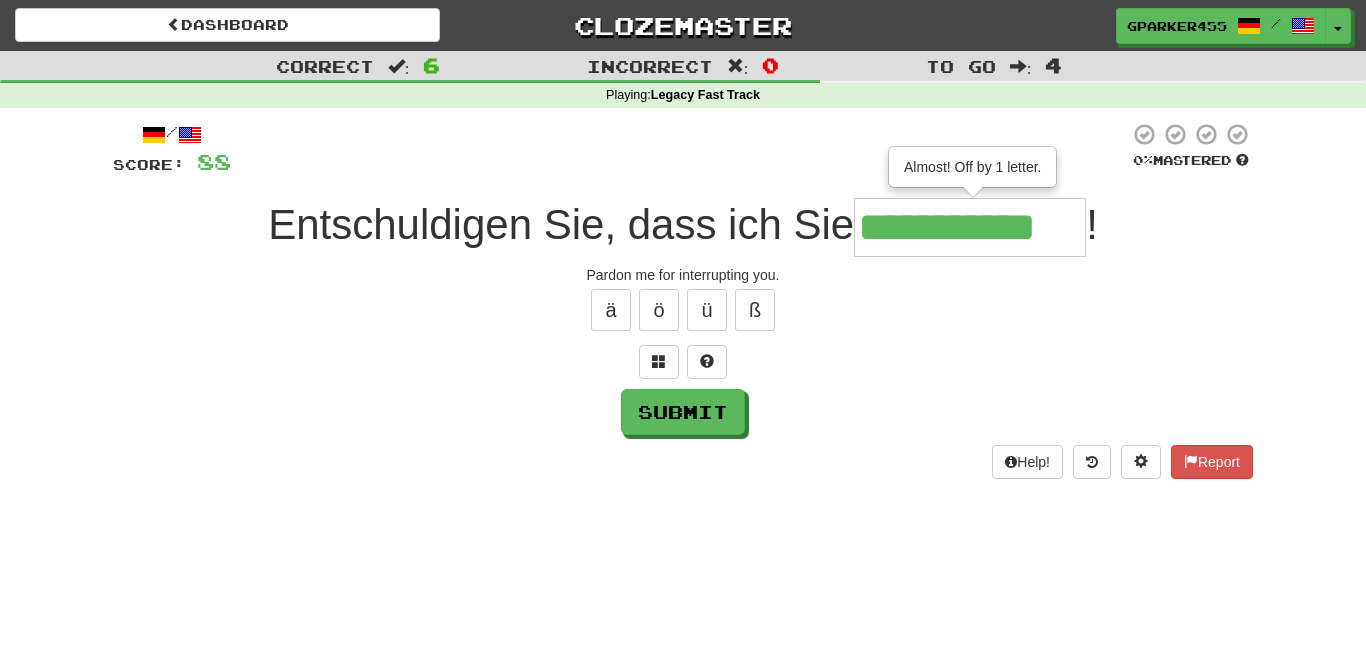 scroll, scrollTop: 0, scrollLeft: 0, axis: both 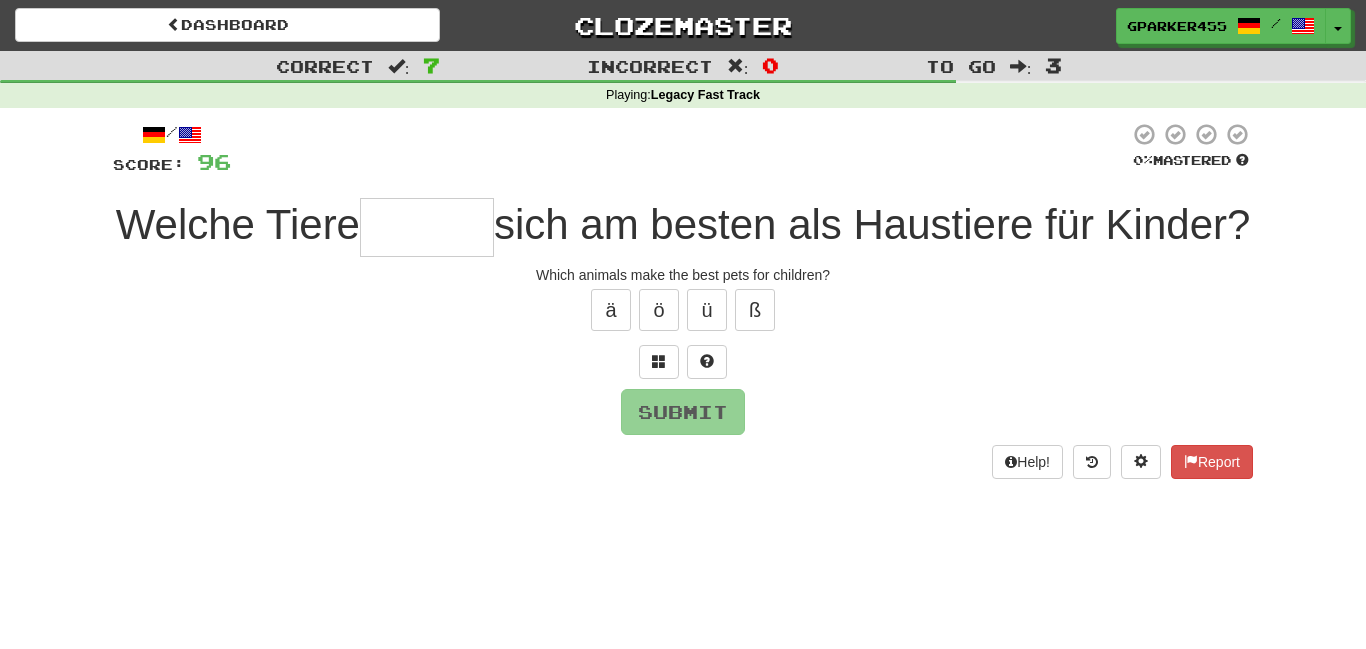 type on "*" 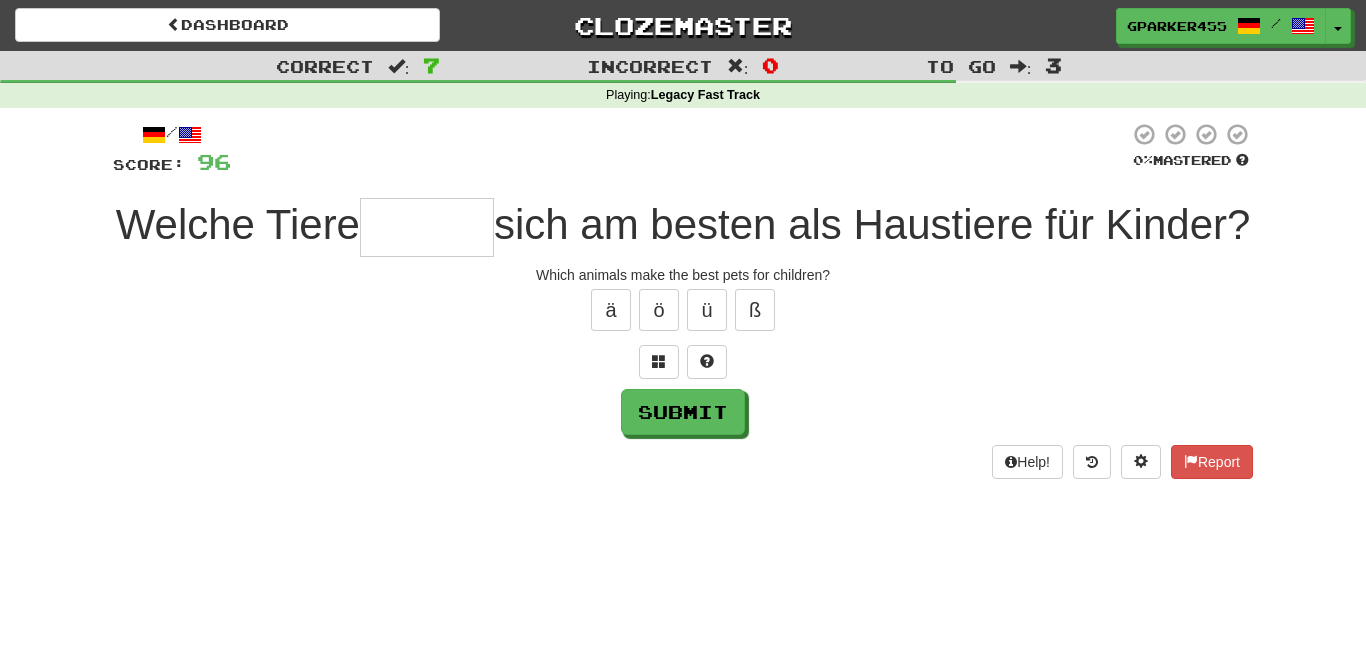 type on "*" 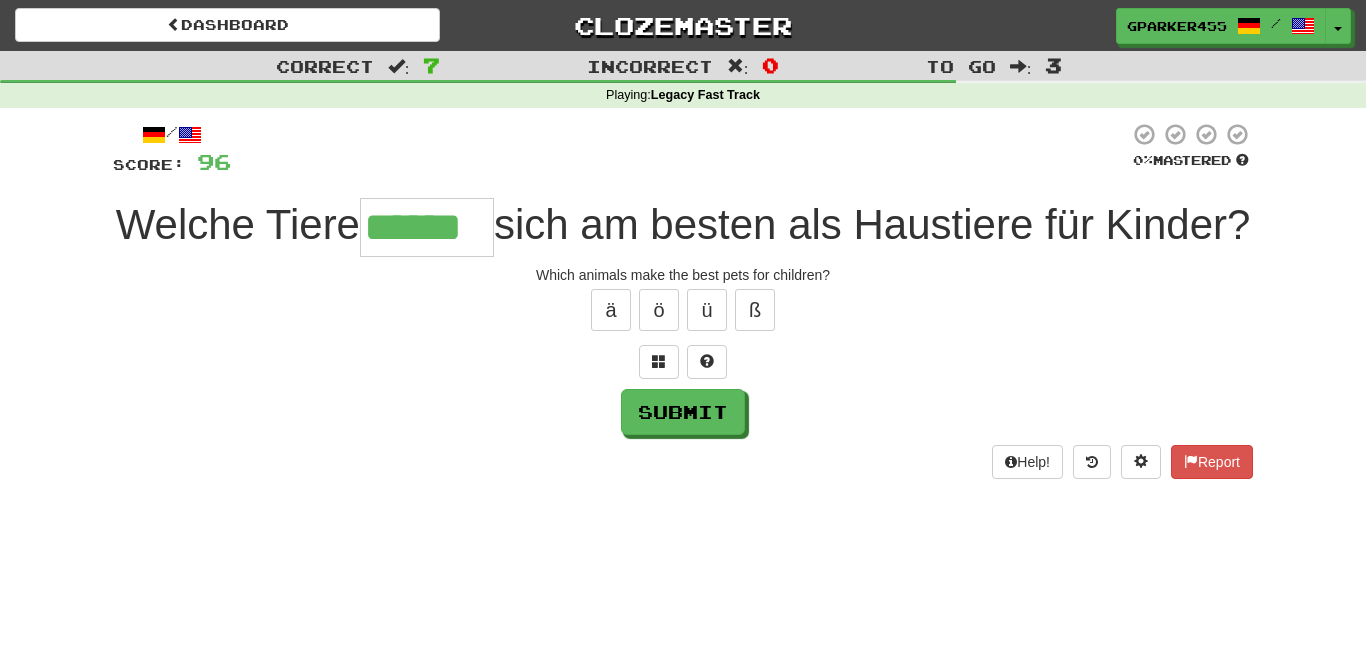 type on "******" 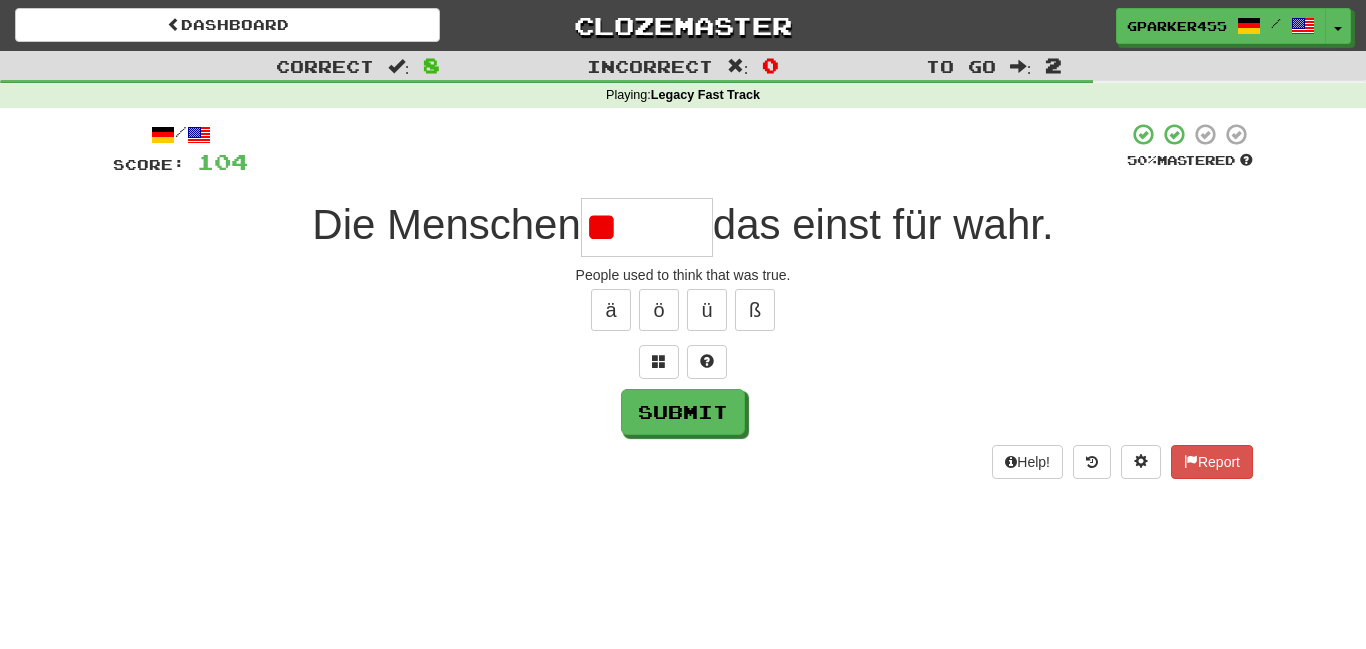 type on "*" 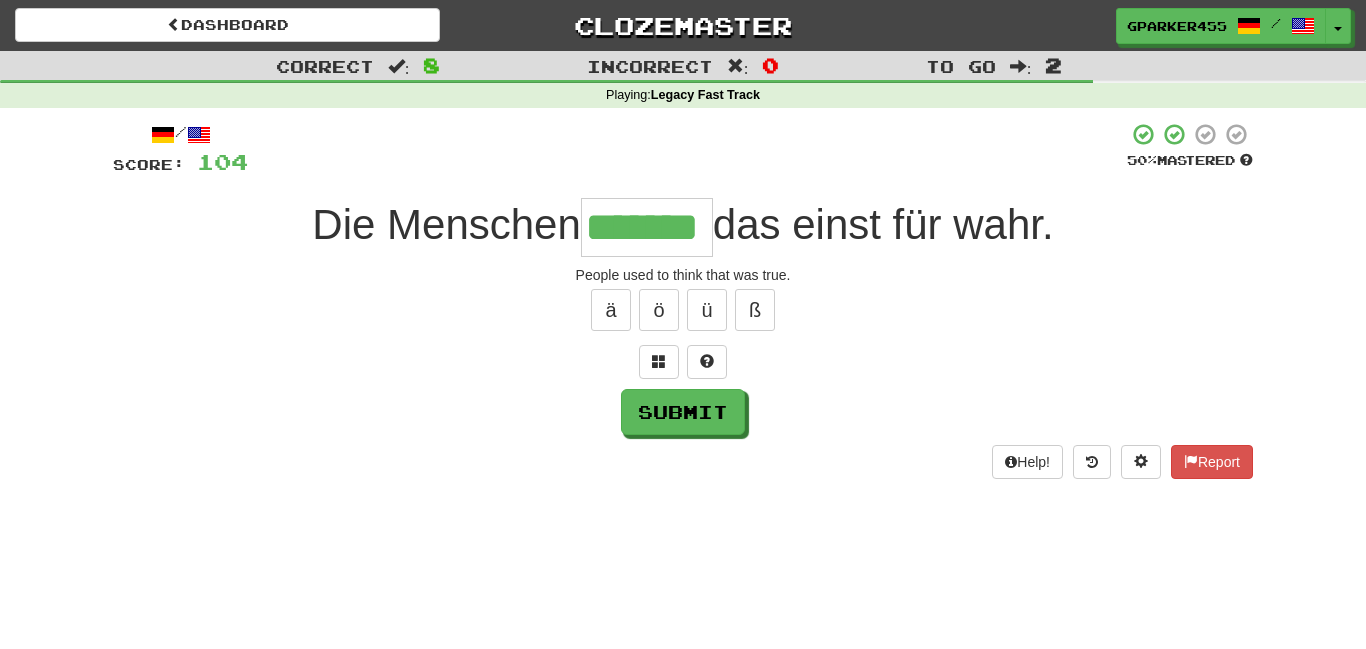 type on "*******" 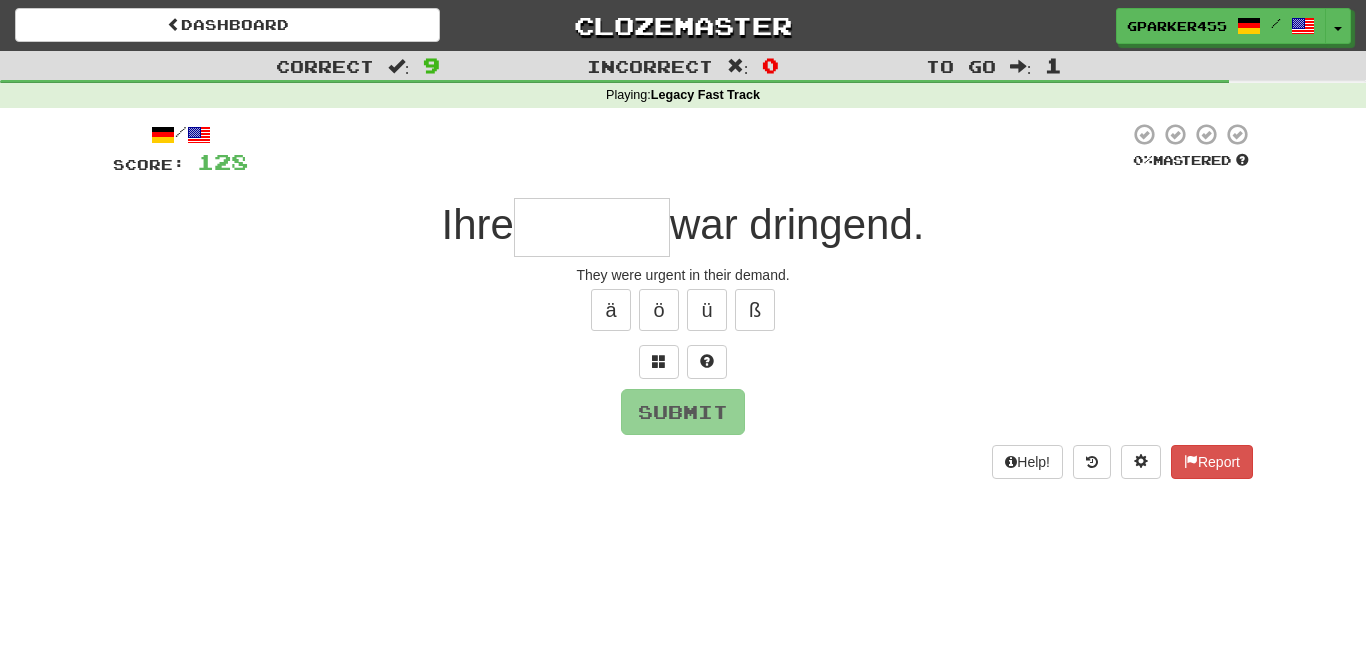 type on "*" 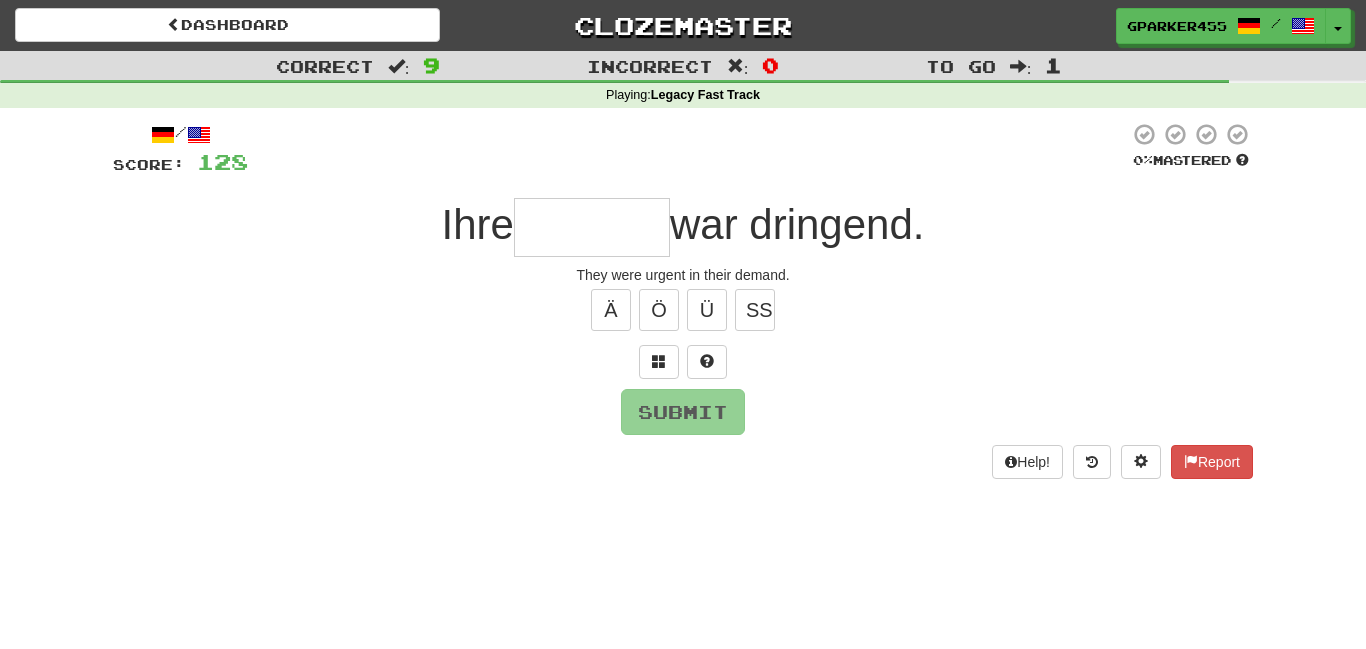 type on "*" 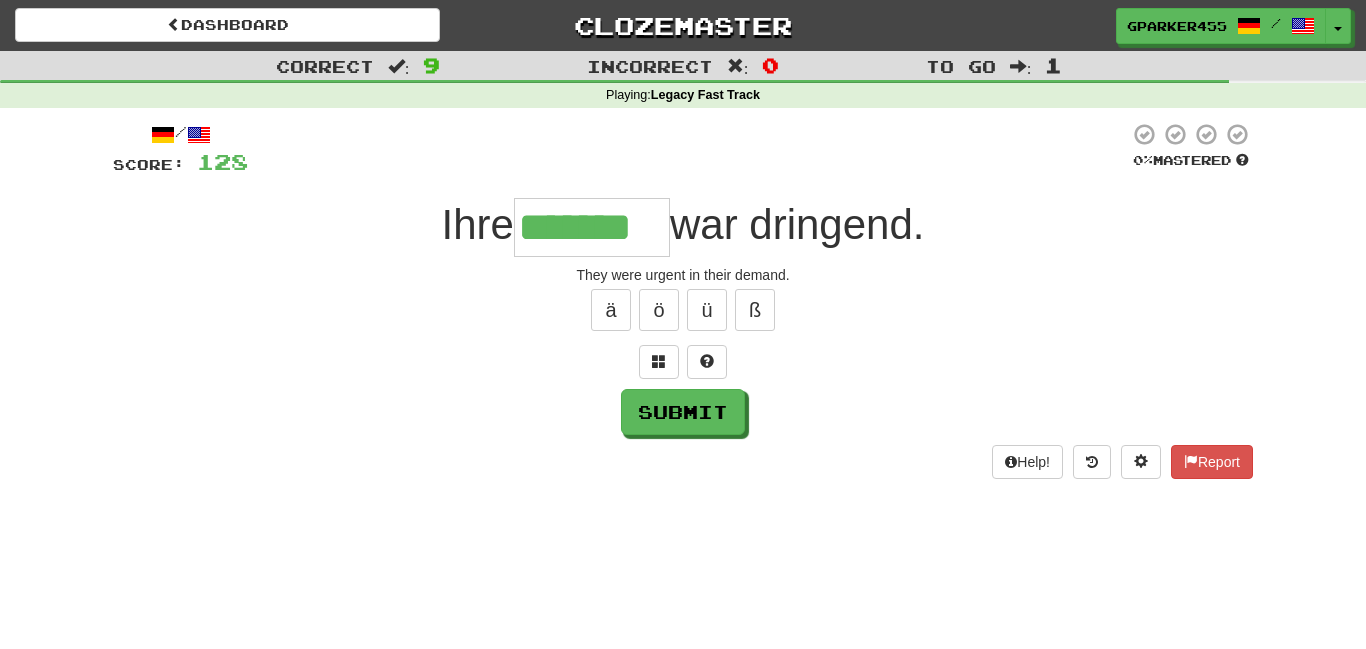 type on "*******" 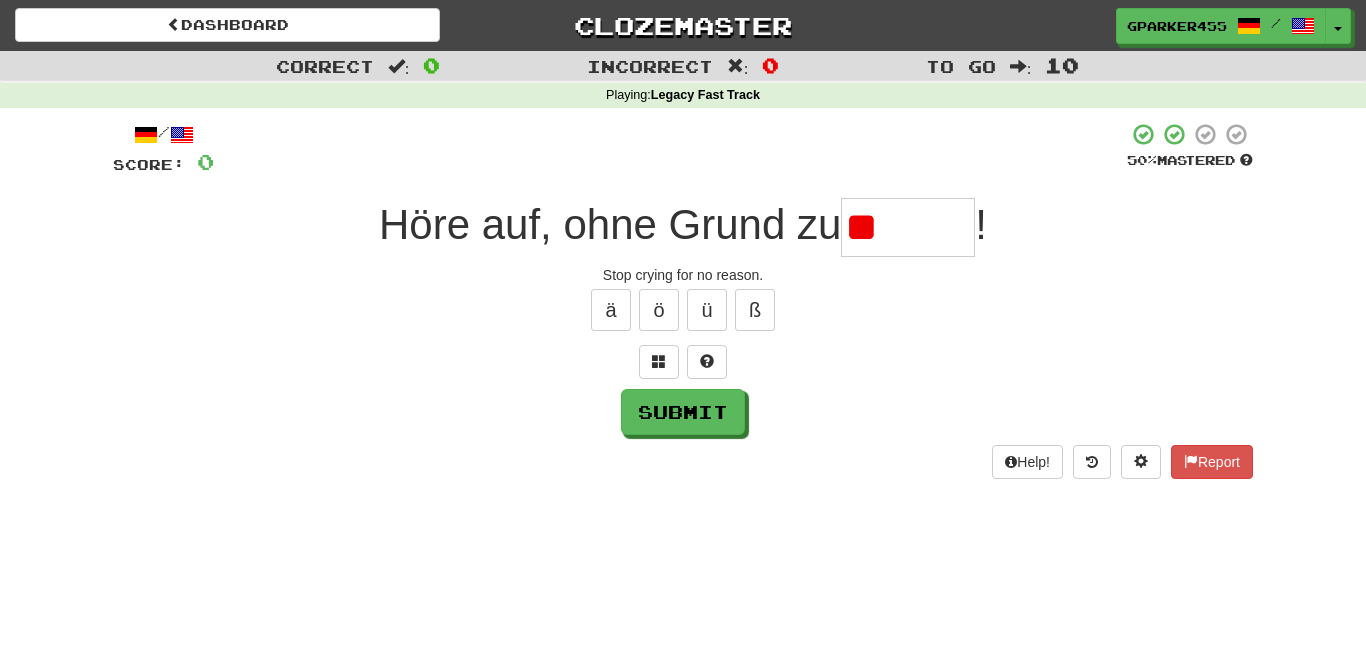 type on "*" 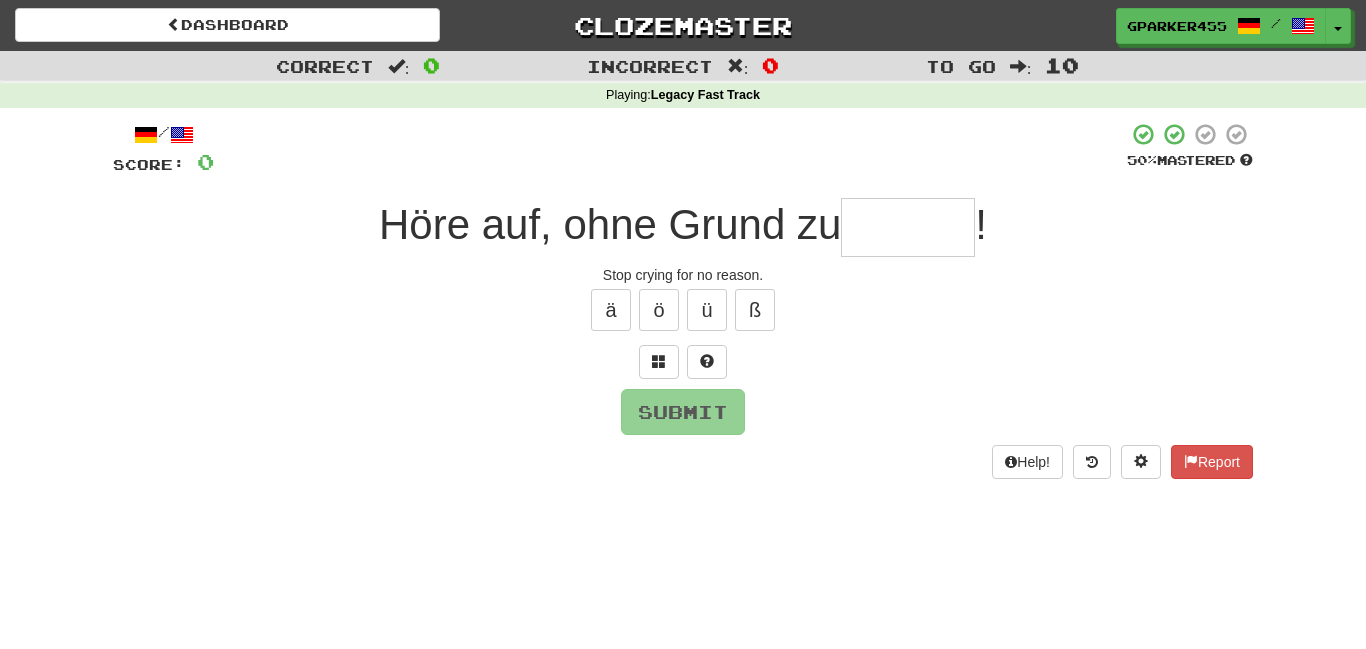 type on "*" 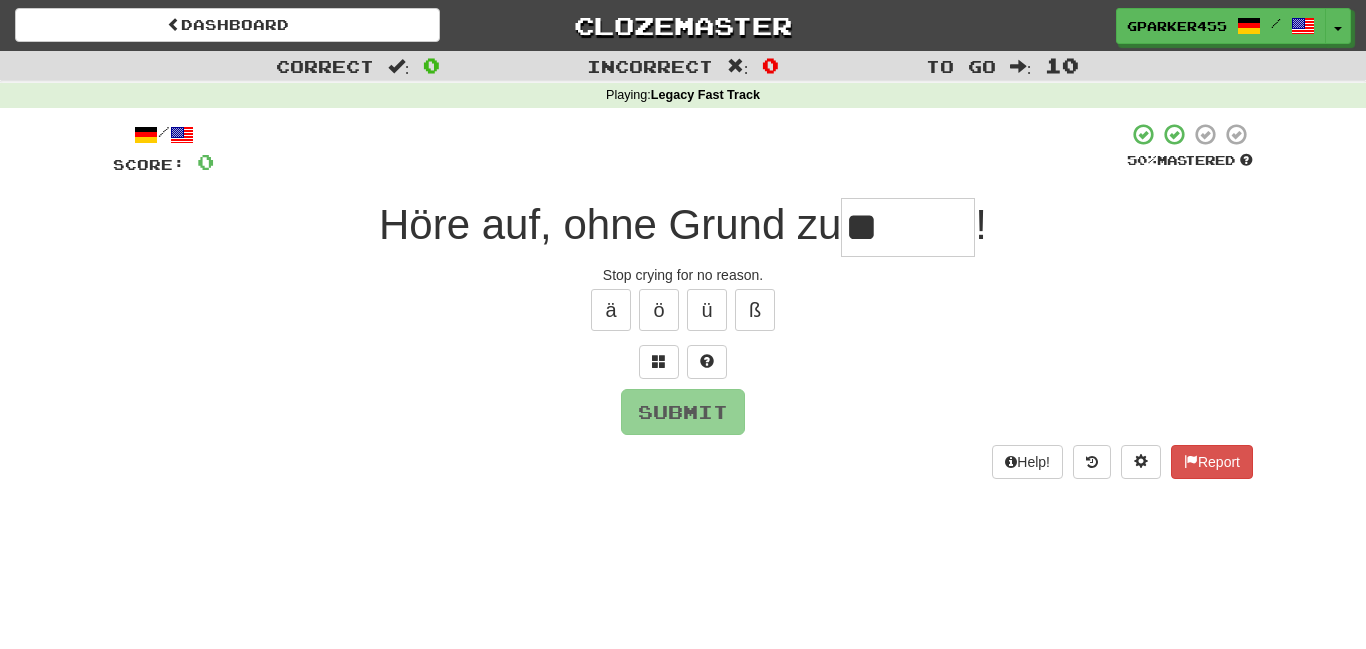 type on "*" 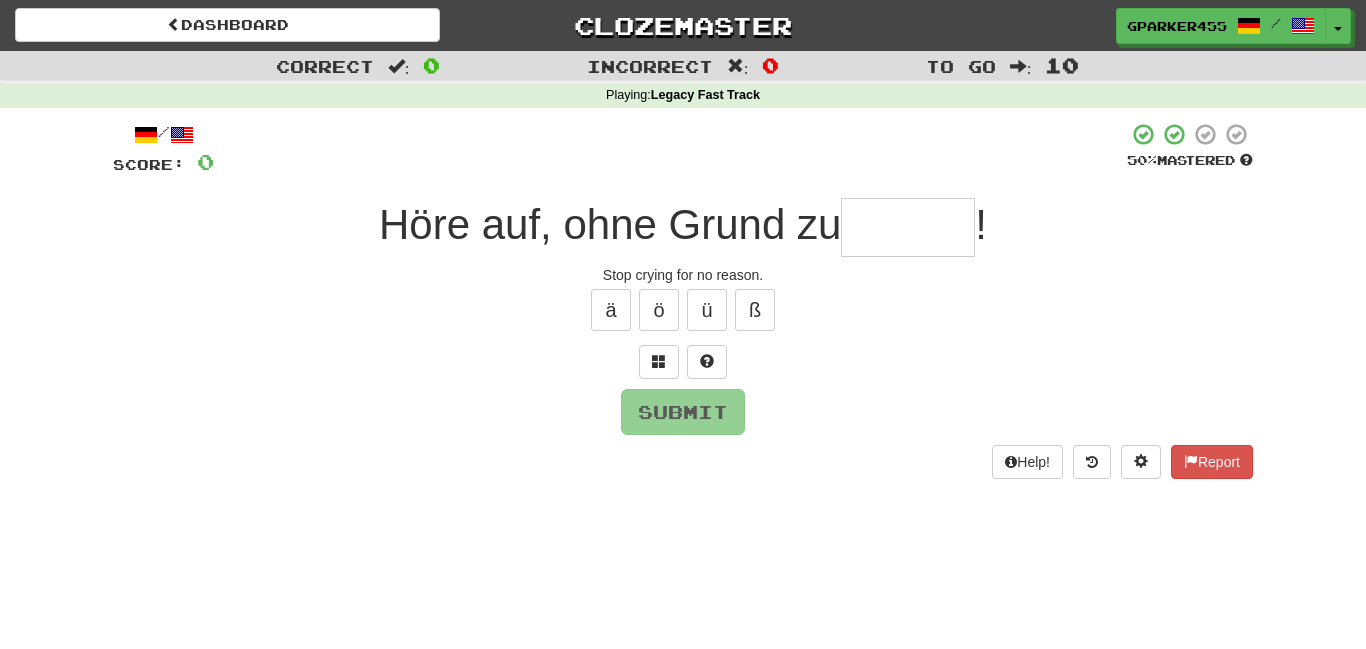 type on "*" 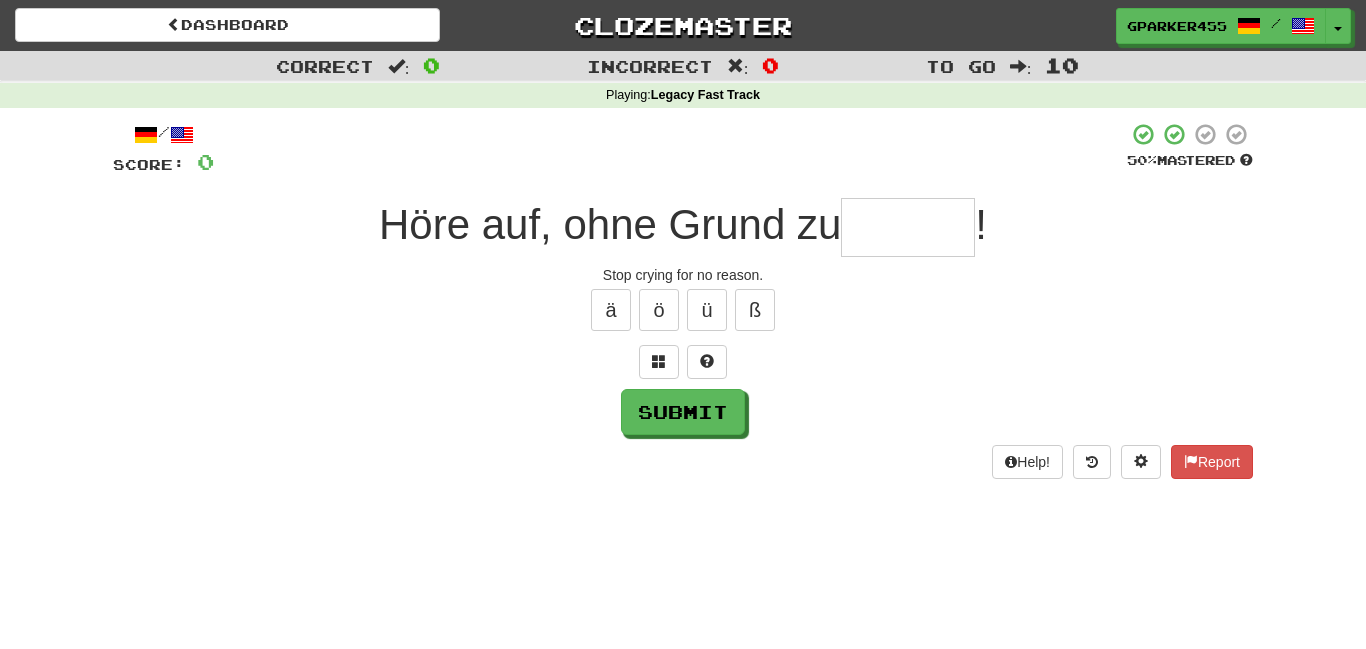 type on "*" 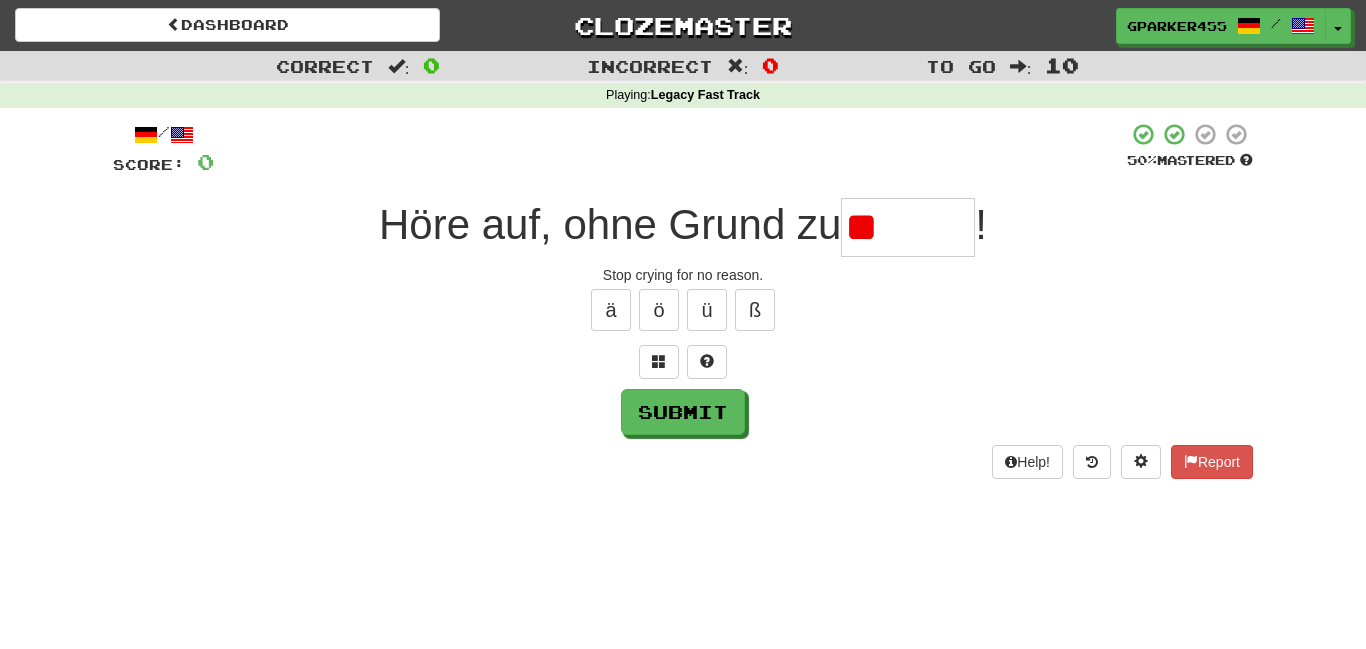 type on "*" 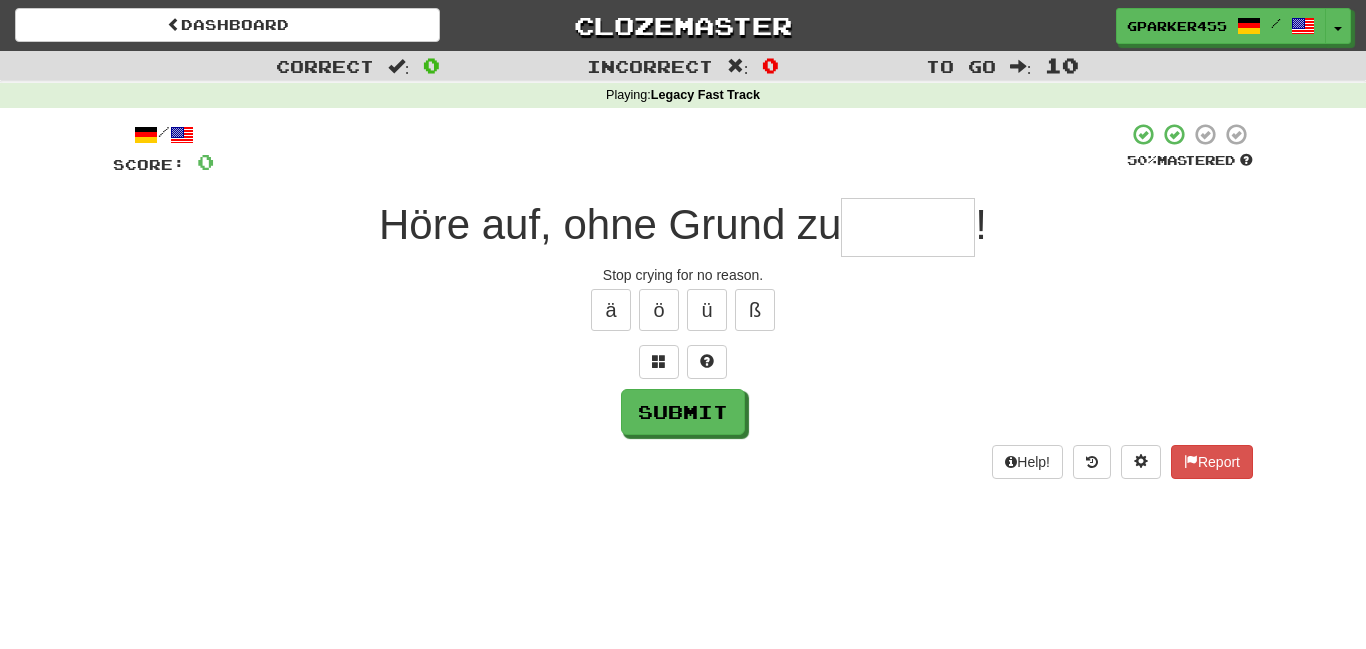 type on "*" 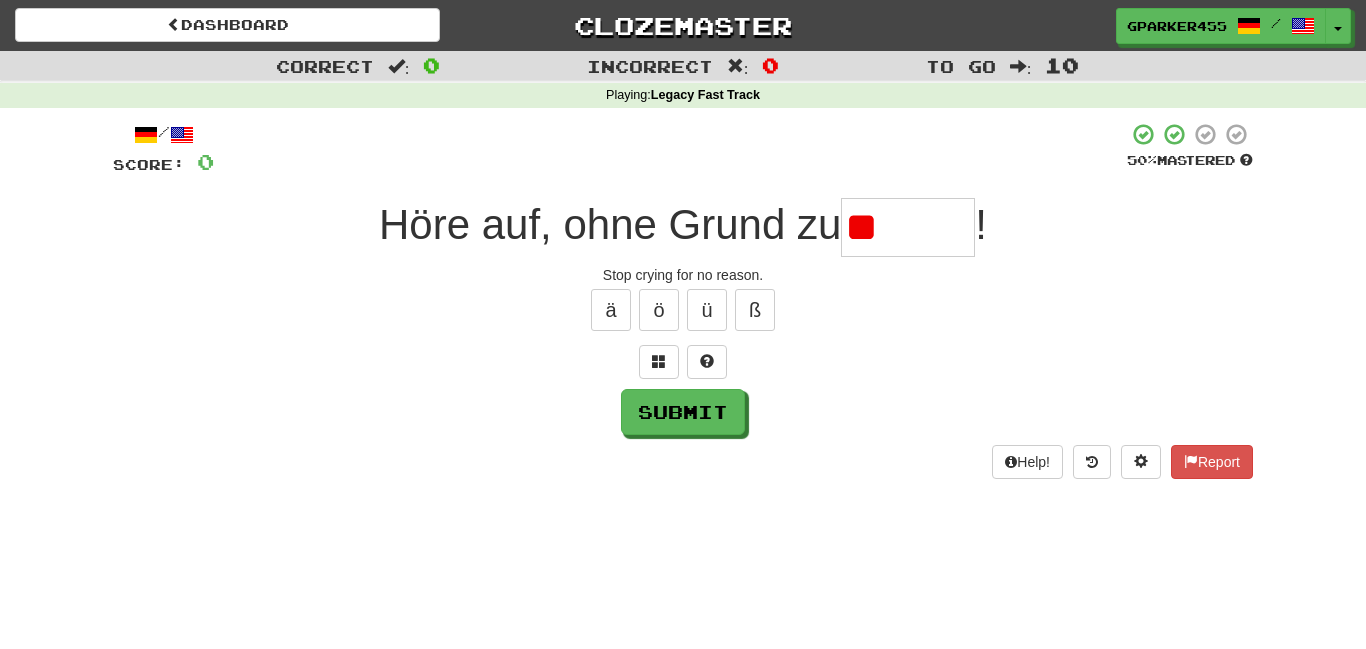 type on "*" 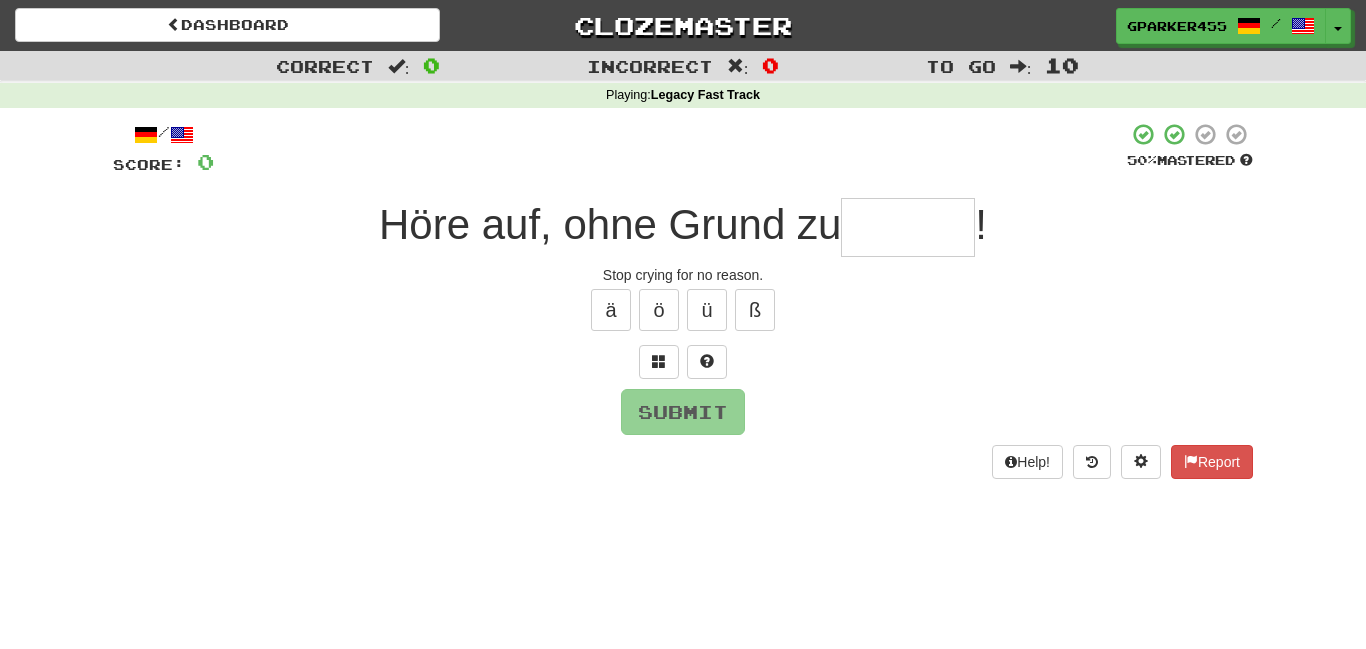 type on "*" 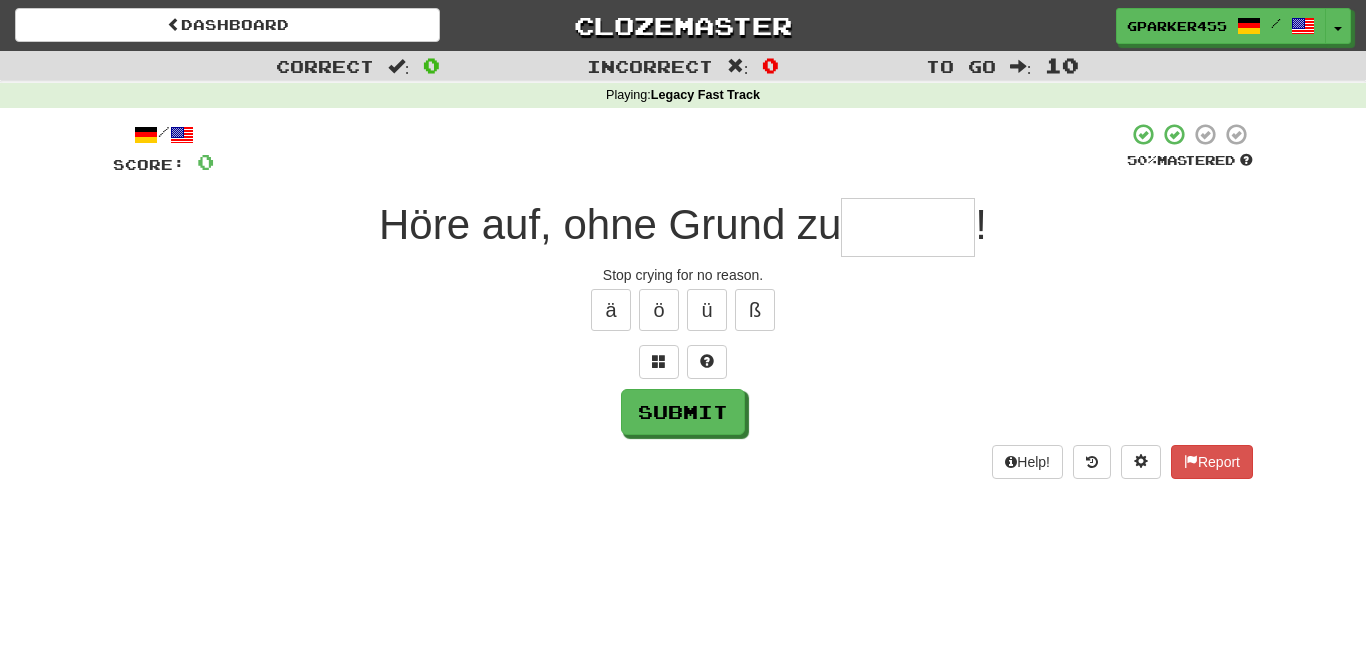type on "*" 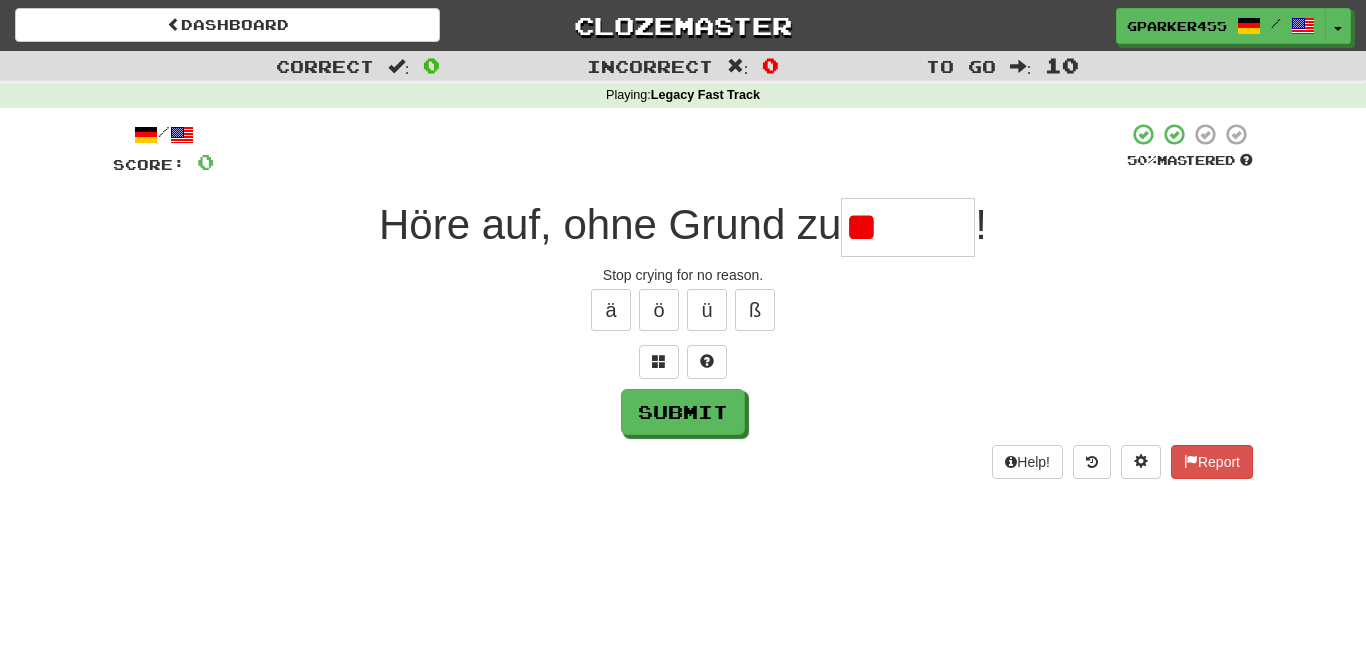 type on "*" 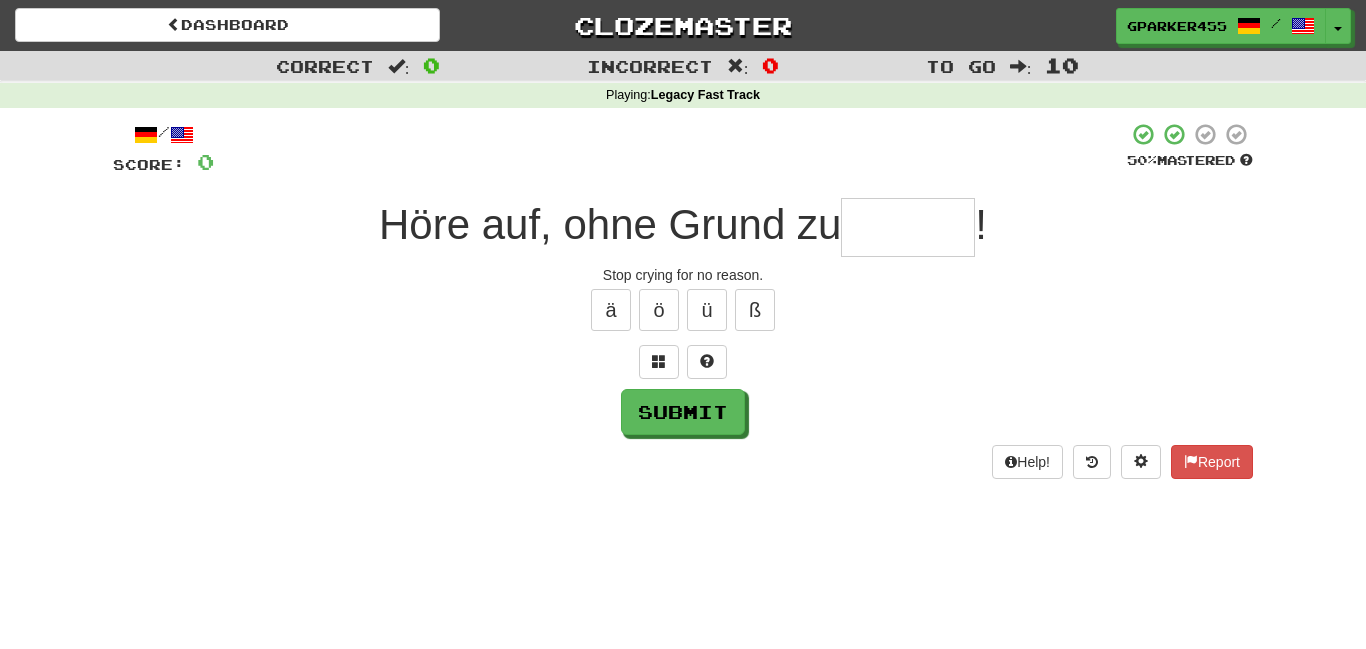 type on "*" 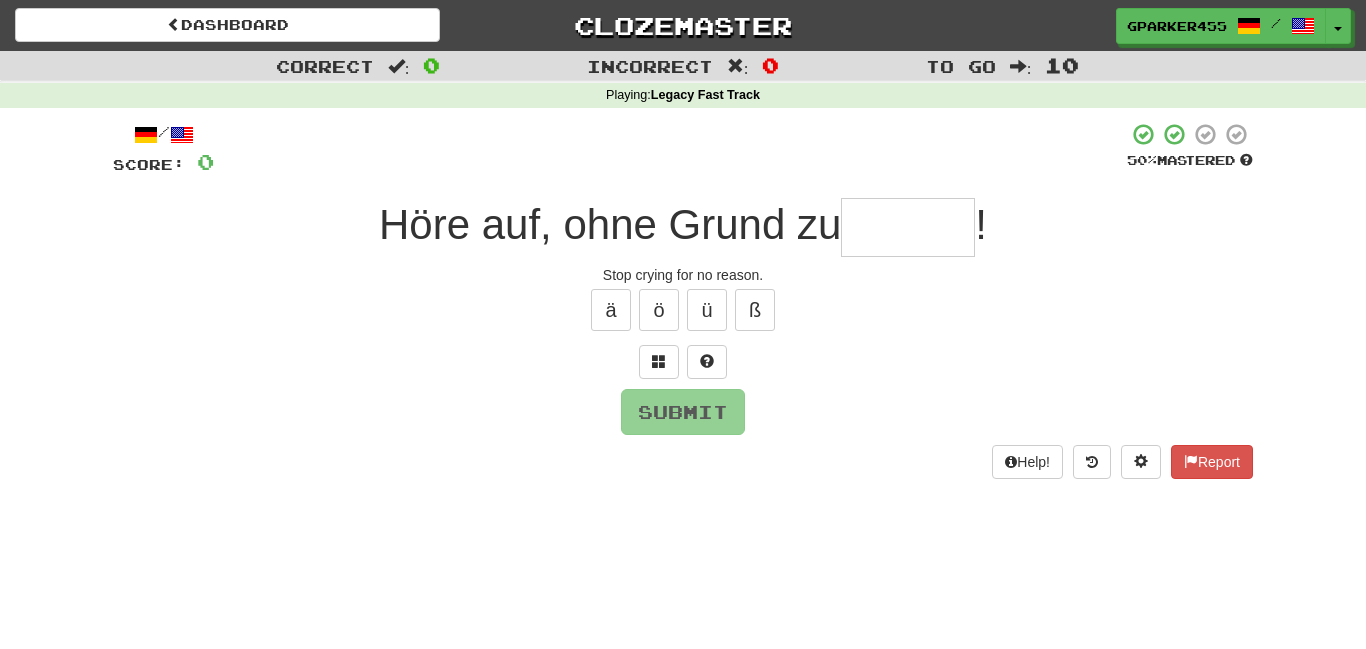 type on "*" 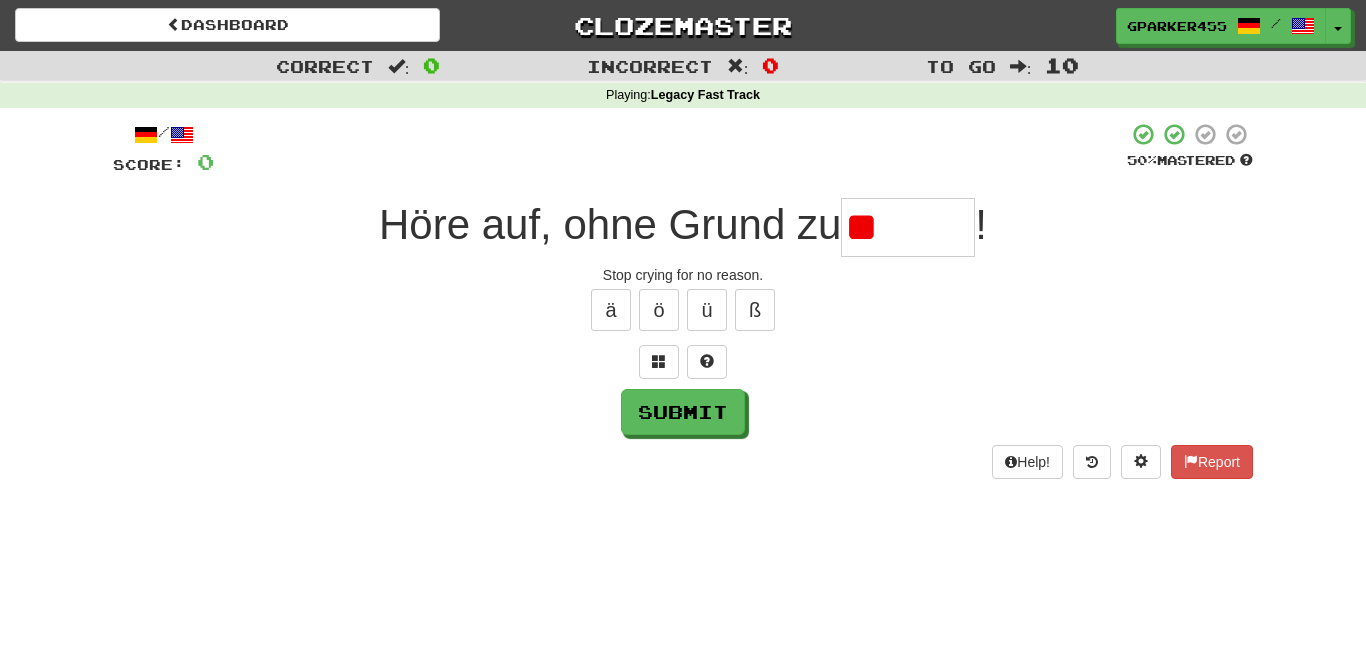 type on "*" 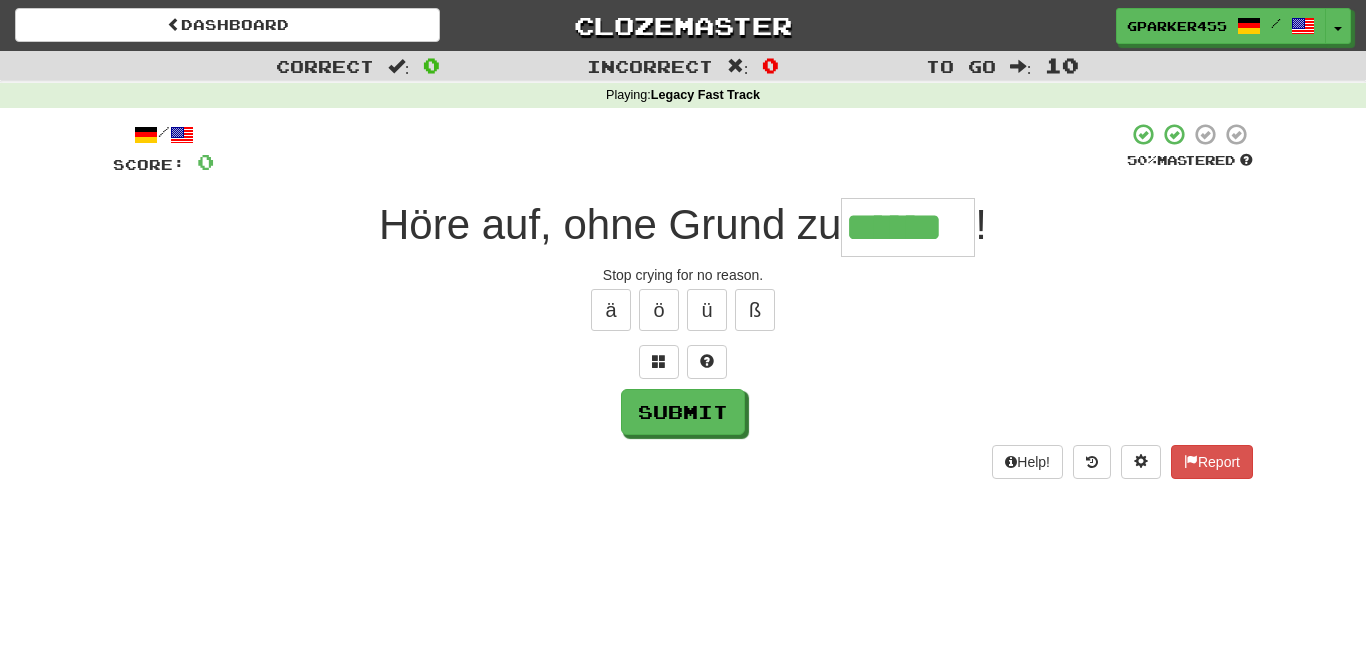 type on "******" 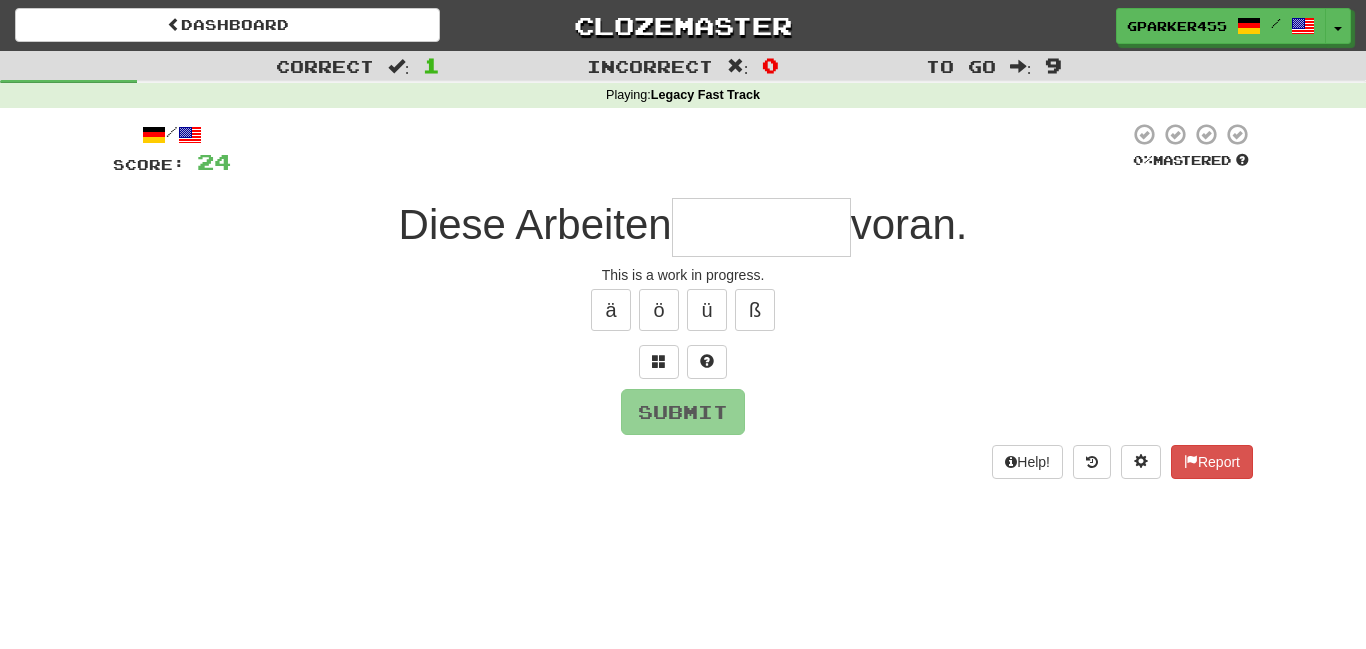 type on "*" 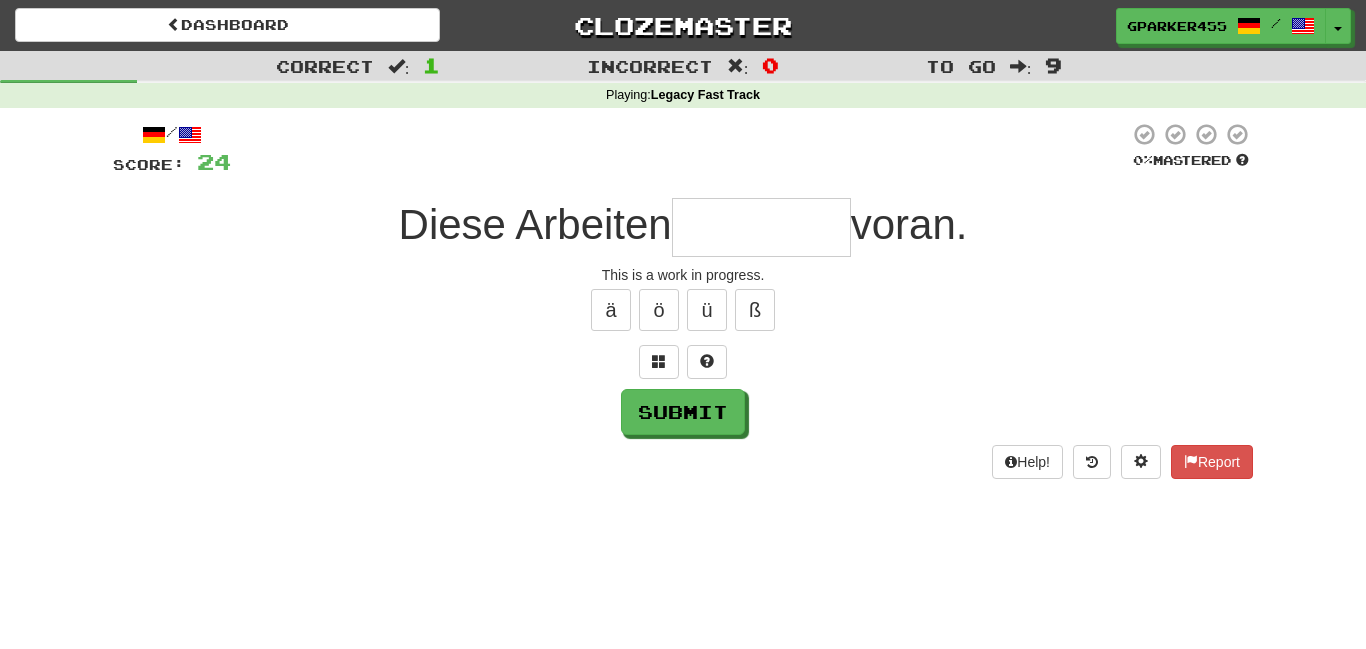 type on "*" 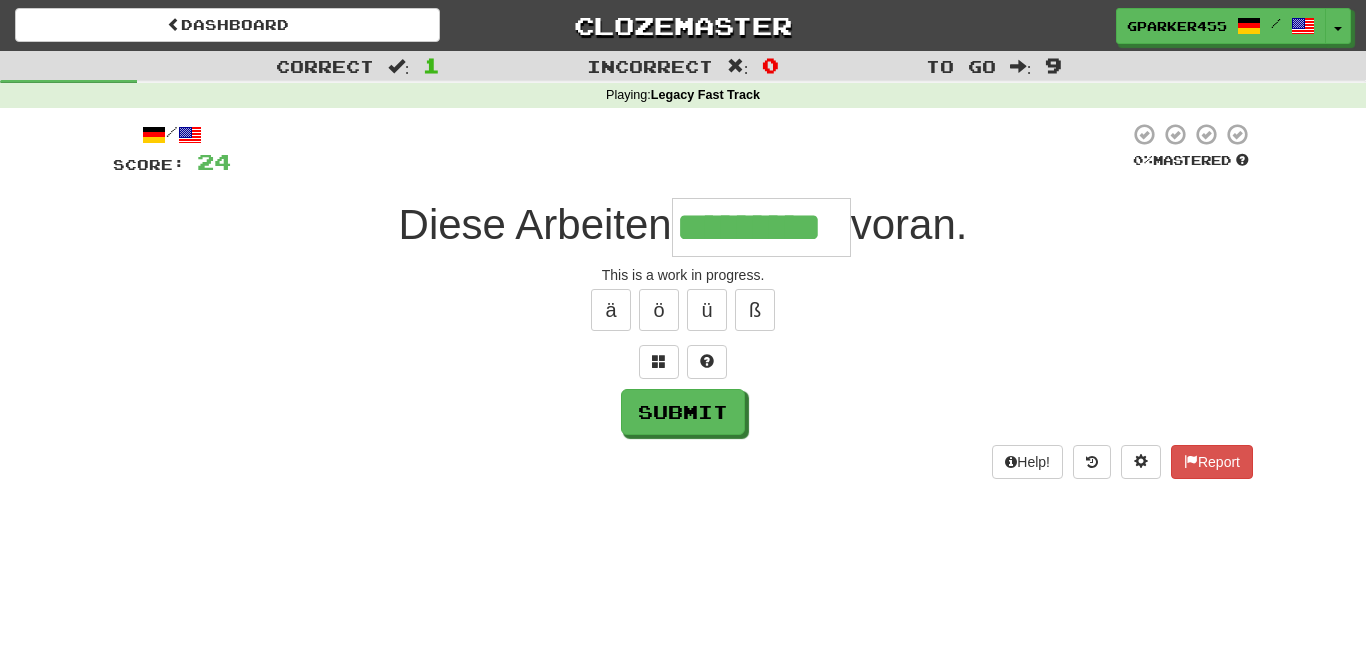 type on "*********" 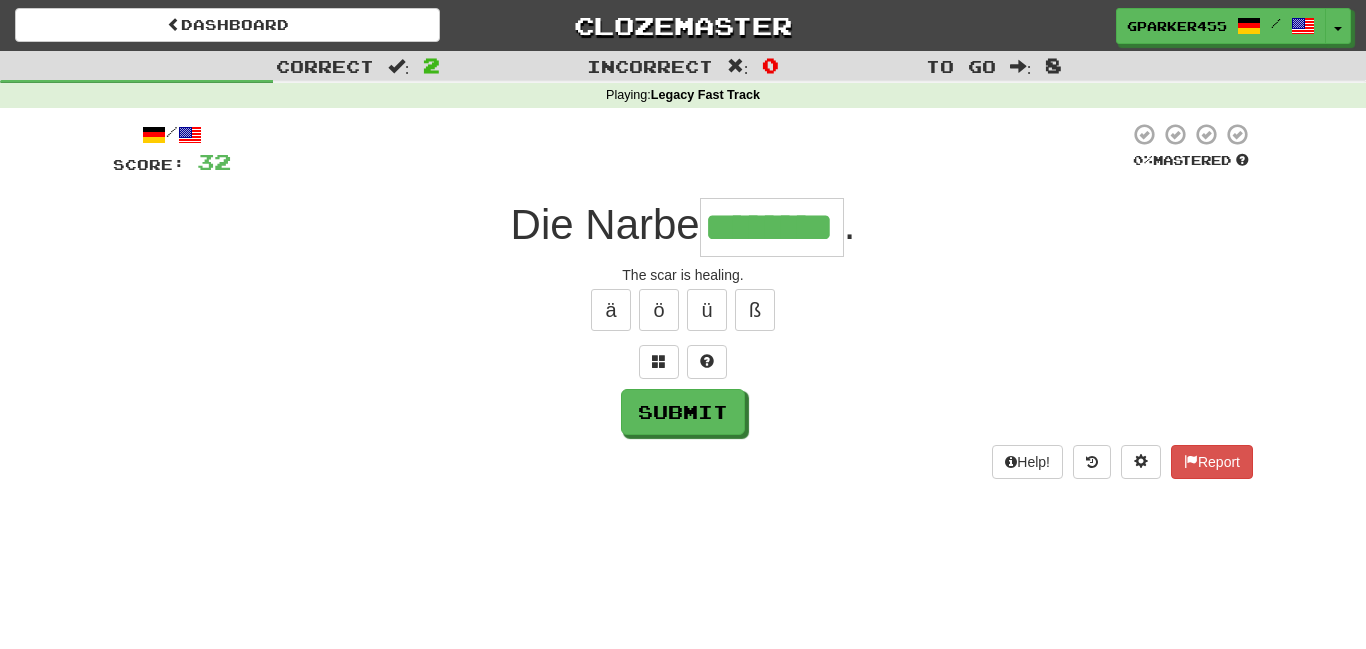 type on "********" 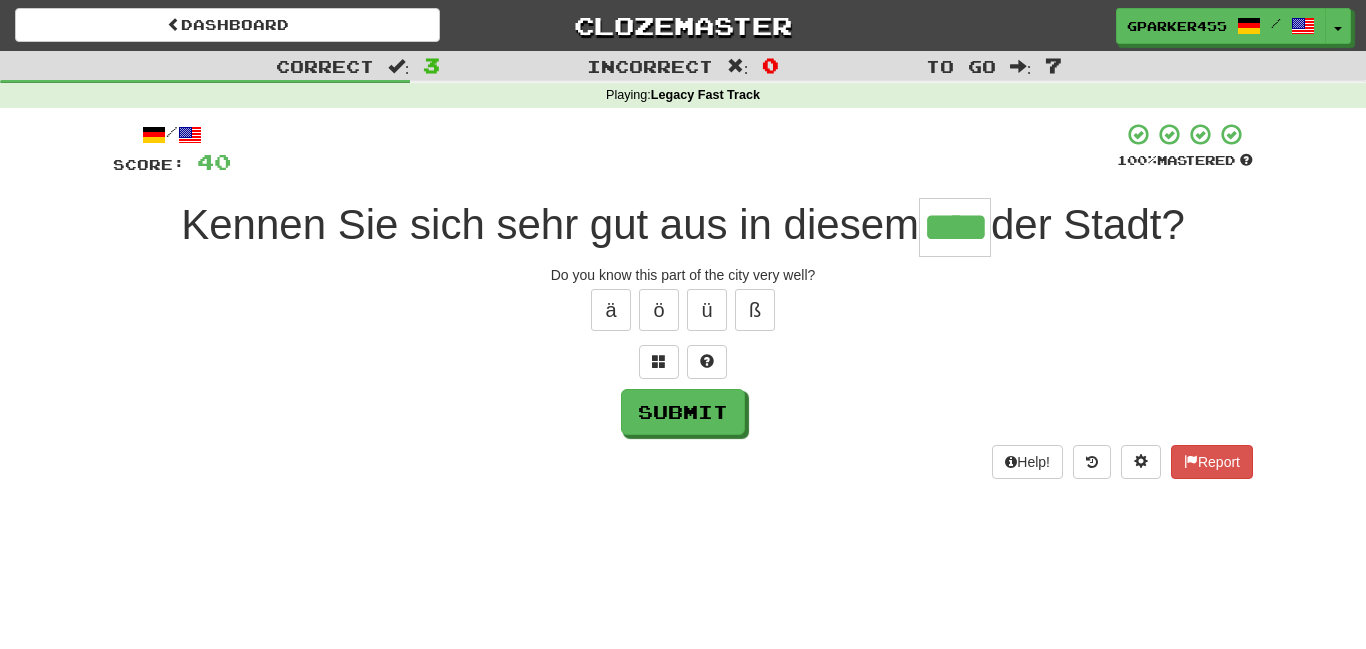 type on "****" 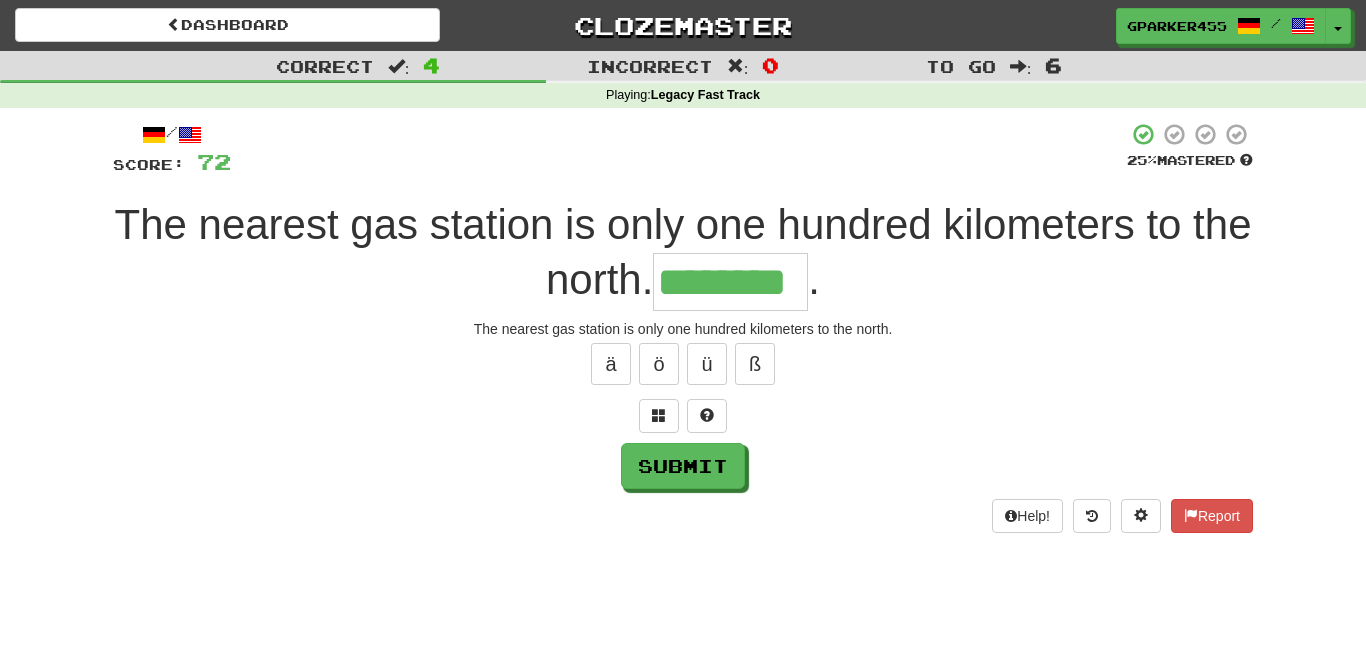 type on "********" 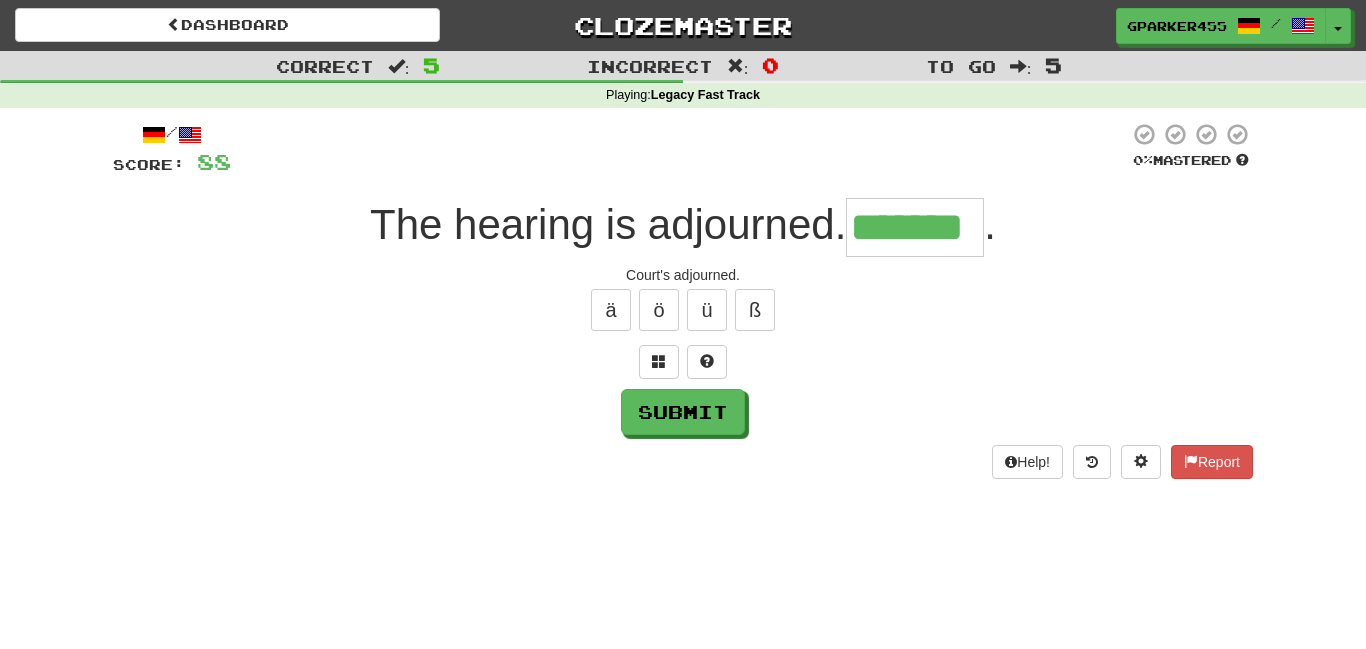 type on "*******" 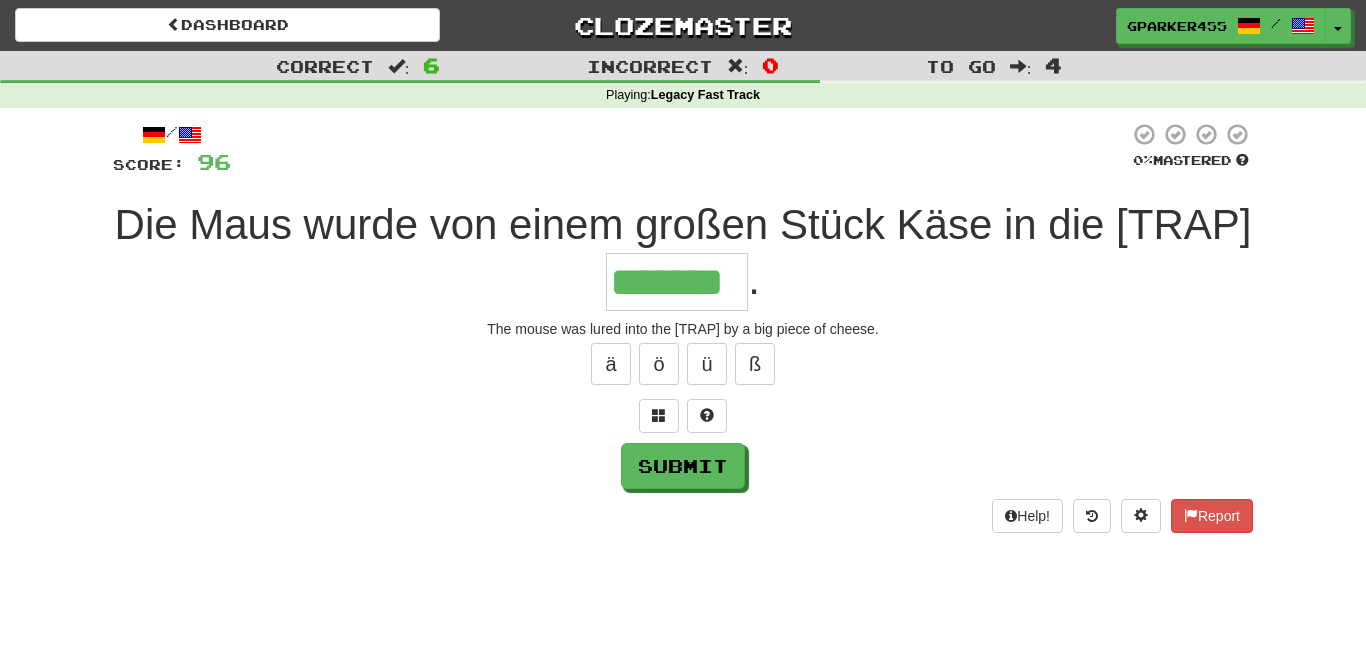 type on "*******" 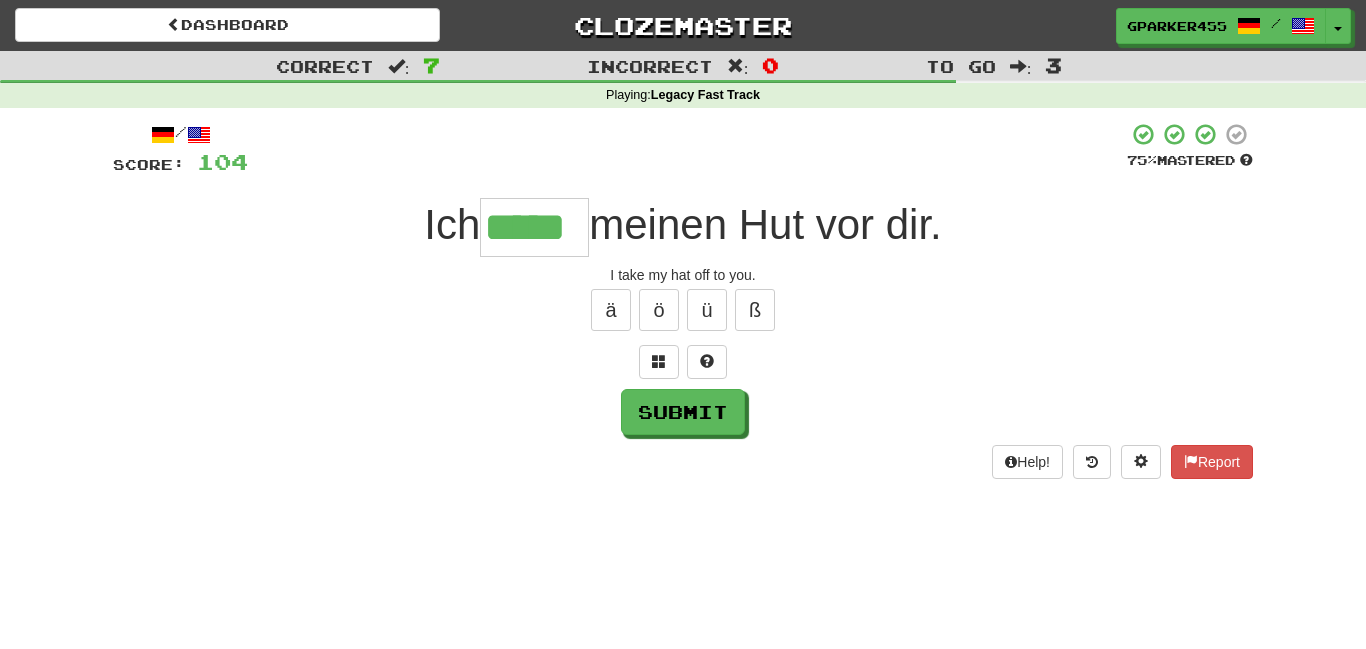 type on "*****" 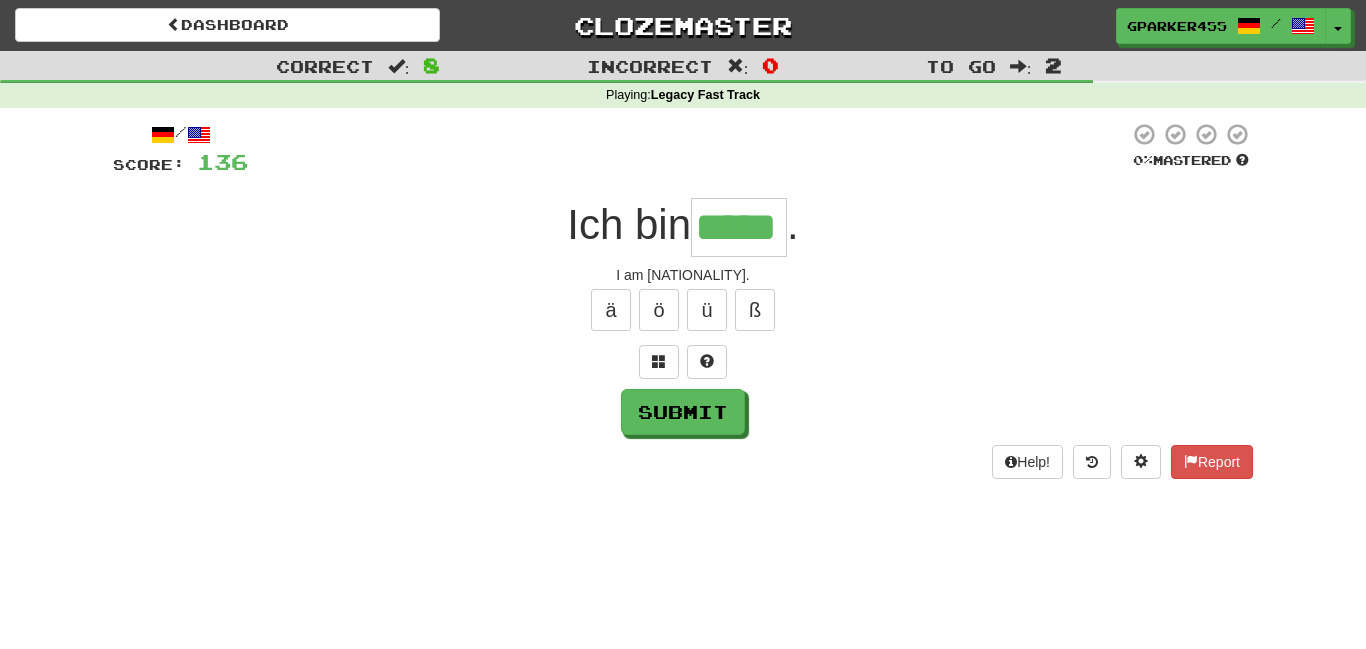 type on "*****" 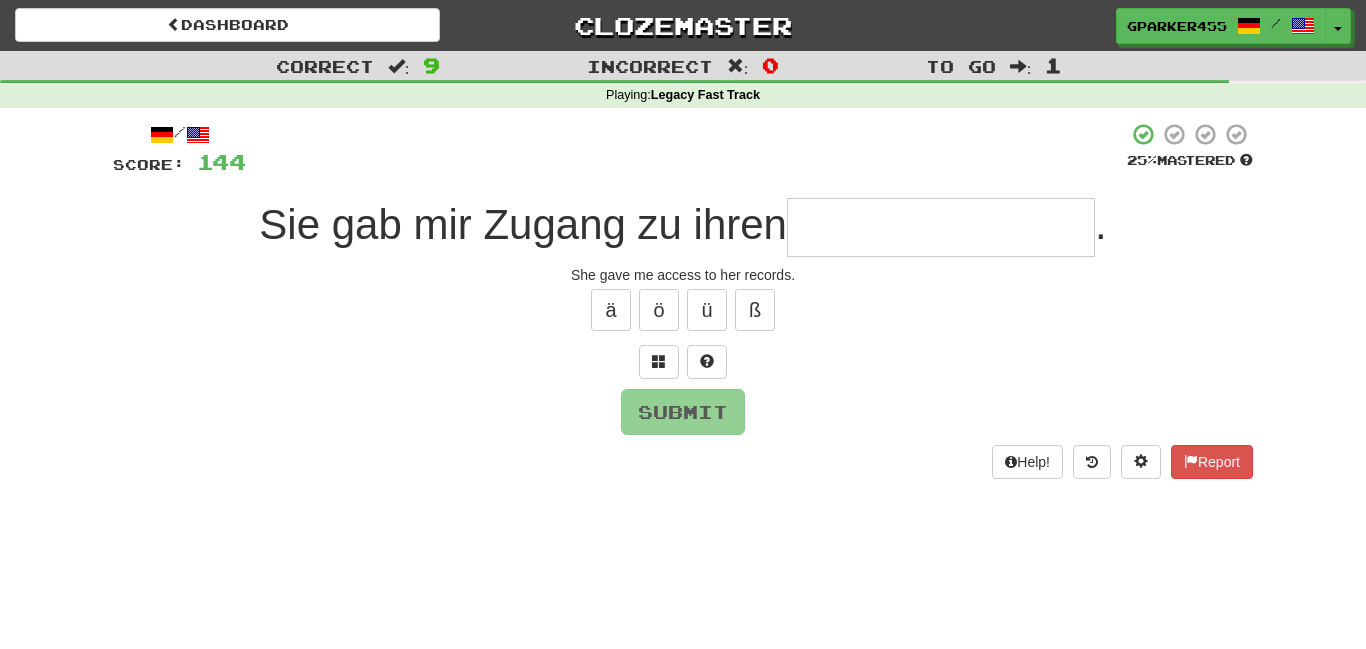 type on "*" 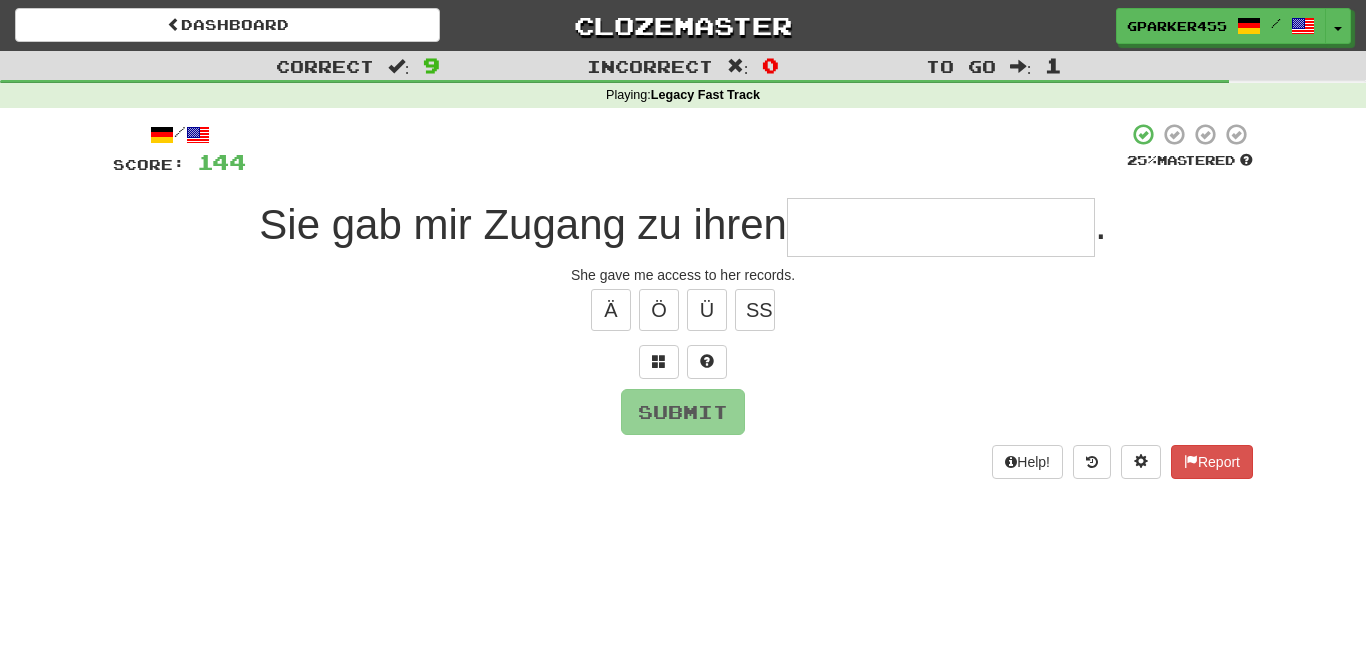 type on "*" 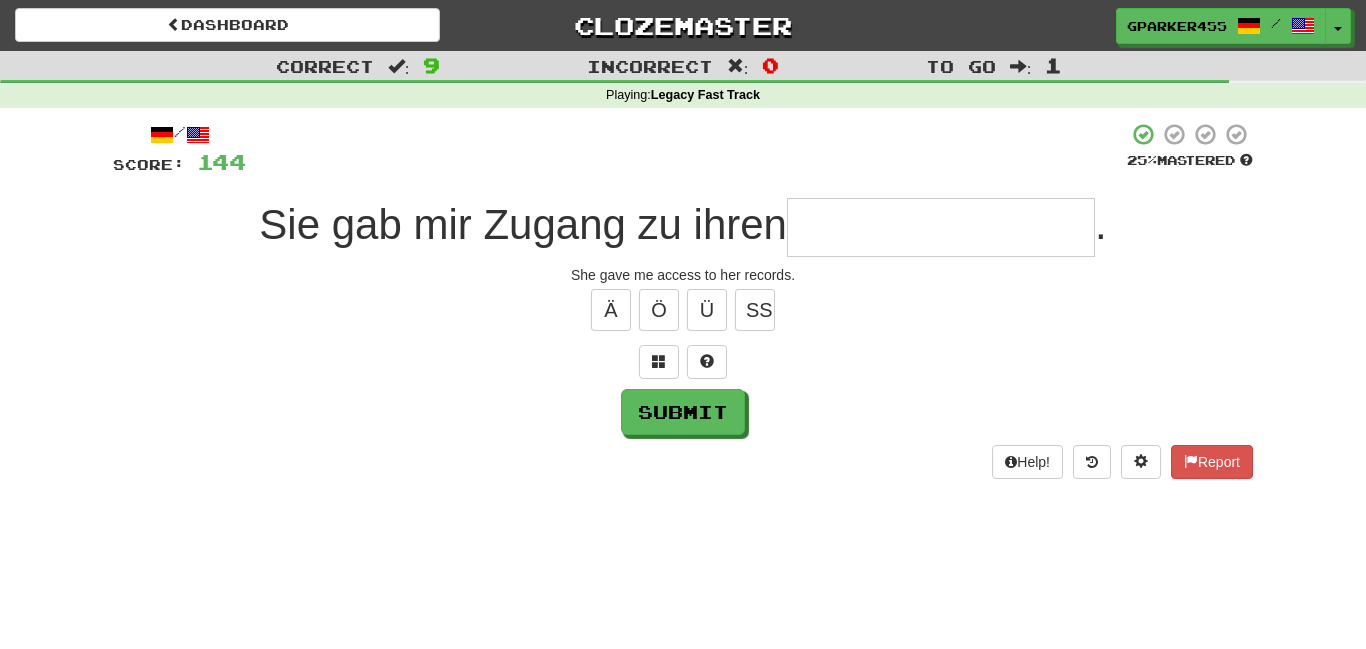 type on "*" 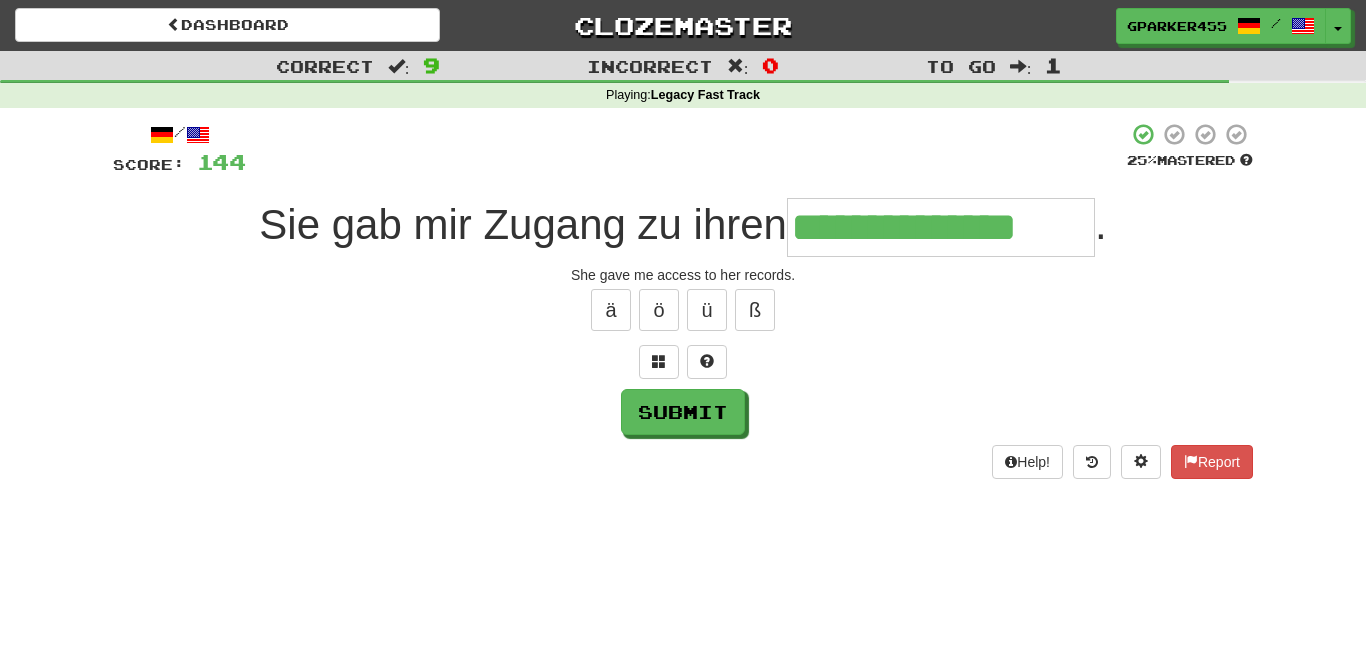 type on "**********" 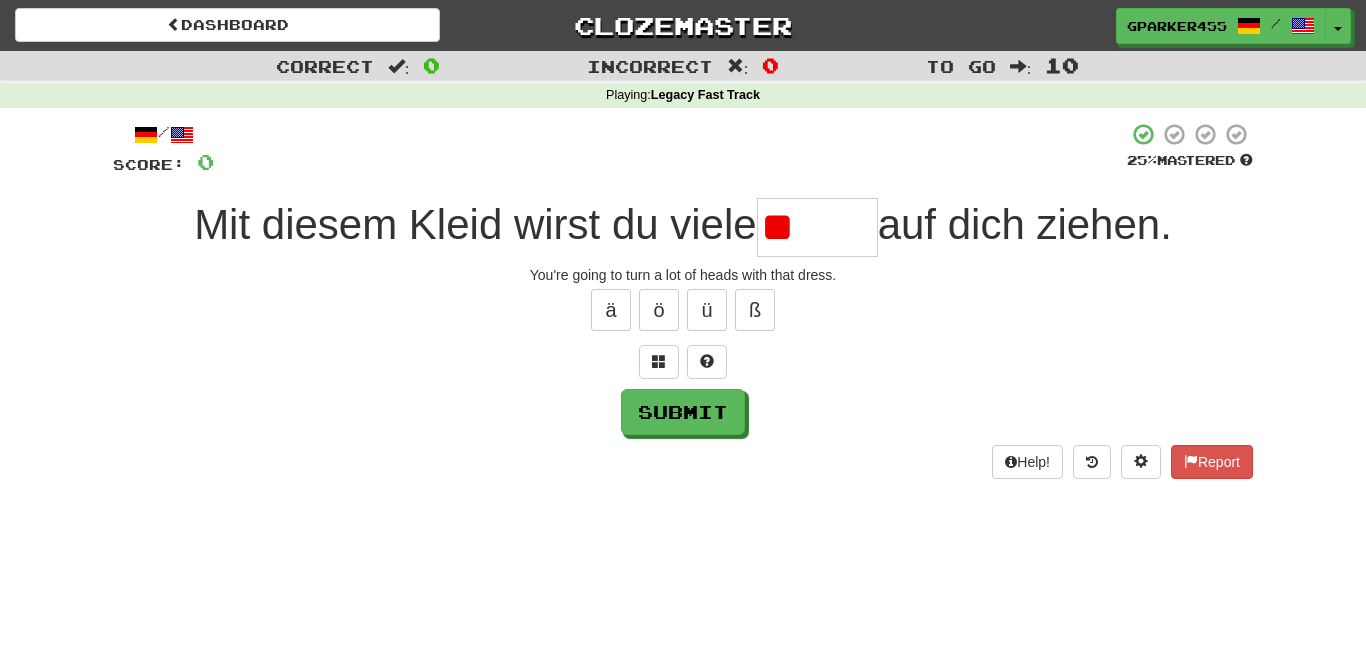 type on "*" 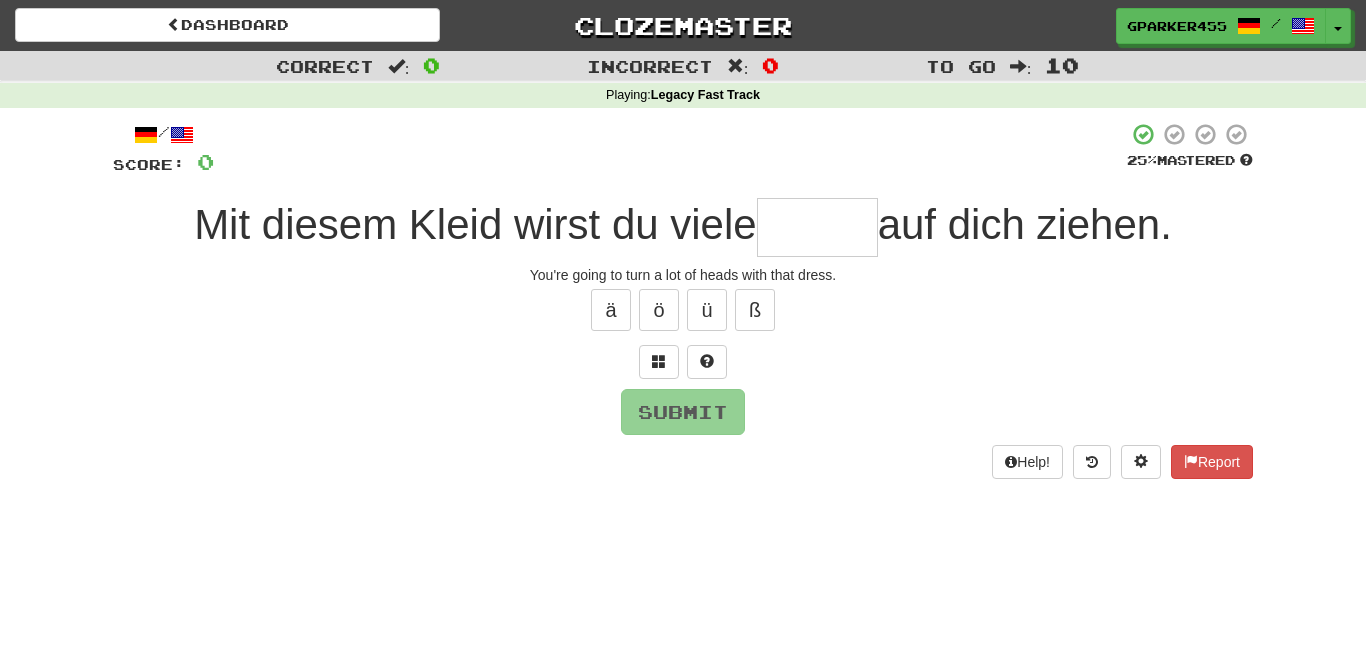 type on "*" 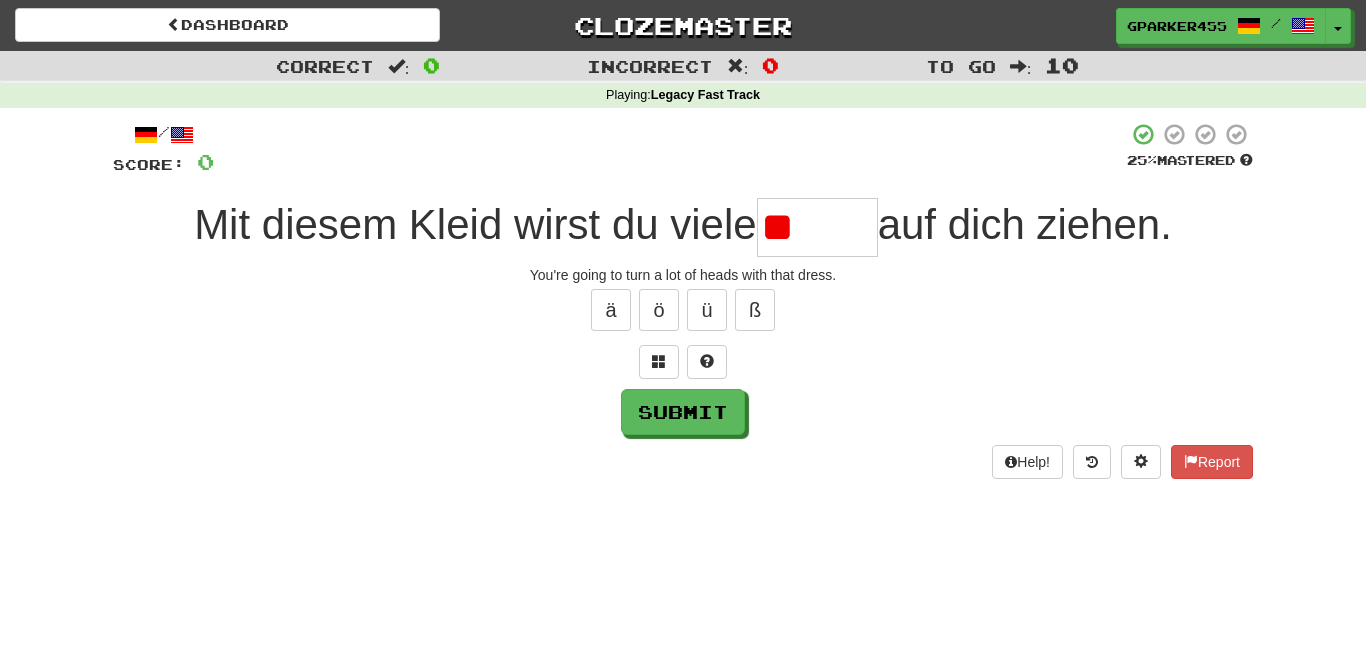 type on "*" 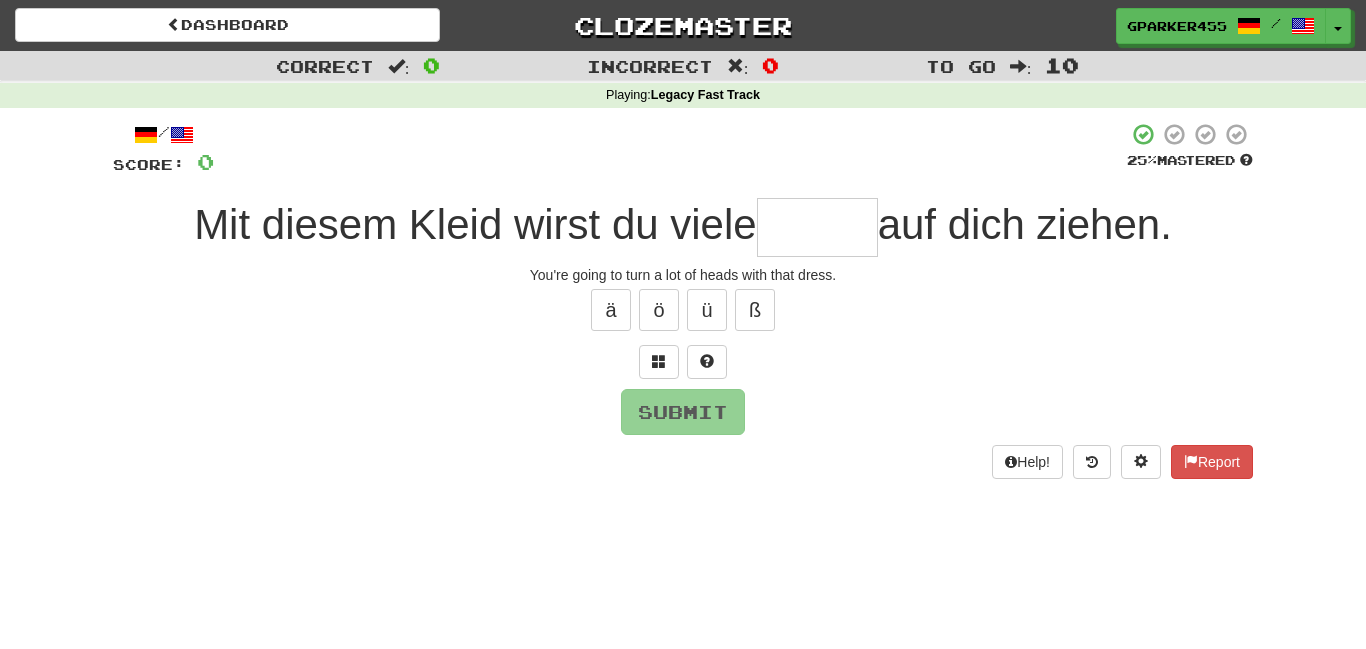 type on "*" 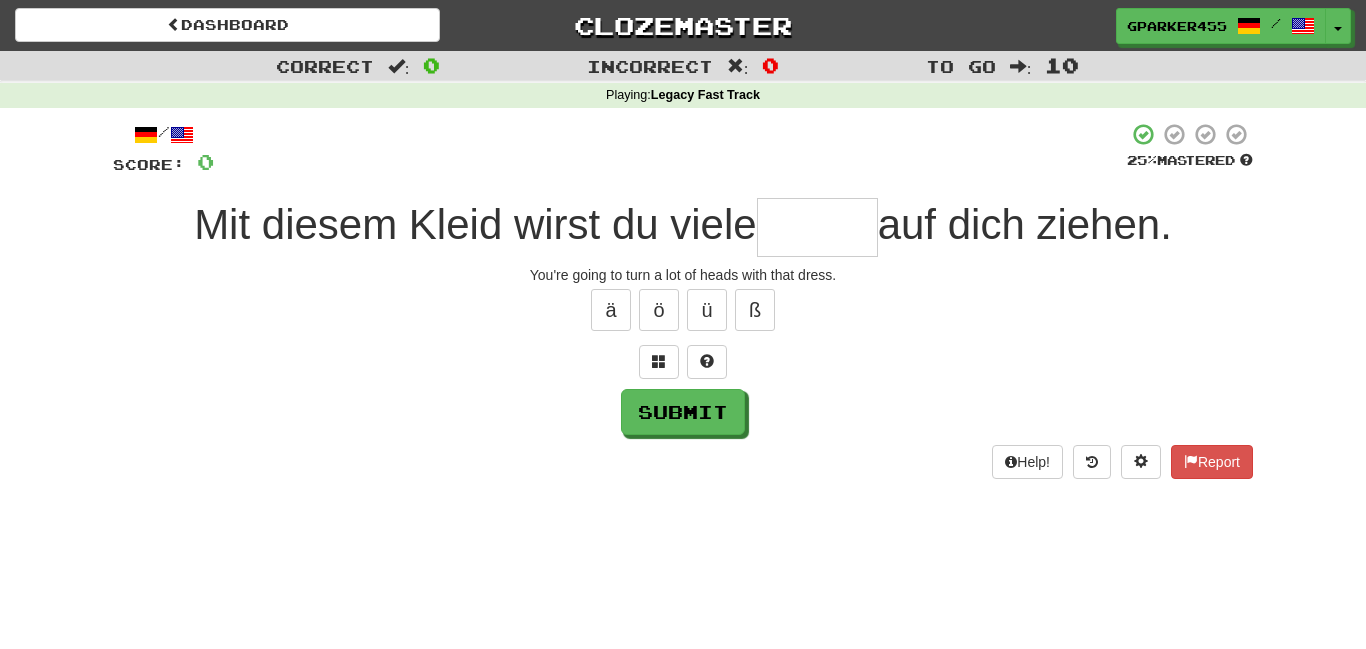 type on "*" 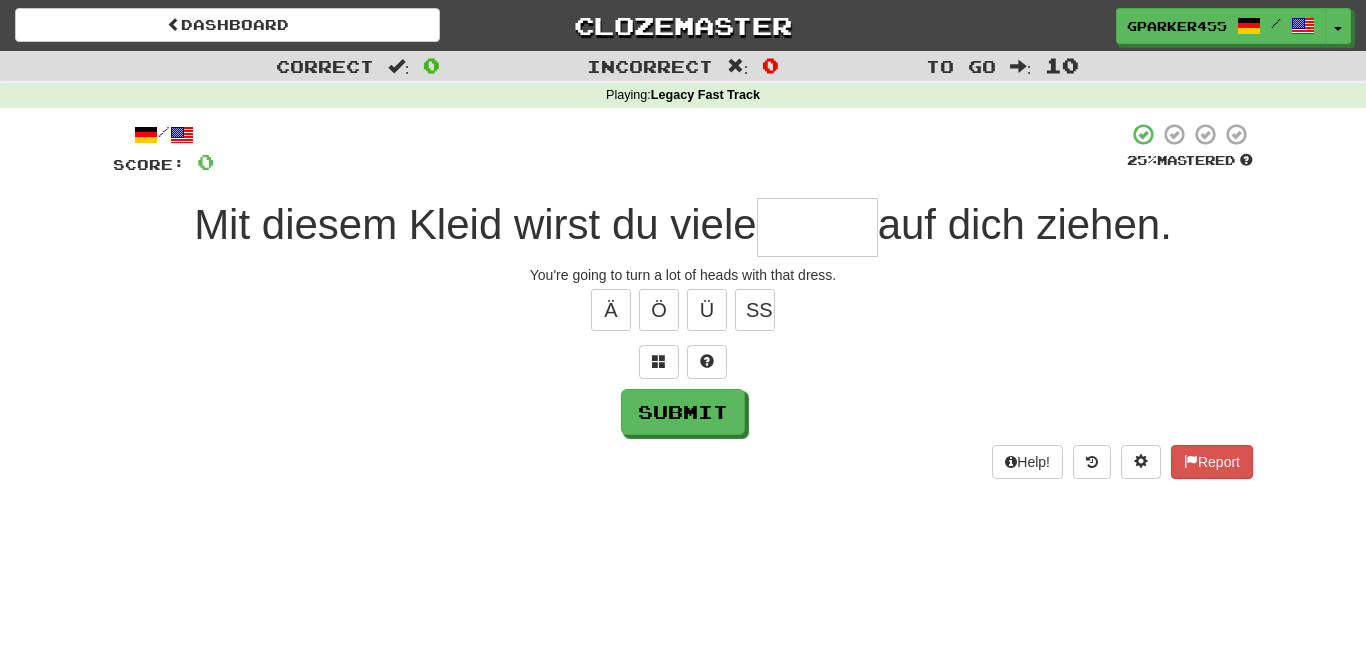 type on "*" 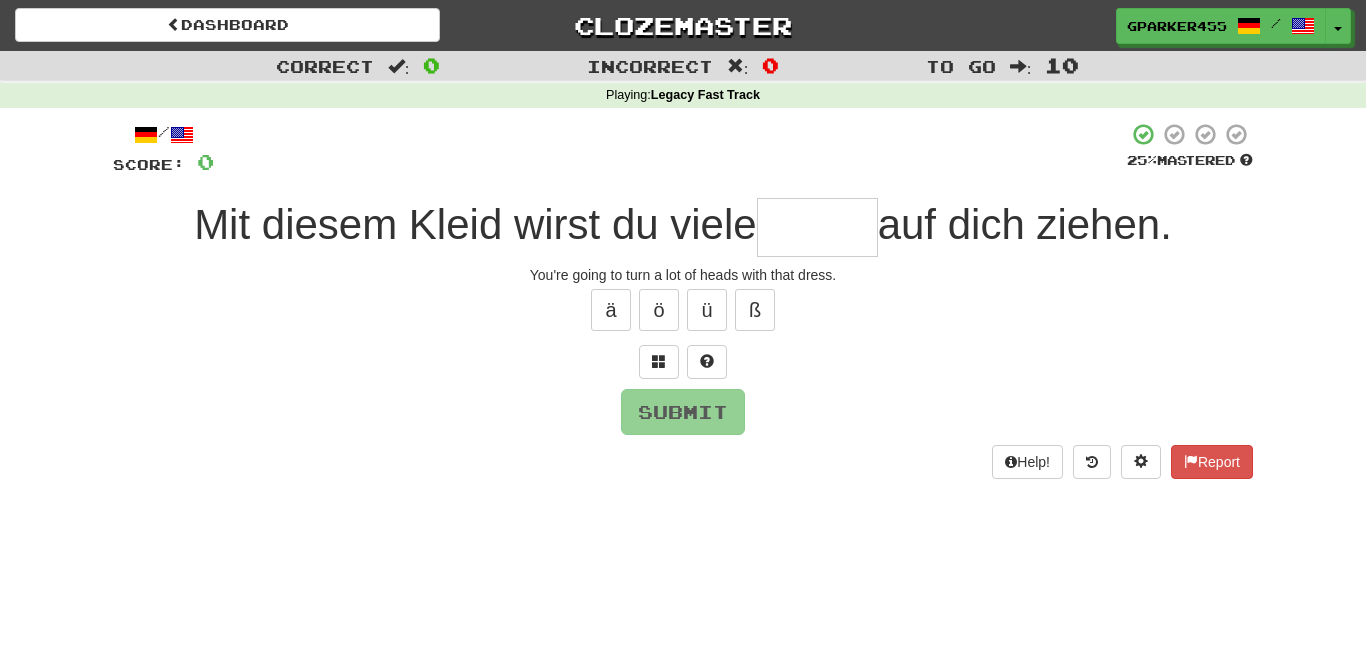 type on "*" 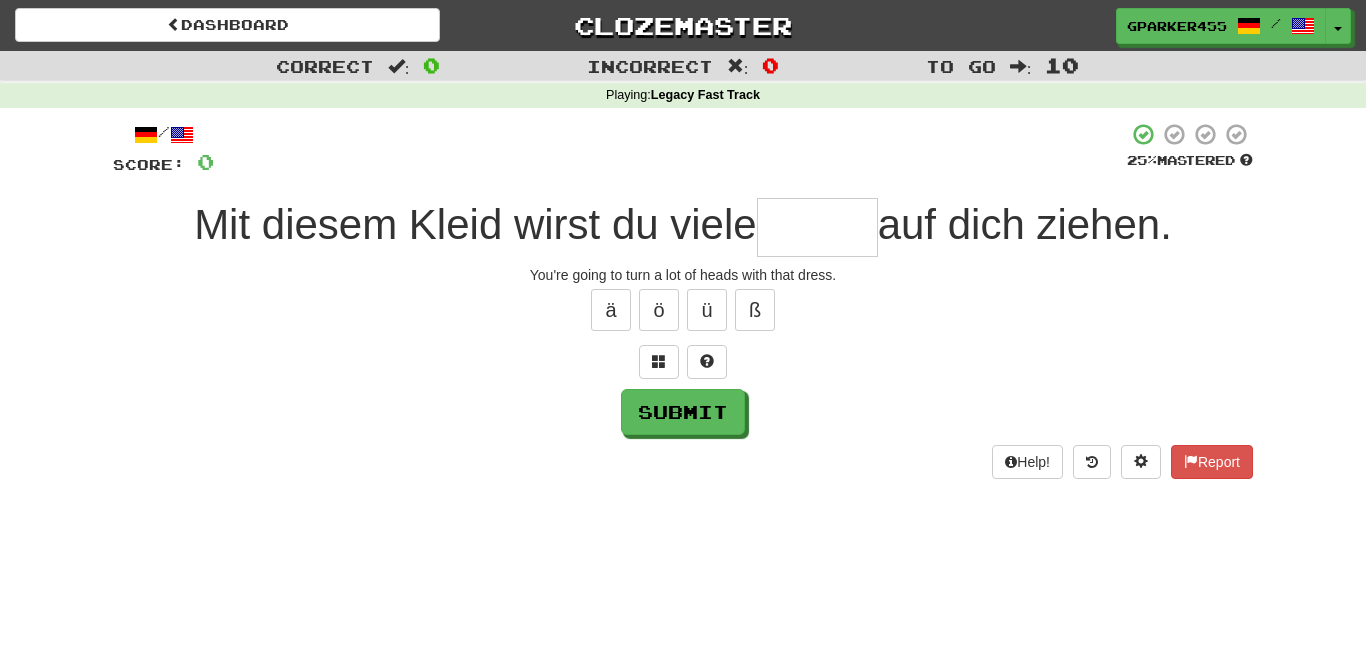 type on "*" 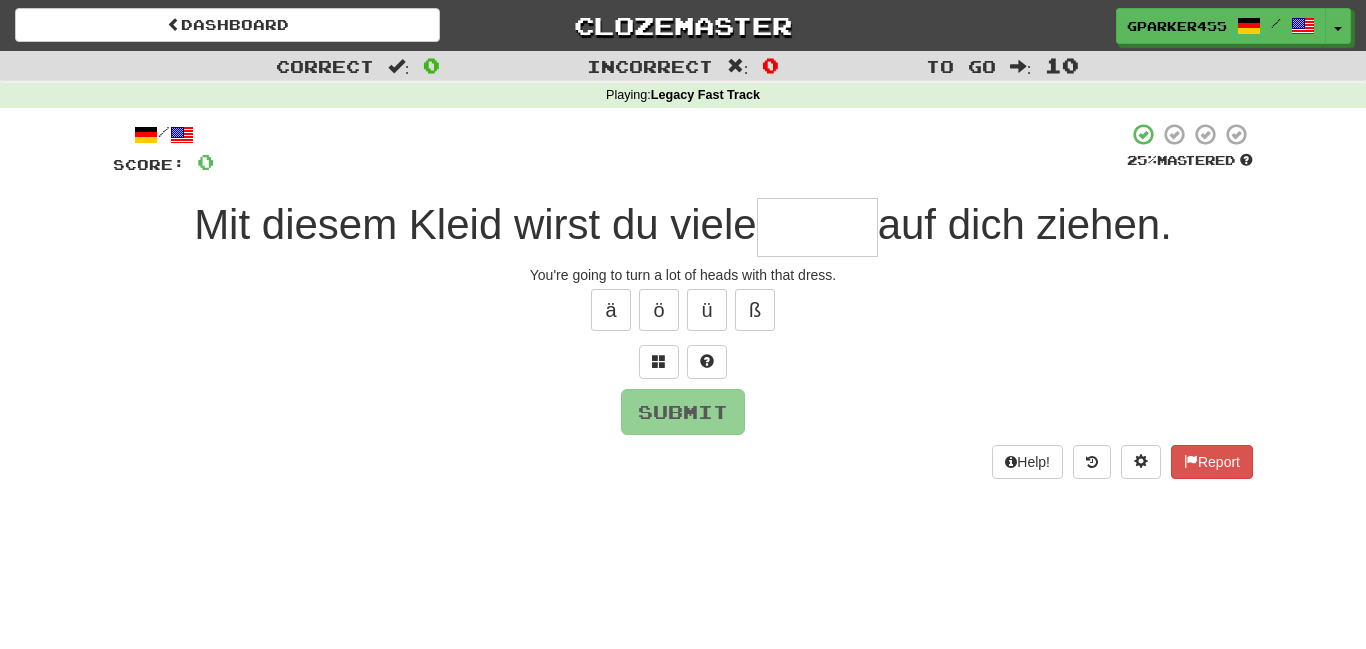 type on "*" 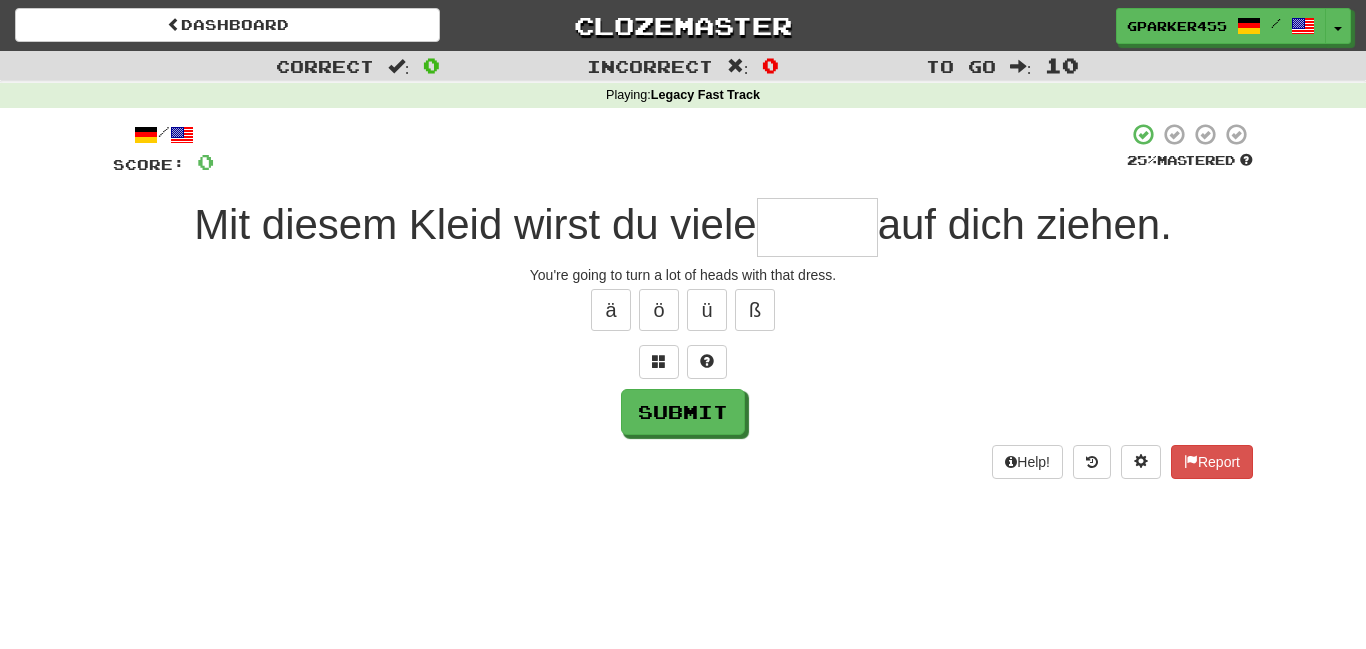 type on "*" 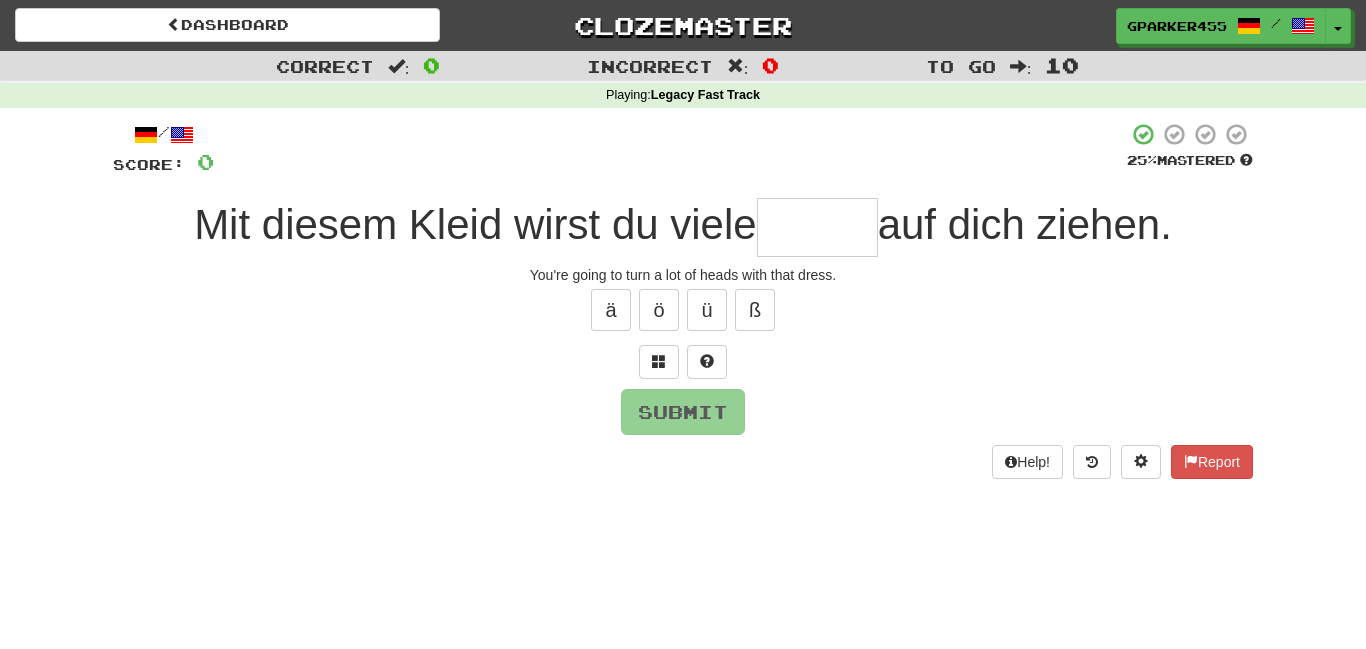 type on "*" 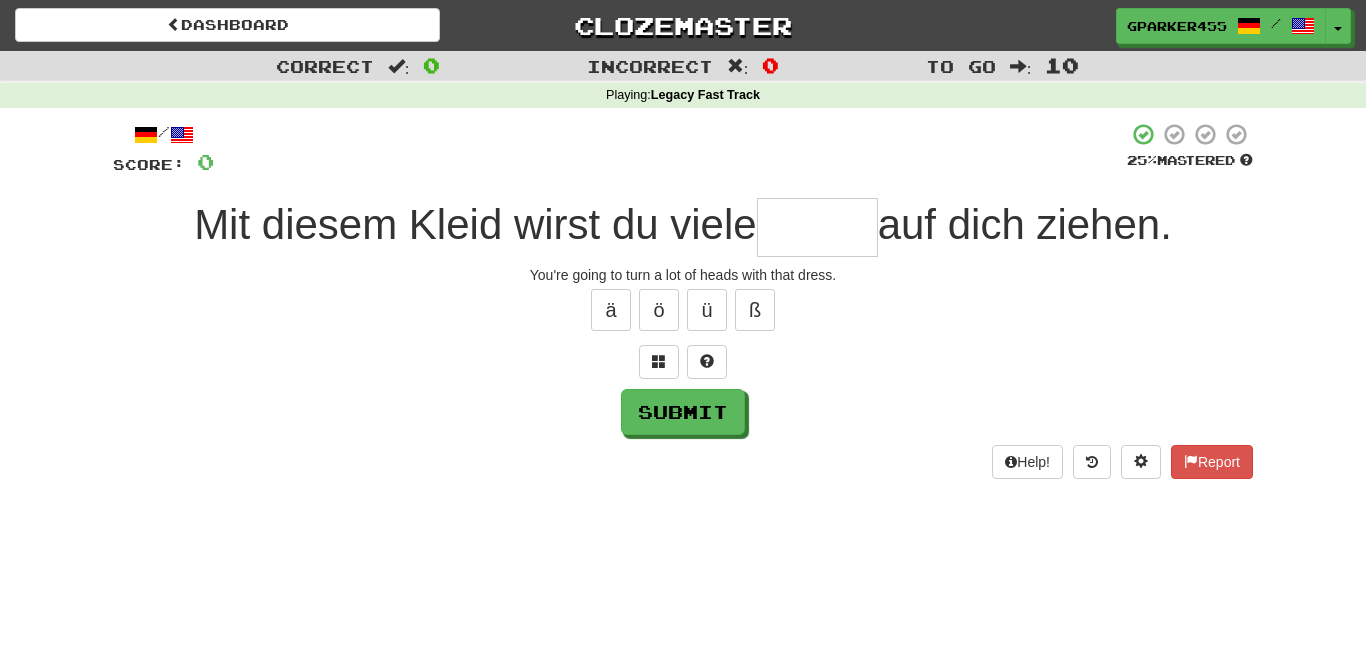 type on "*" 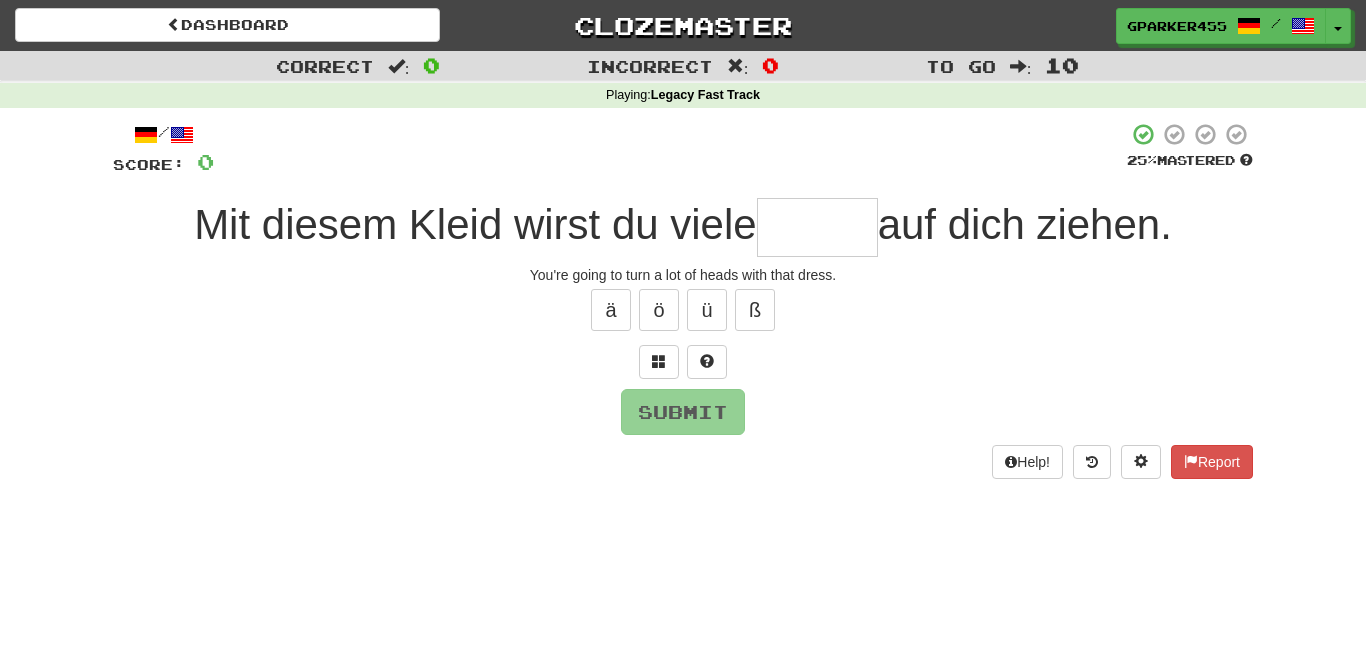 type on "*" 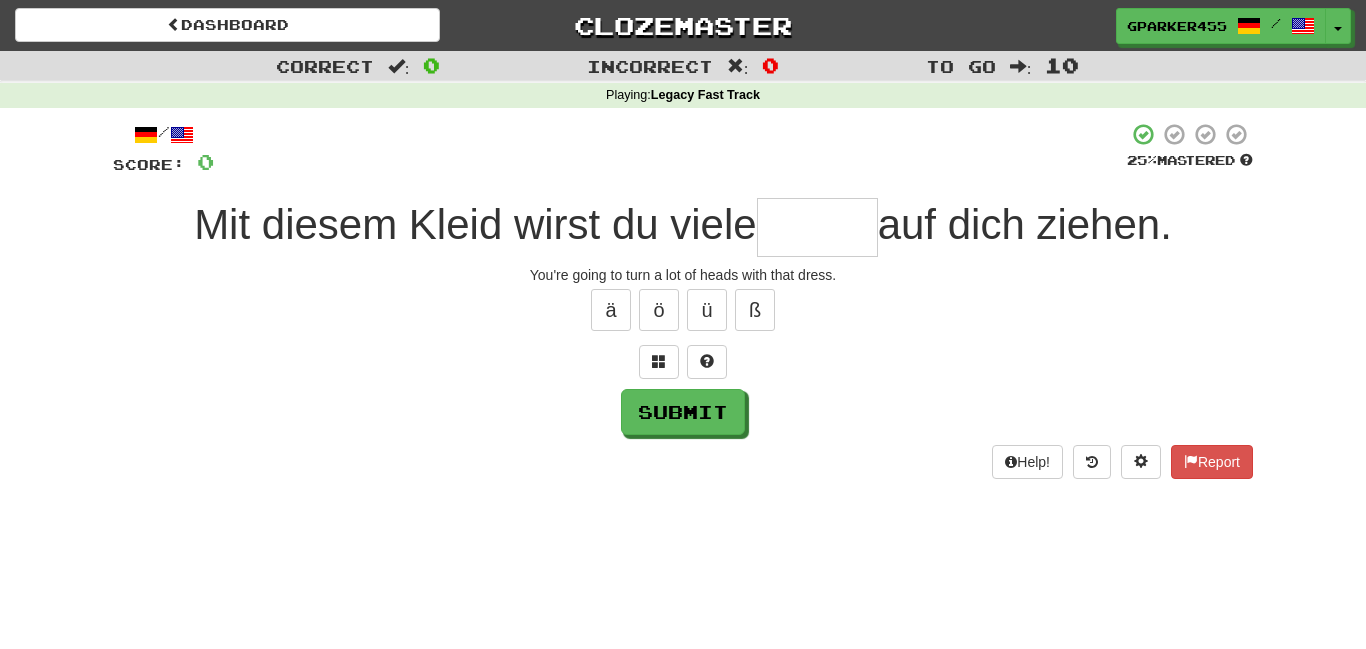 type on "*" 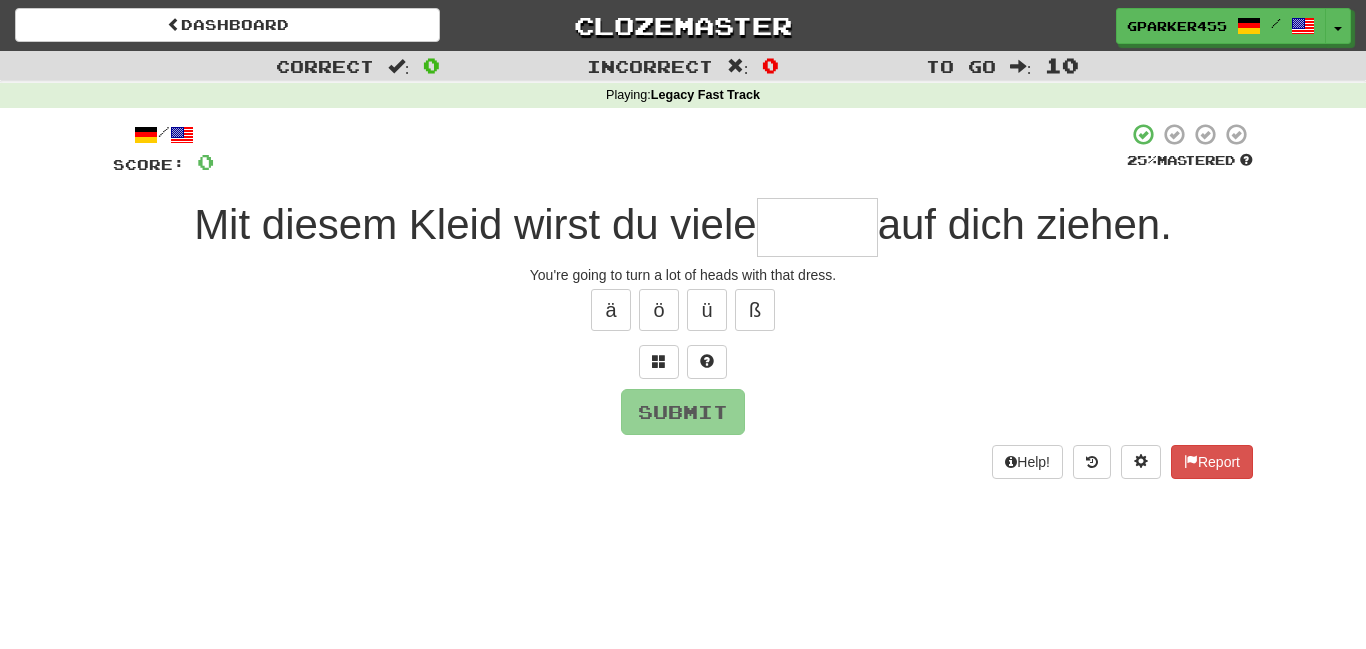 type on "*" 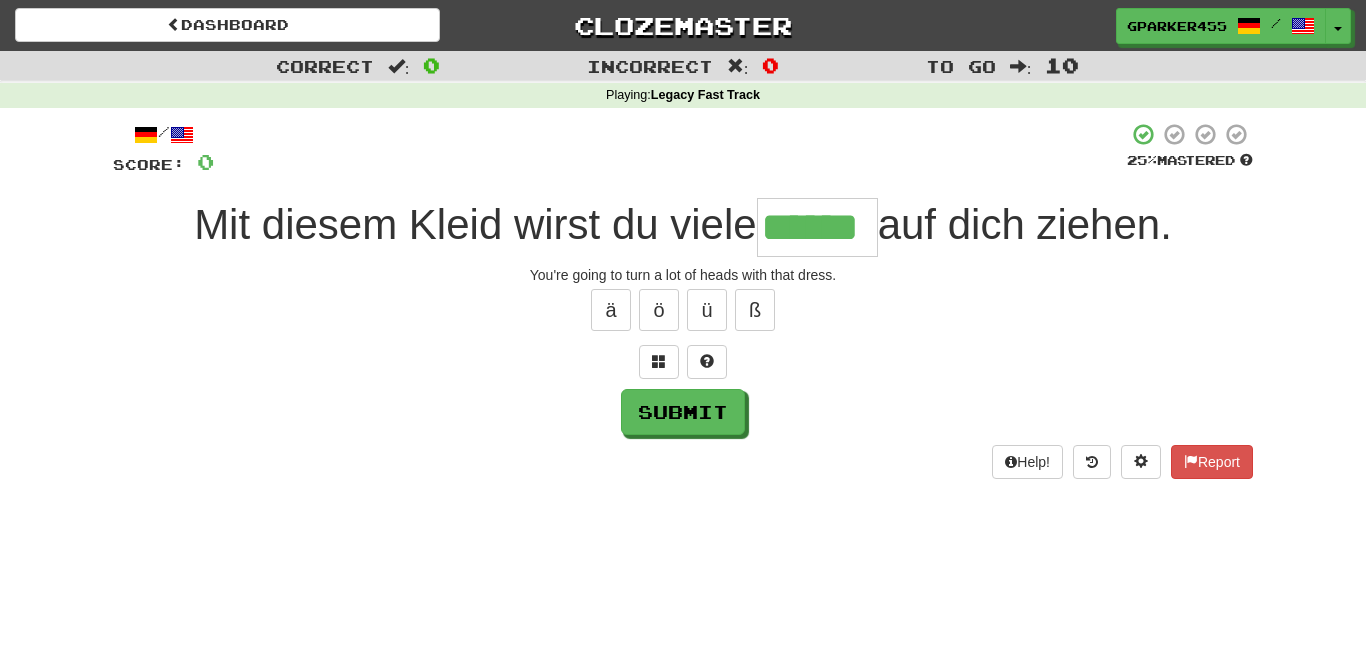 type on "******" 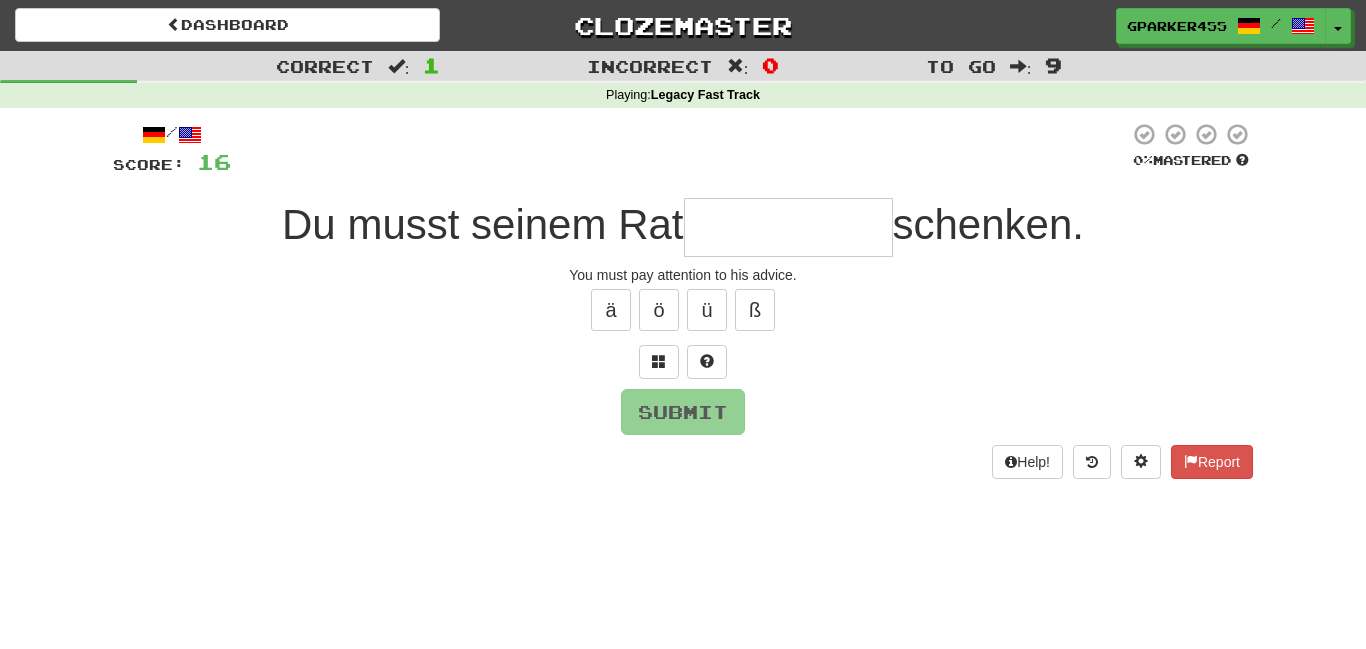 type on "*" 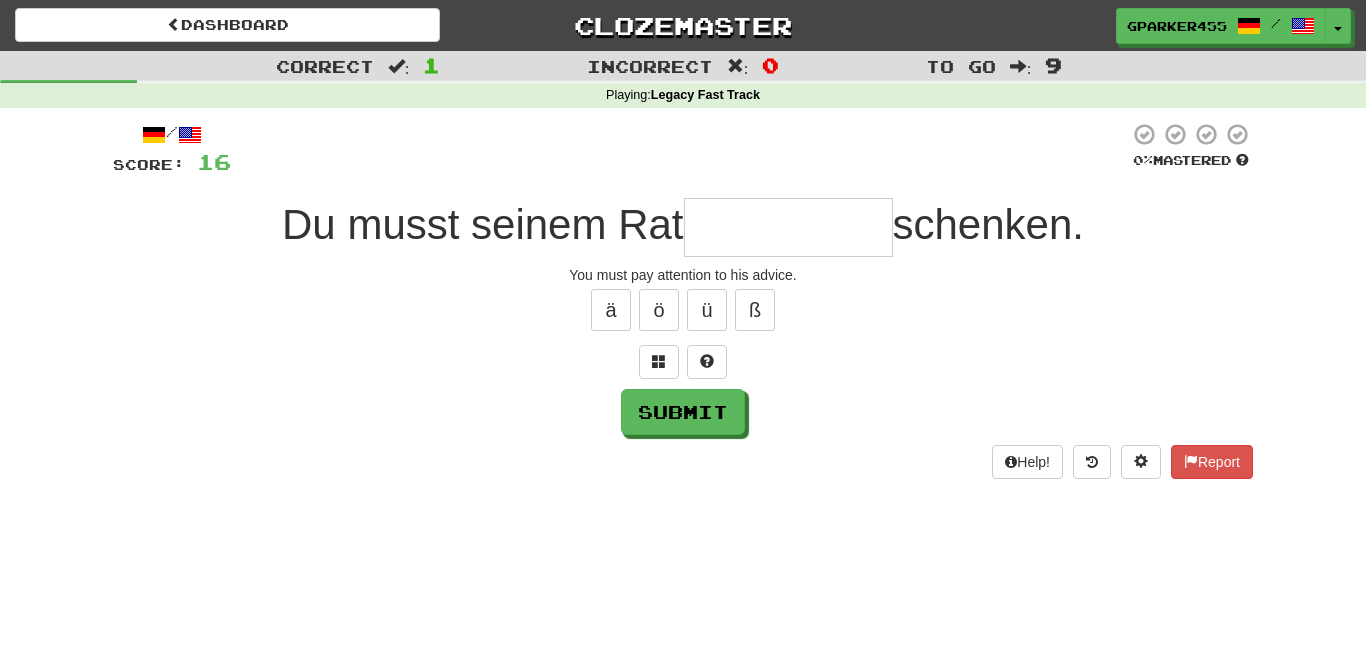type on "*" 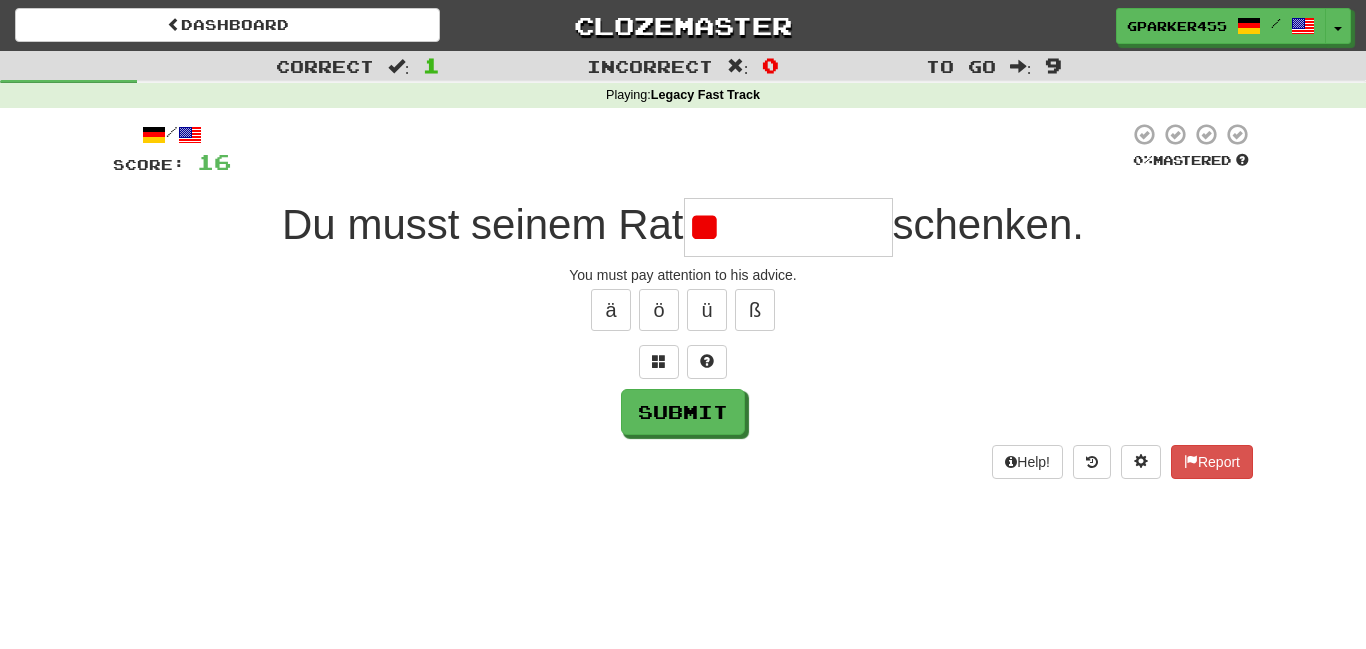 type on "*" 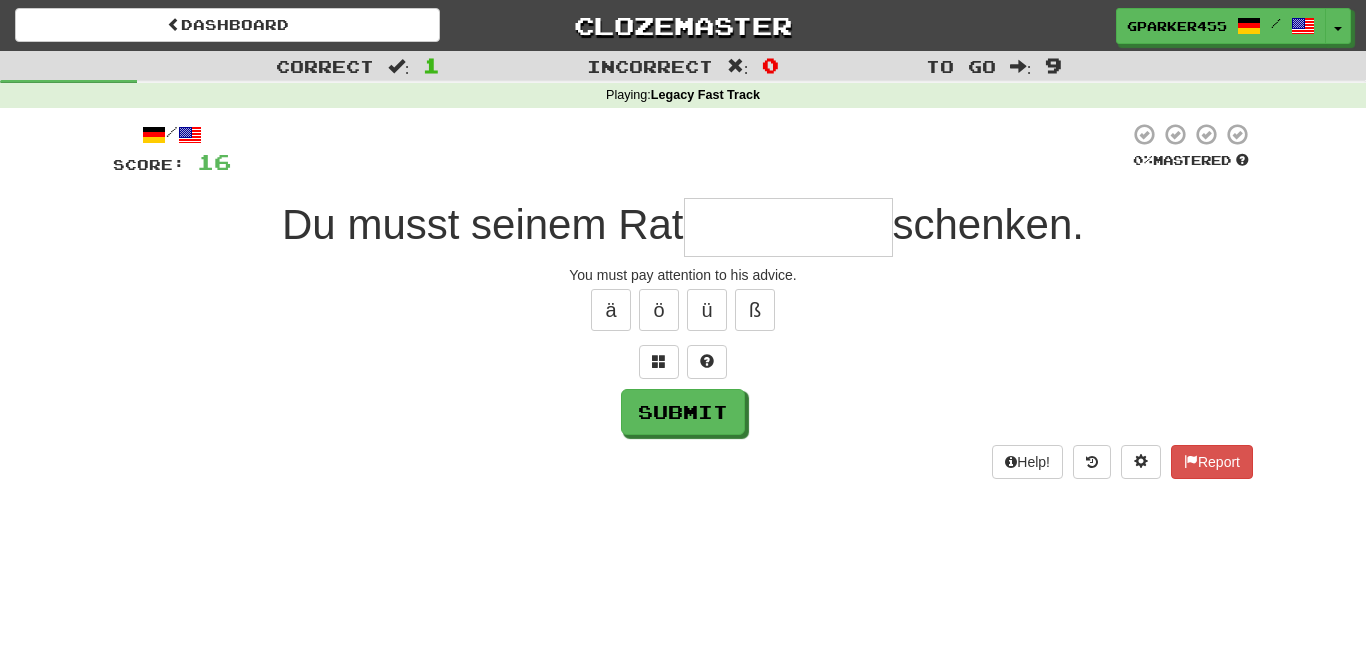 type on "*" 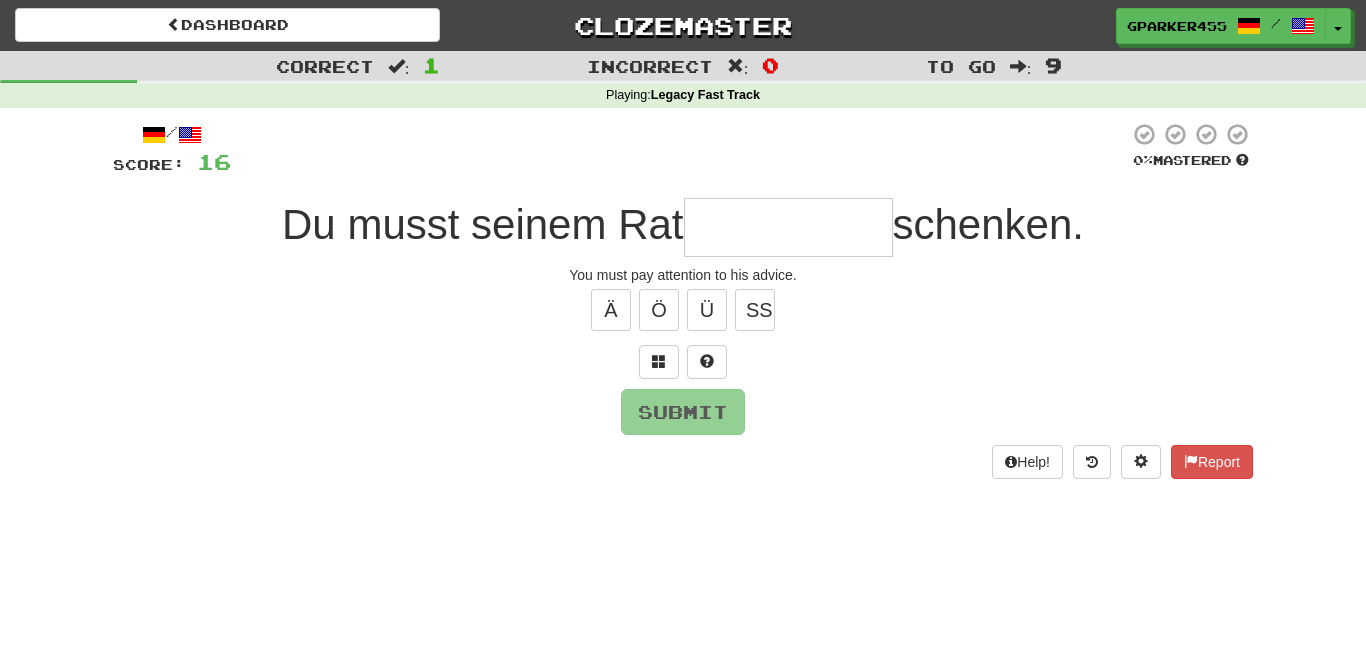 type on "*" 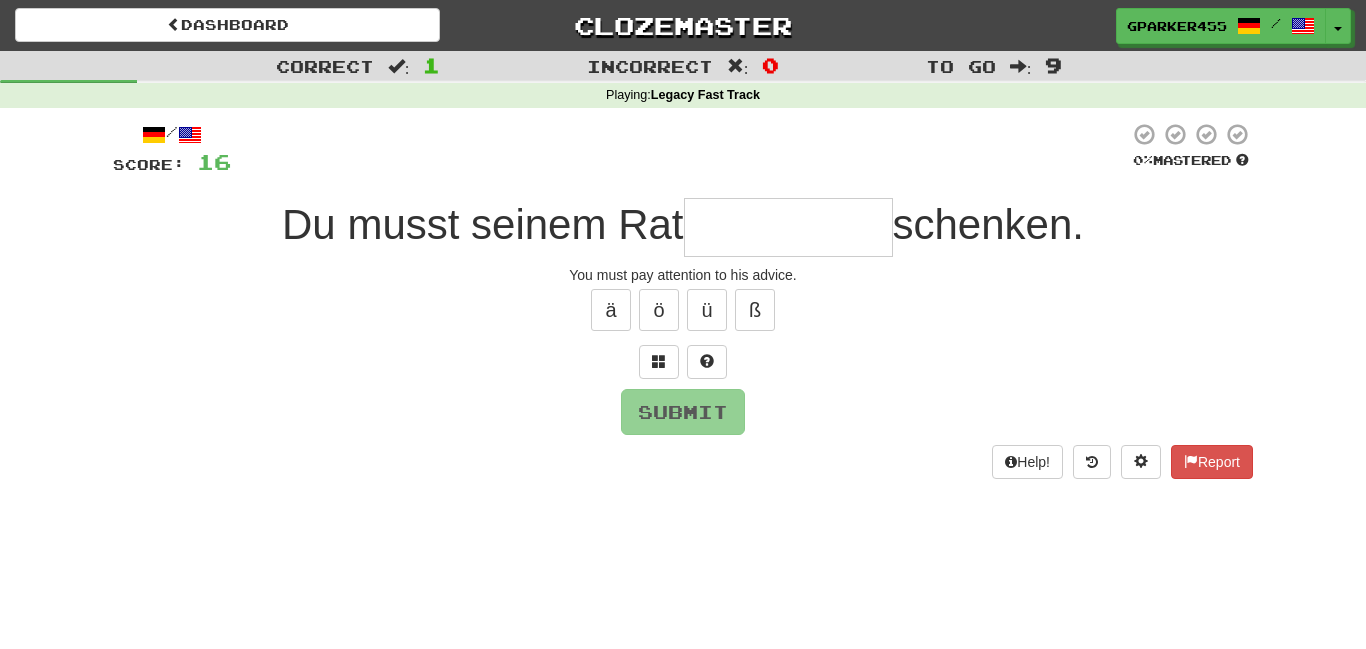 type on "*" 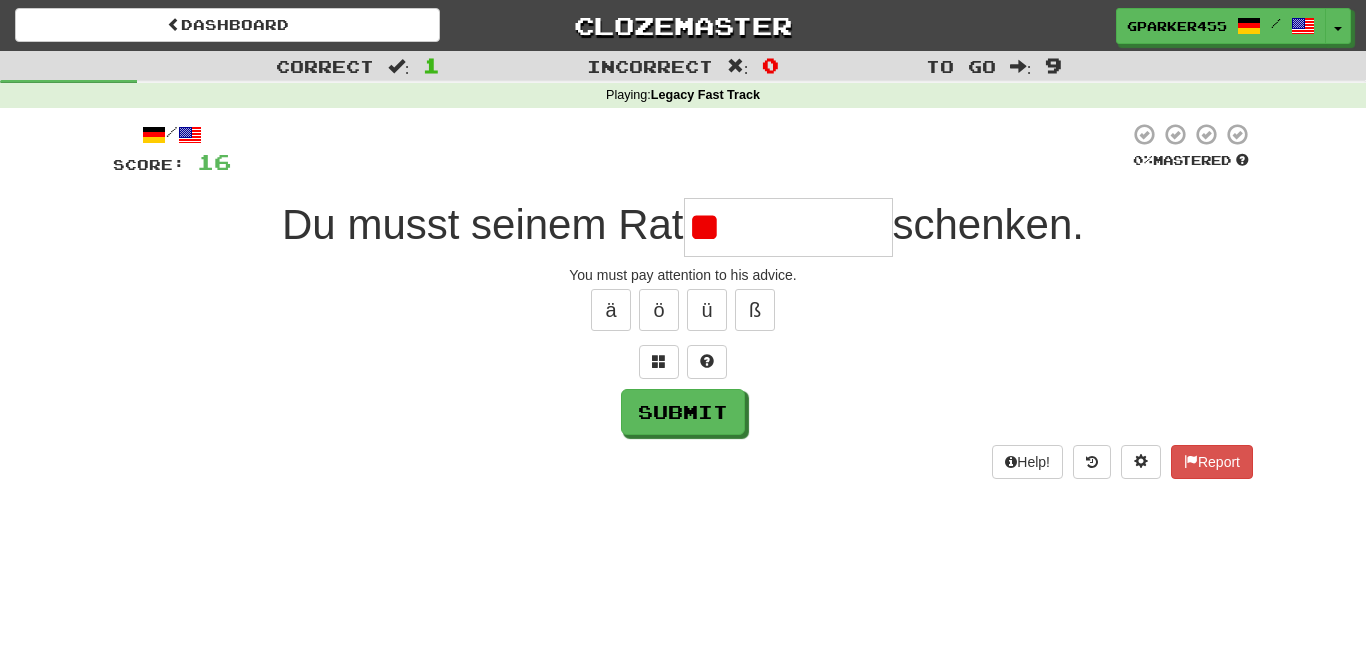 type on "*" 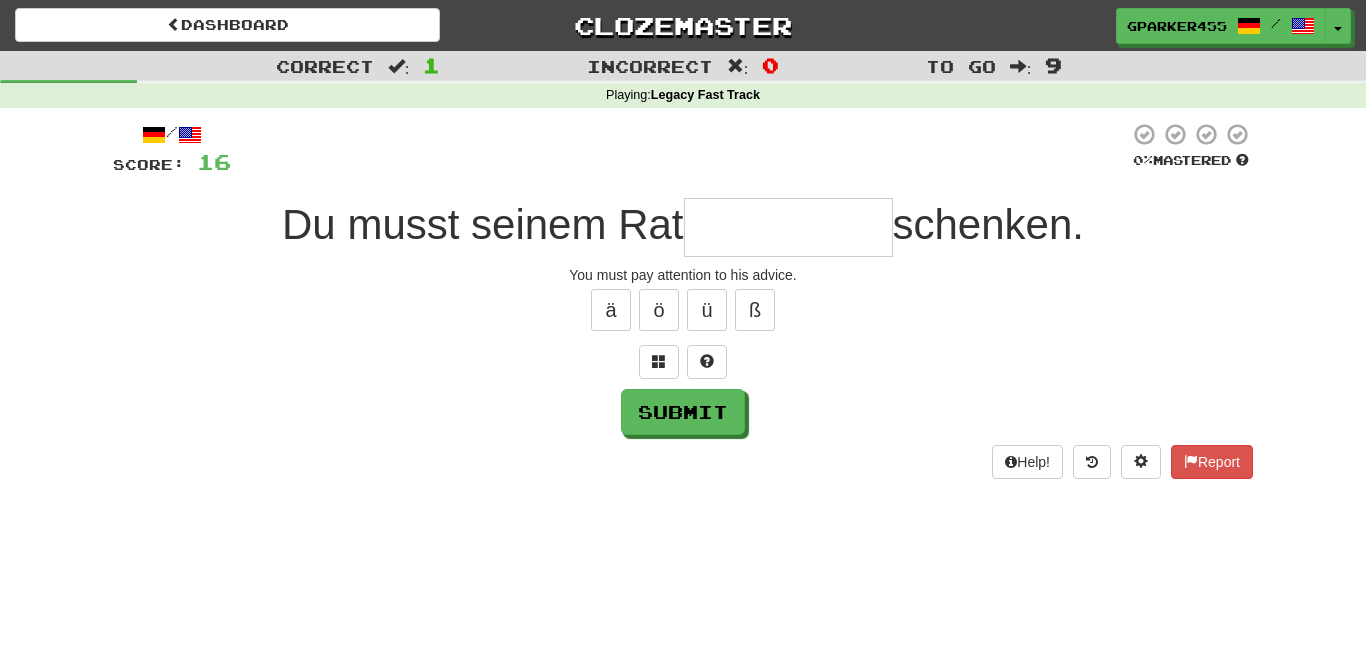 type on "*" 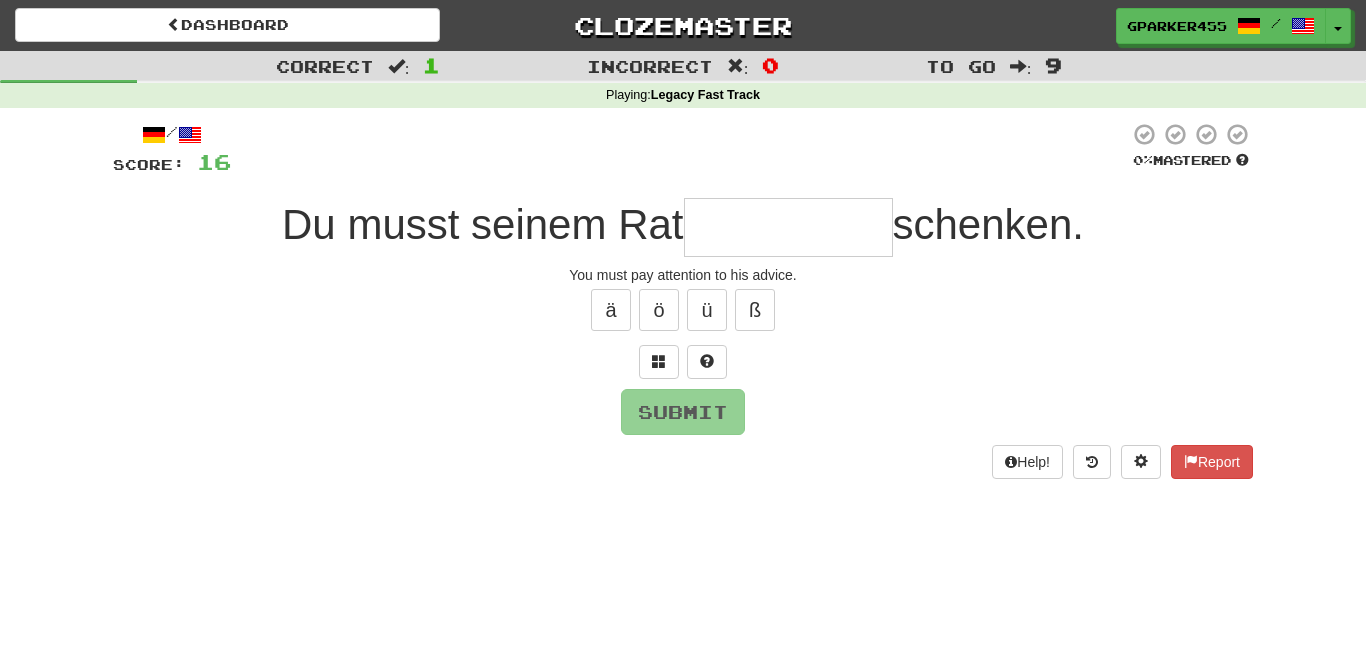 type on "*" 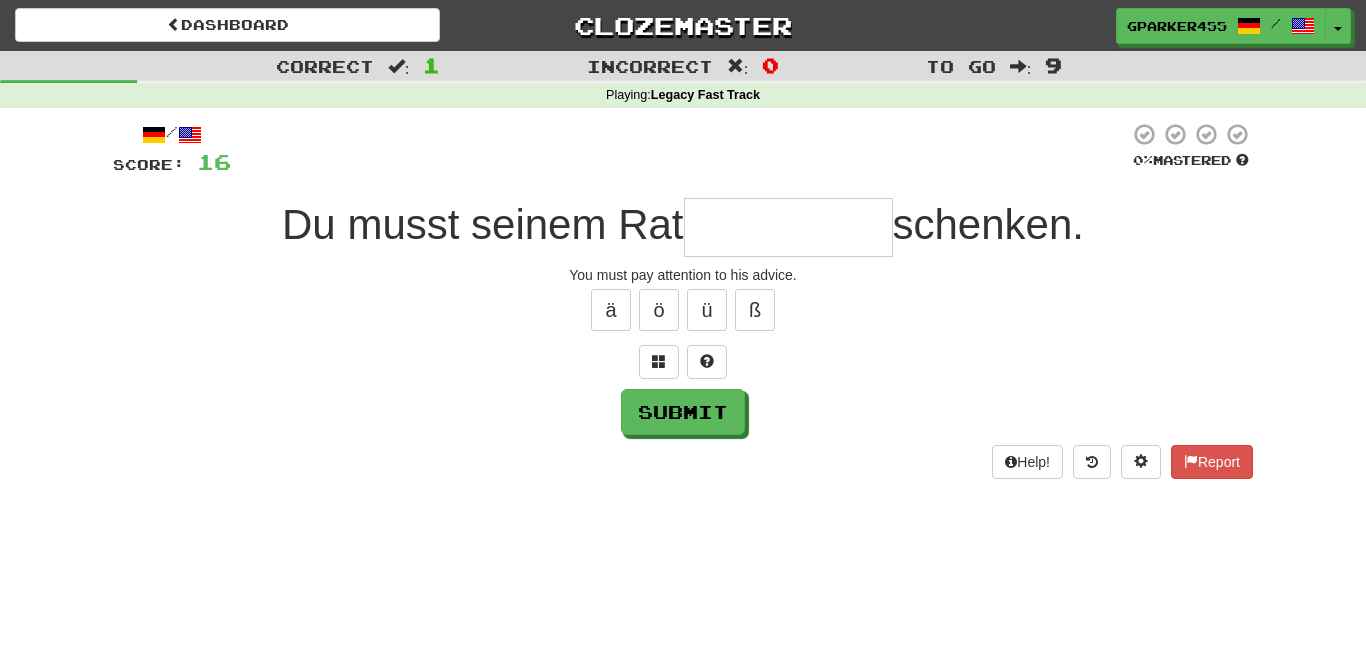 type on "*" 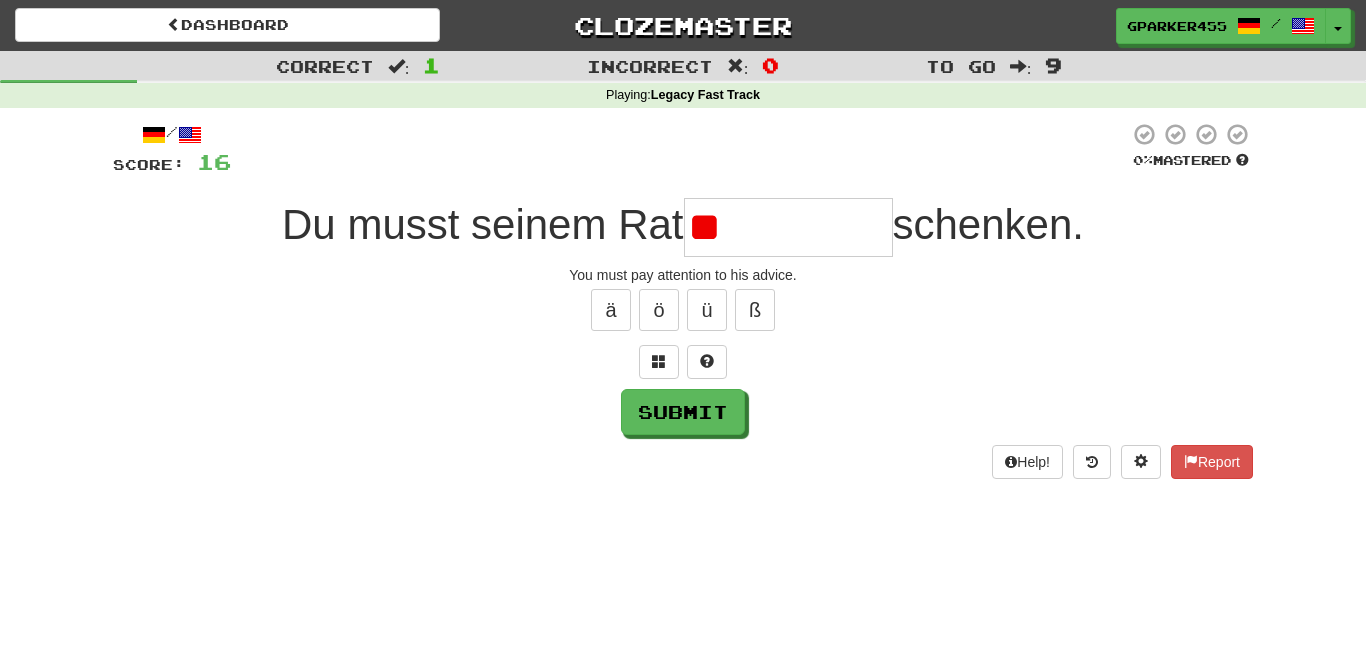 type on "*" 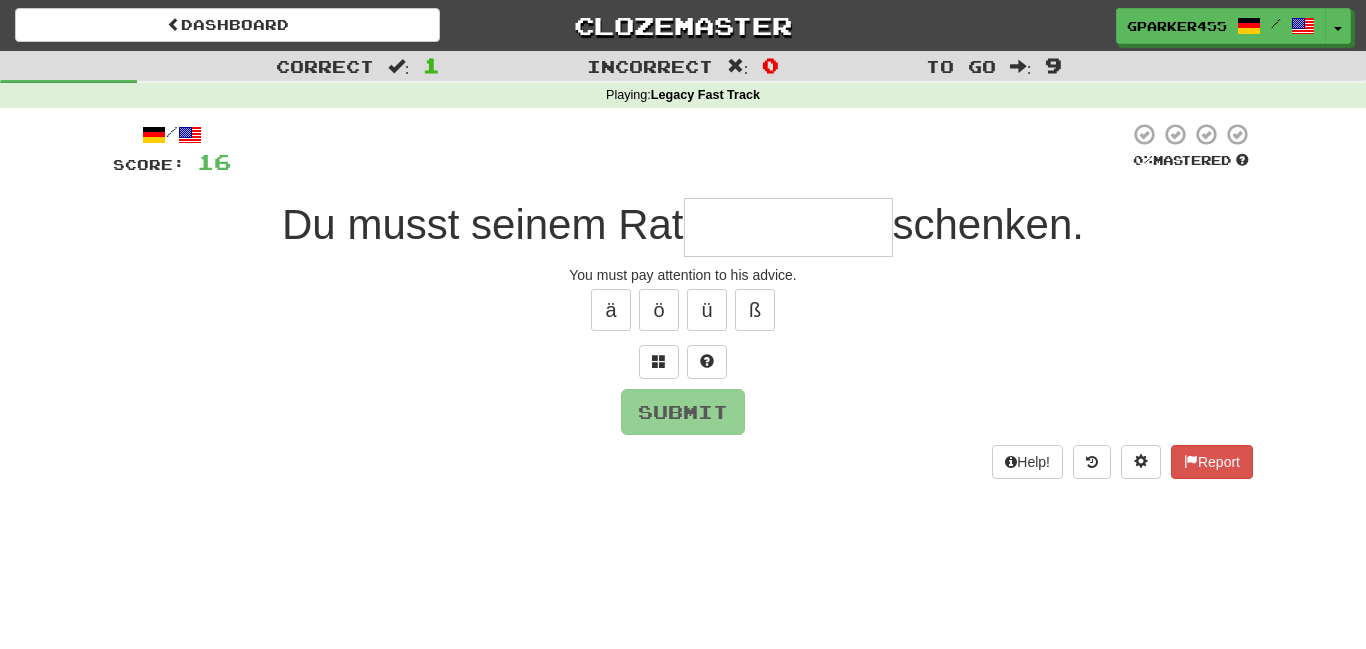type on "*" 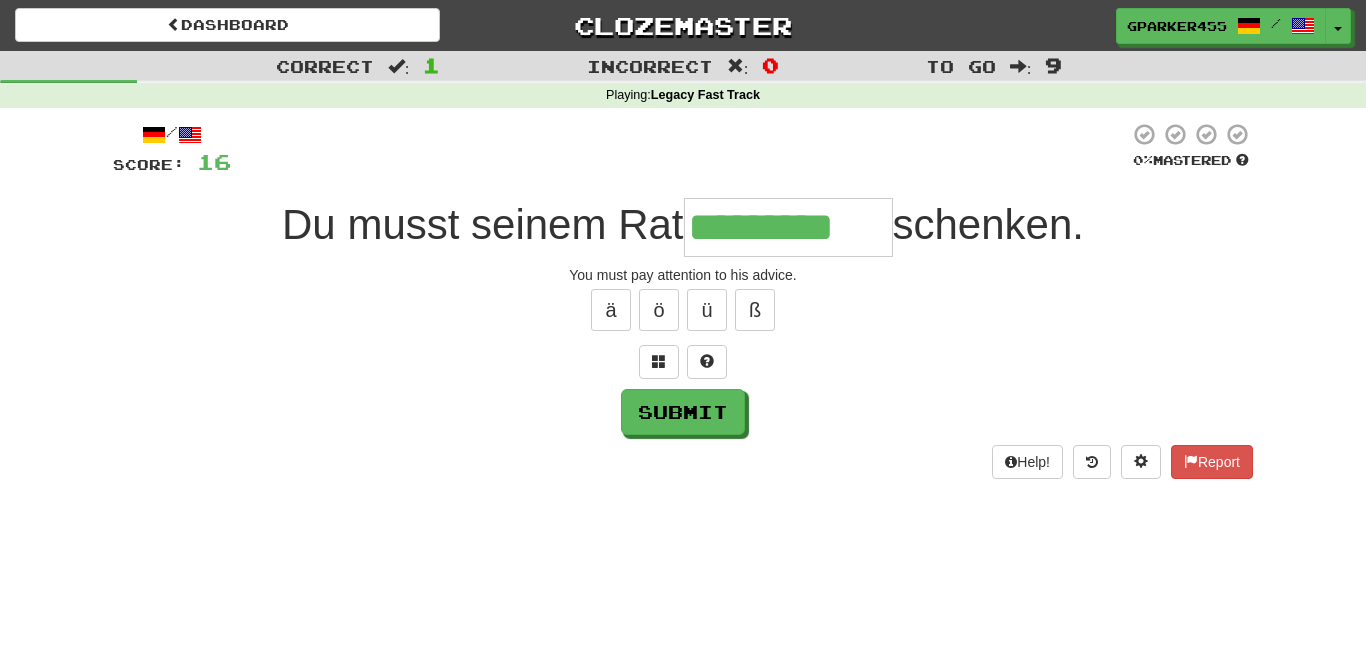 type on "*********" 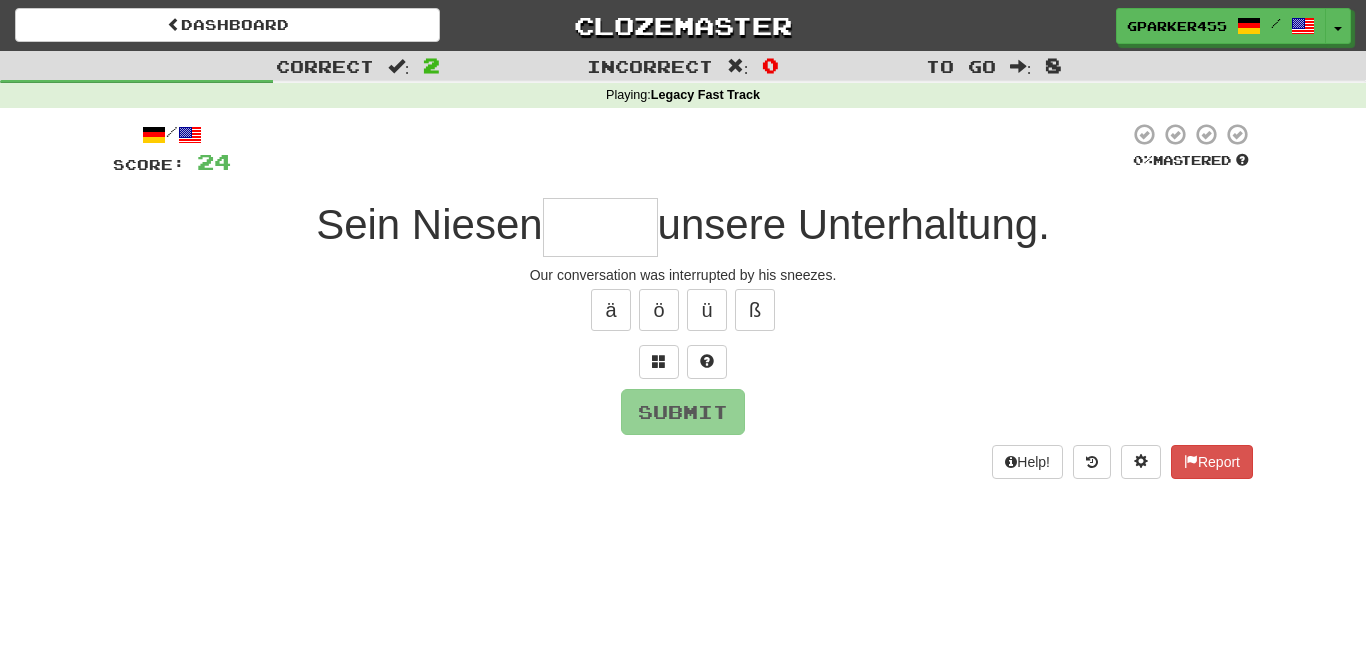 type on "*" 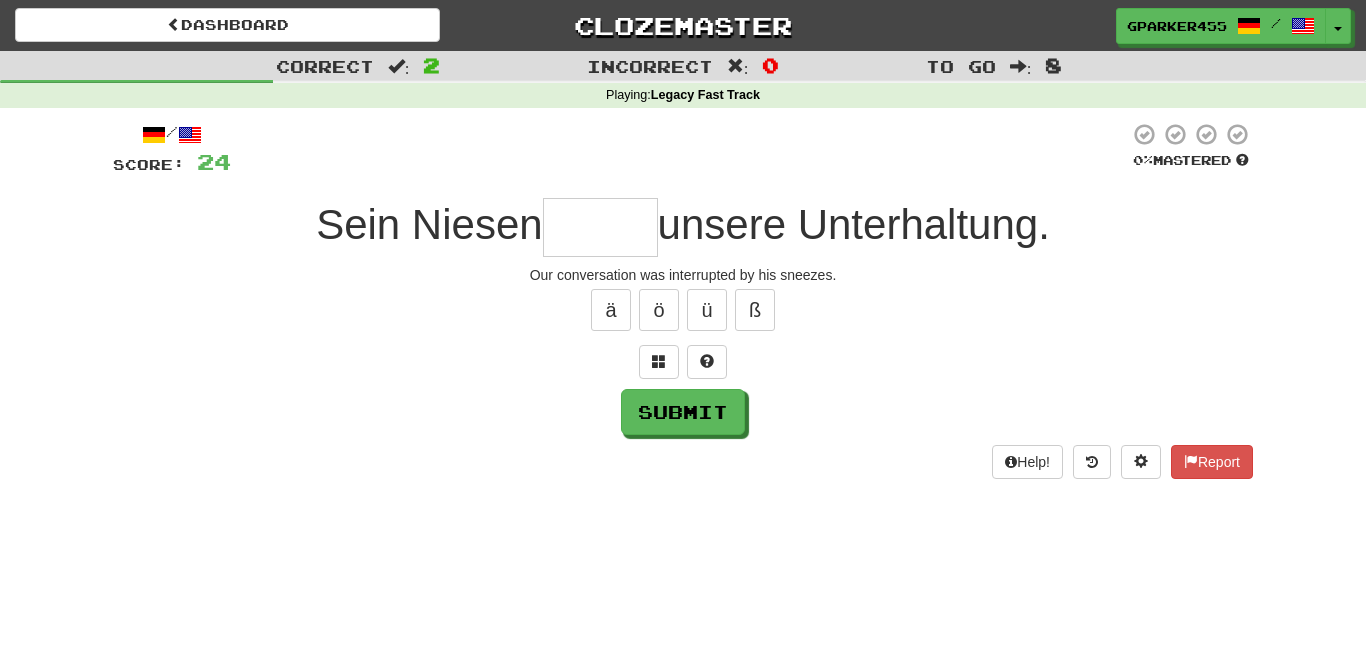 type on "*" 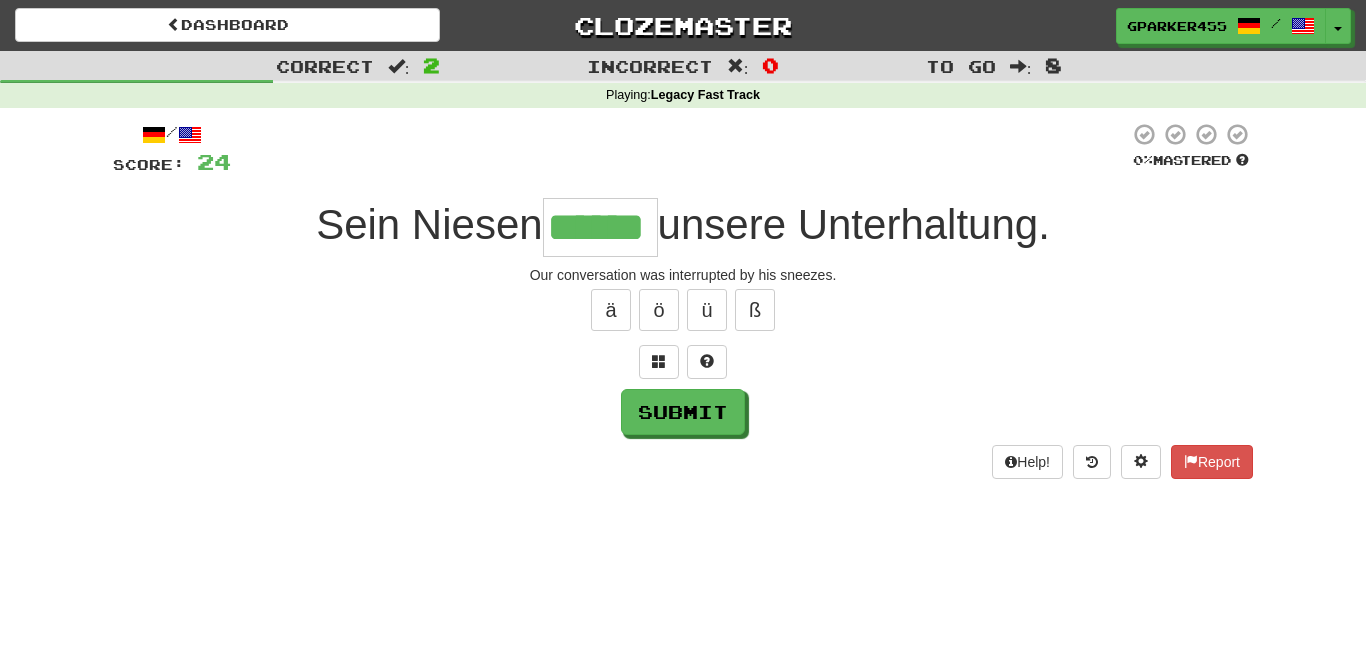 type on "******" 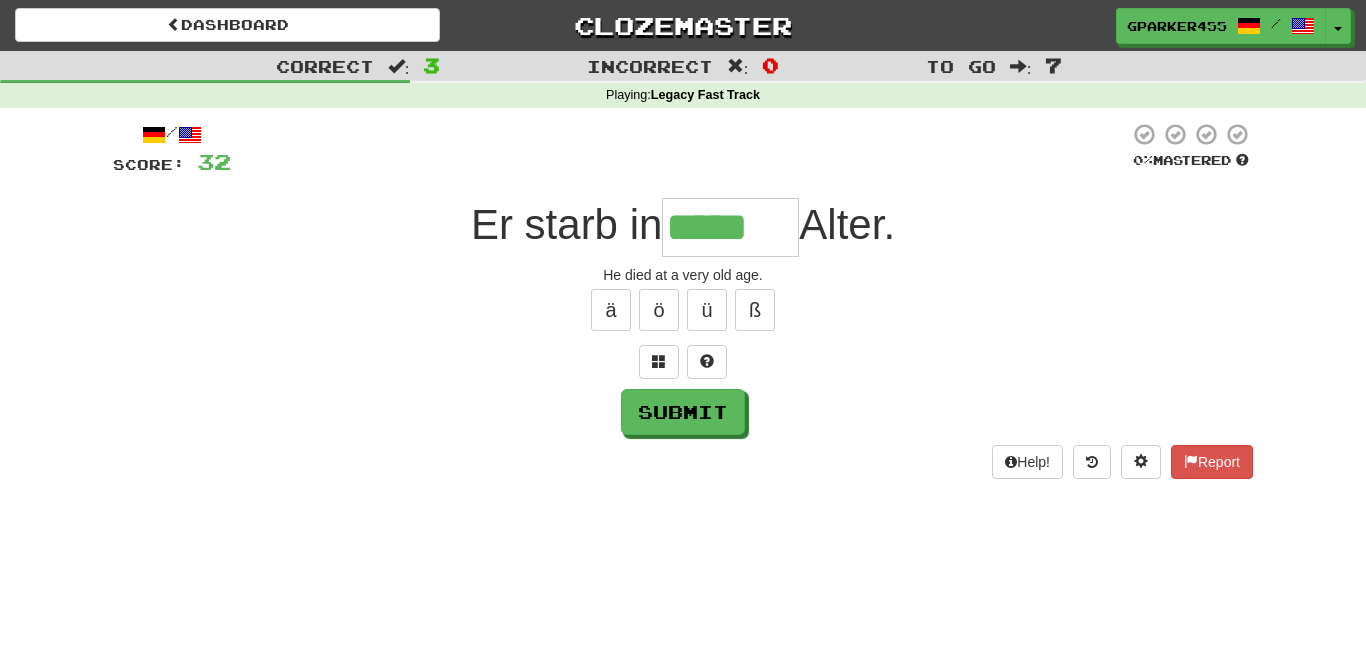 type on "*****" 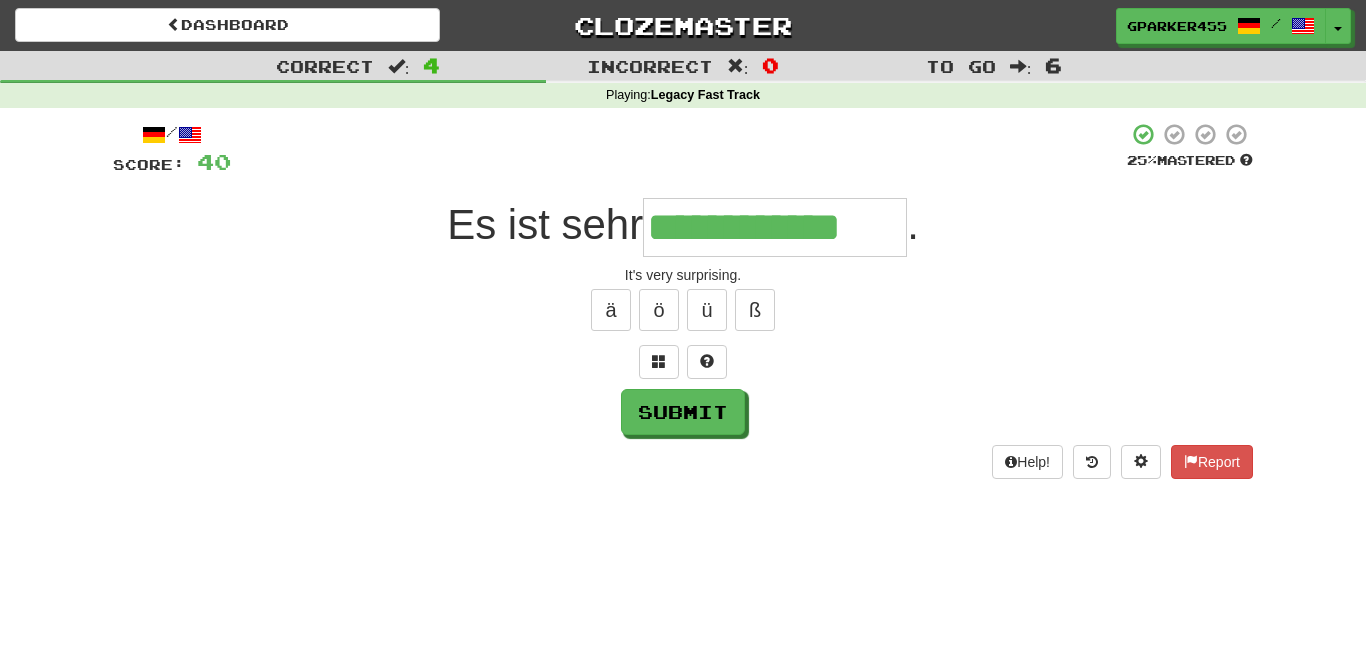 type on "**********" 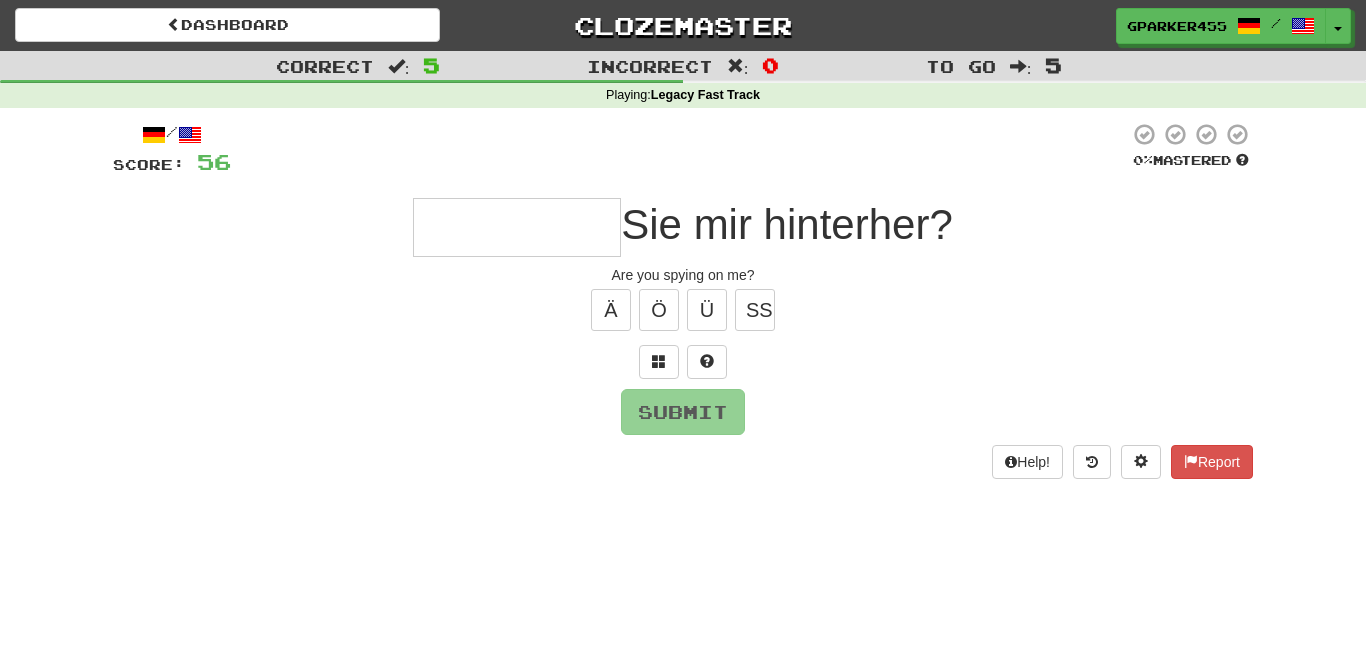 type on "*" 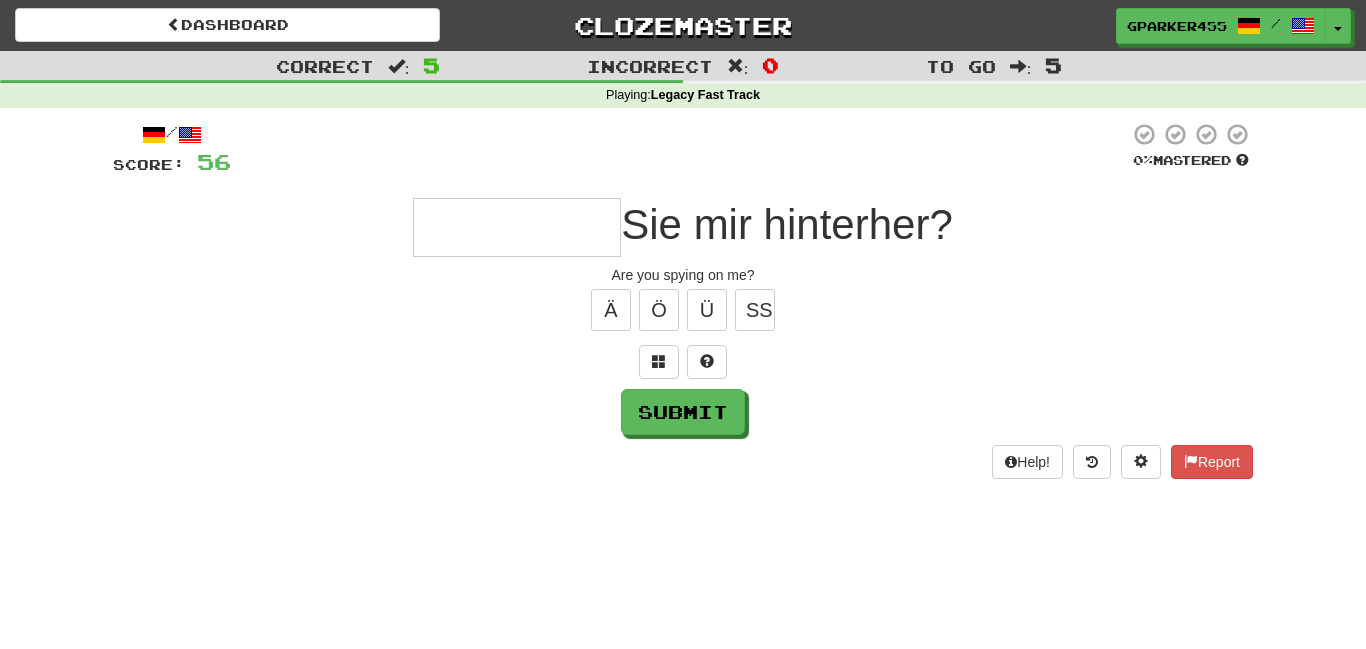 type on "*" 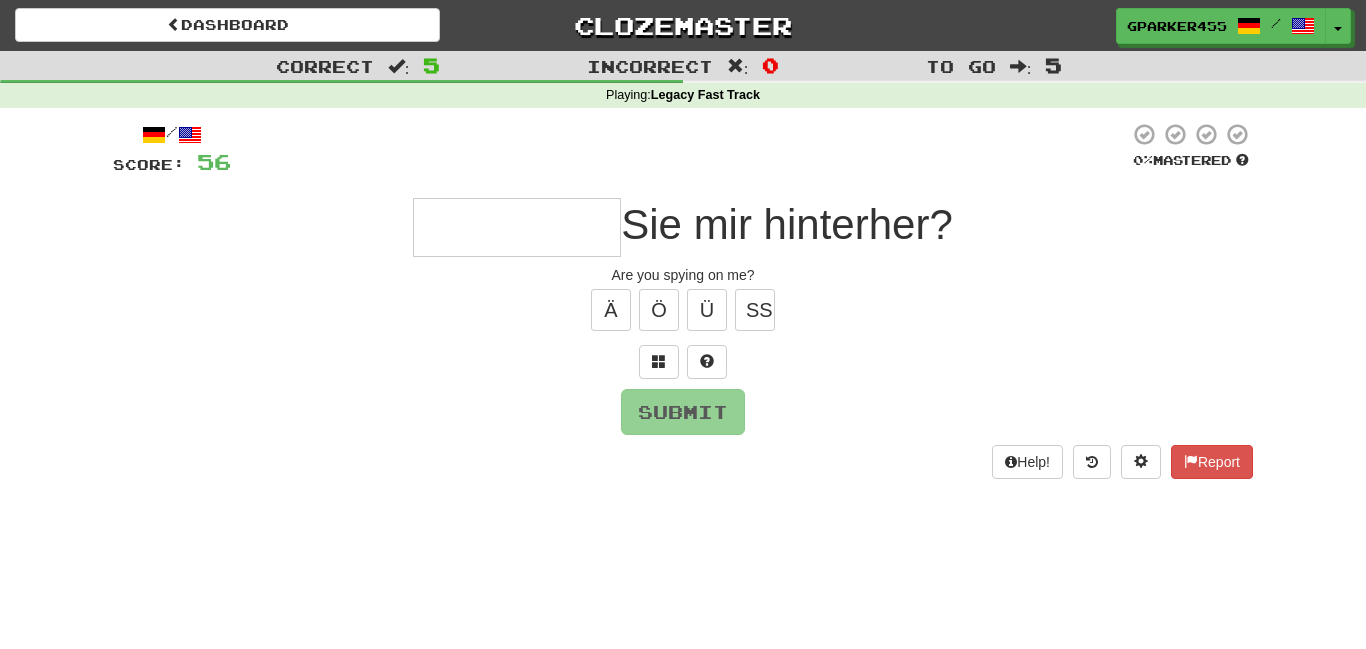 type on "*" 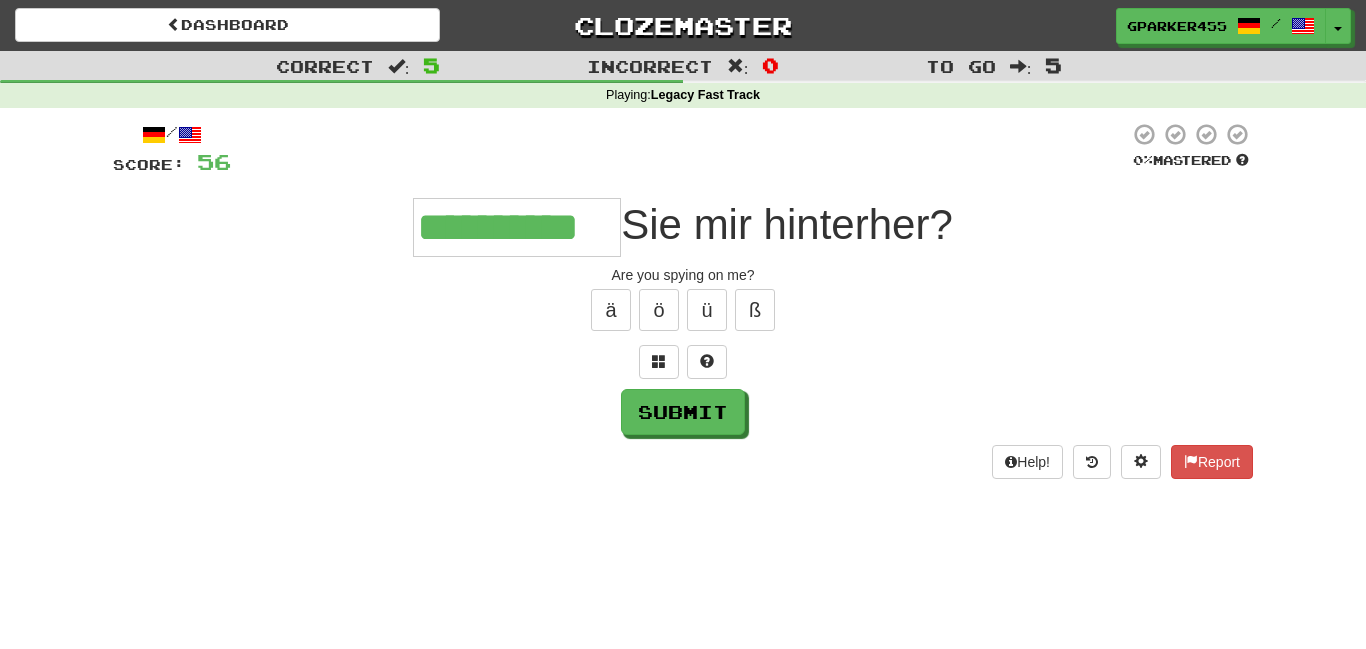 type on "**********" 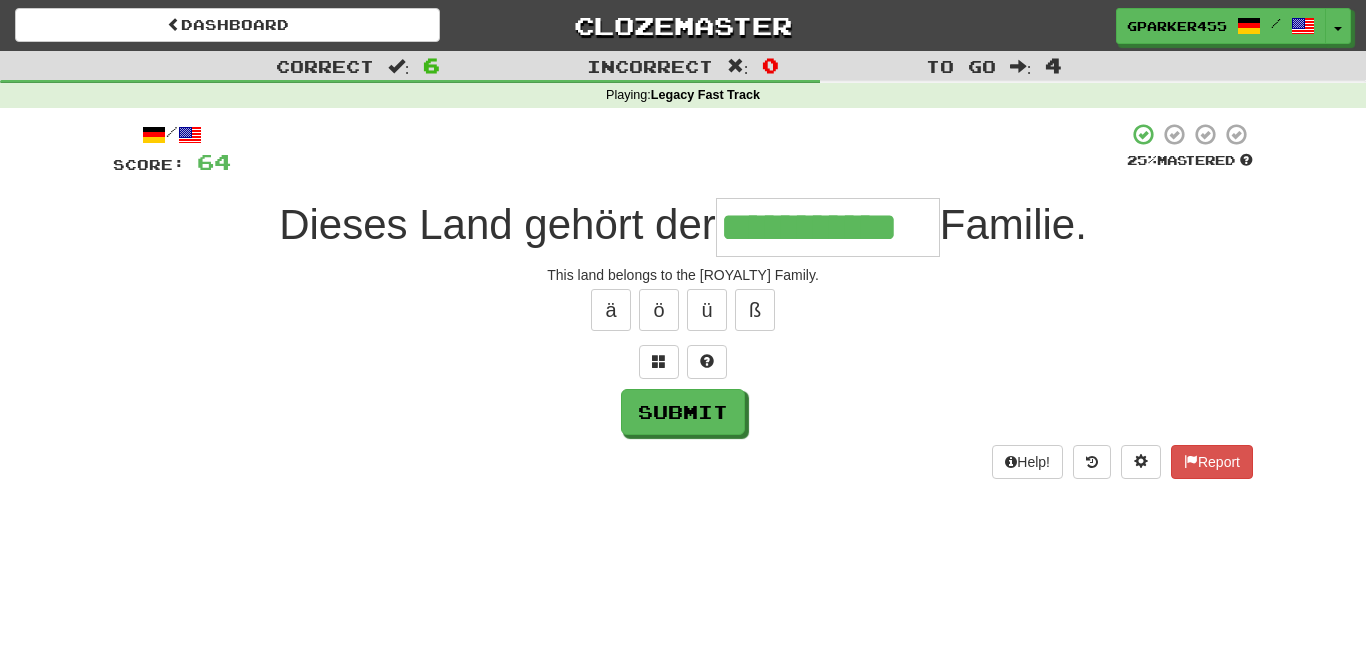 type on "**********" 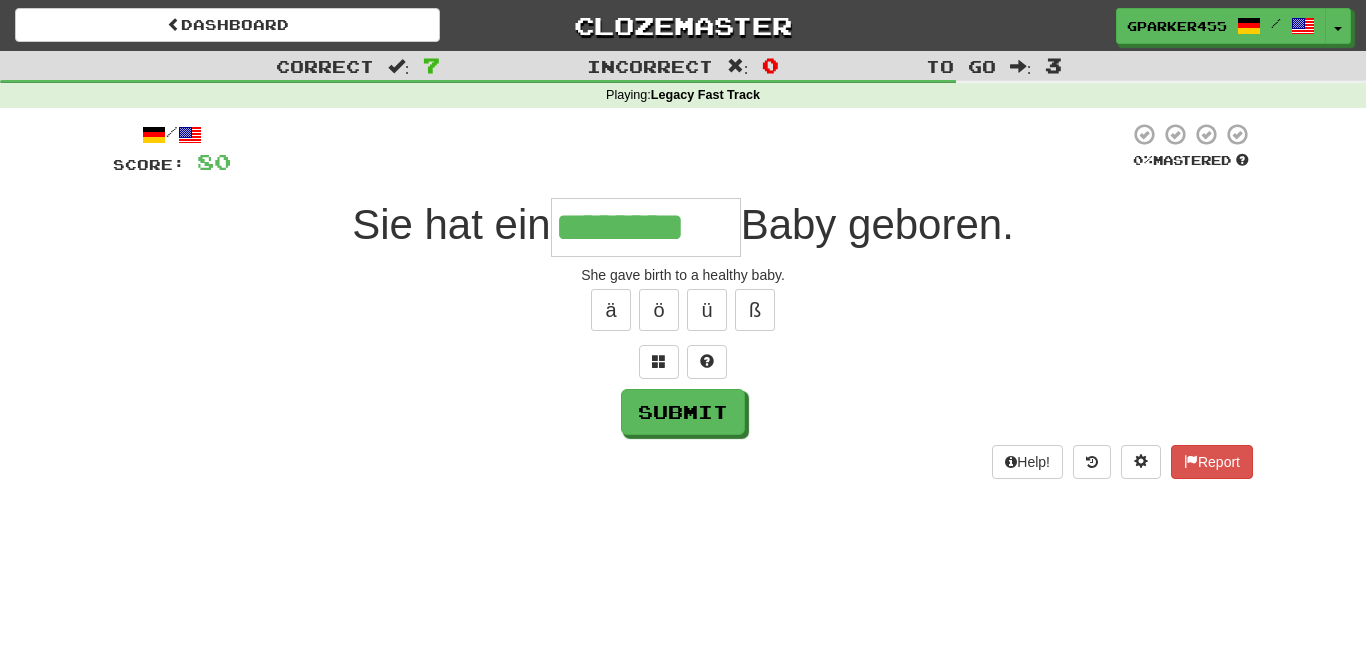 type on "********" 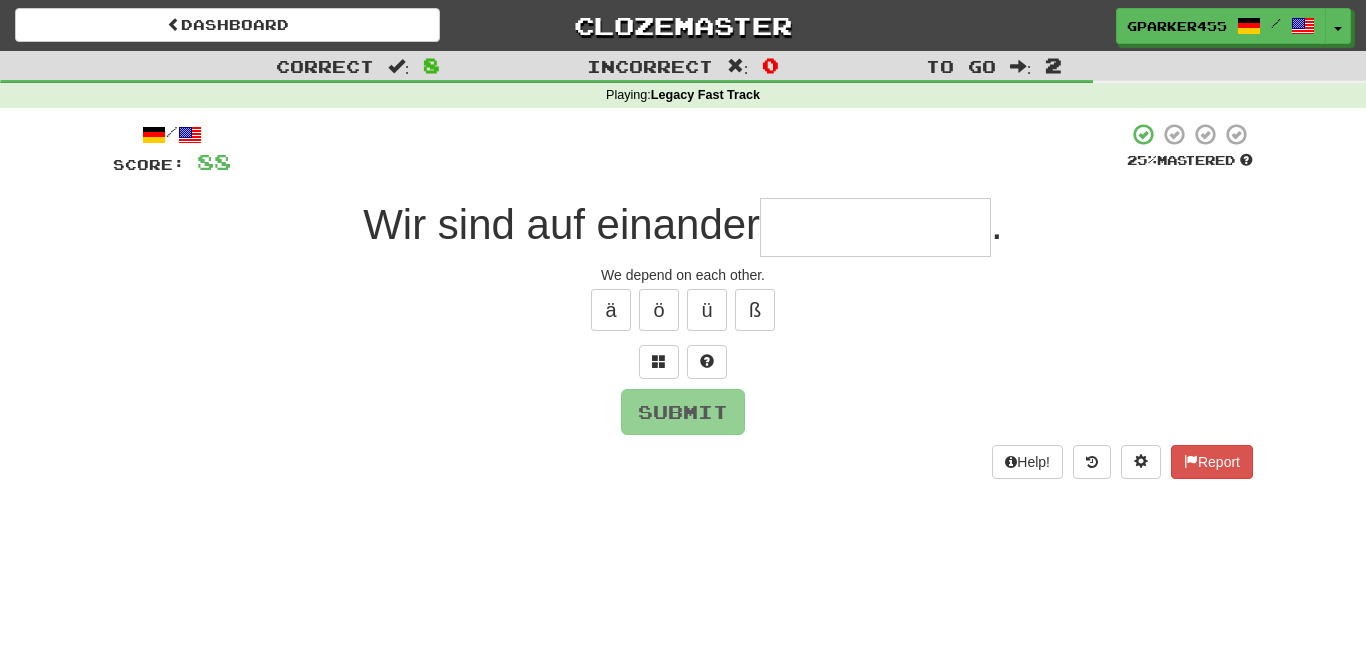 type on "*" 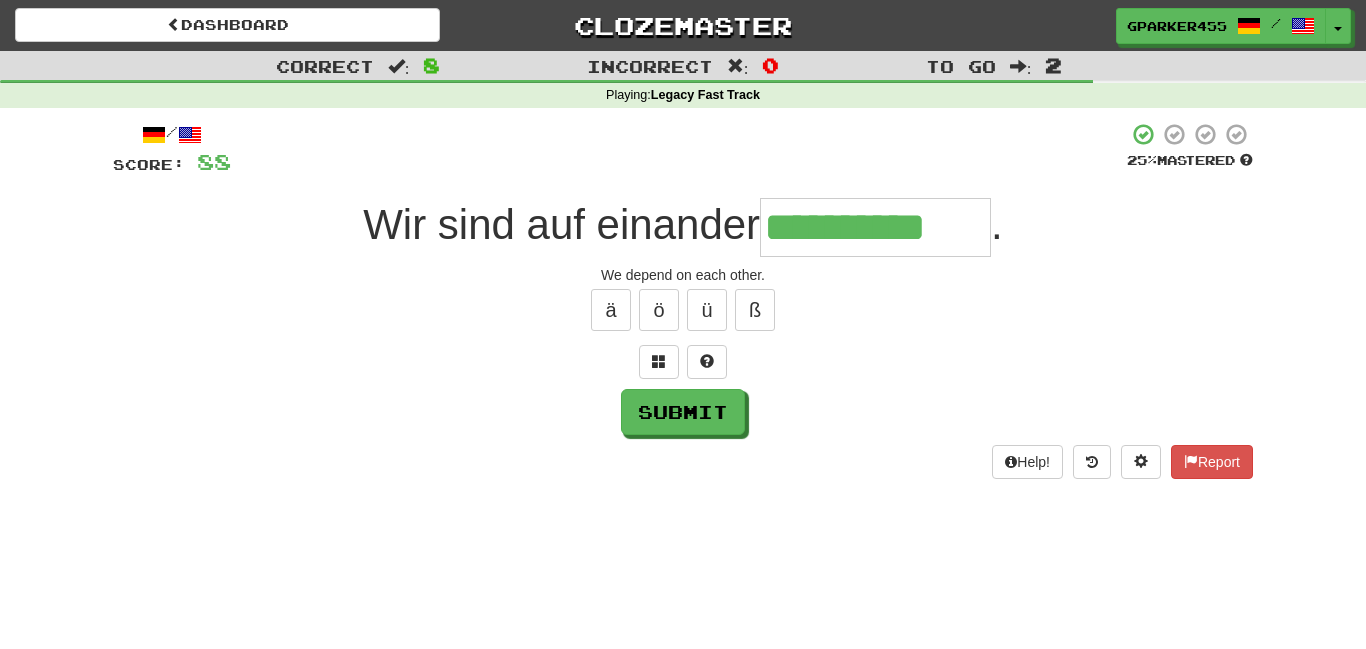 type on "**********" 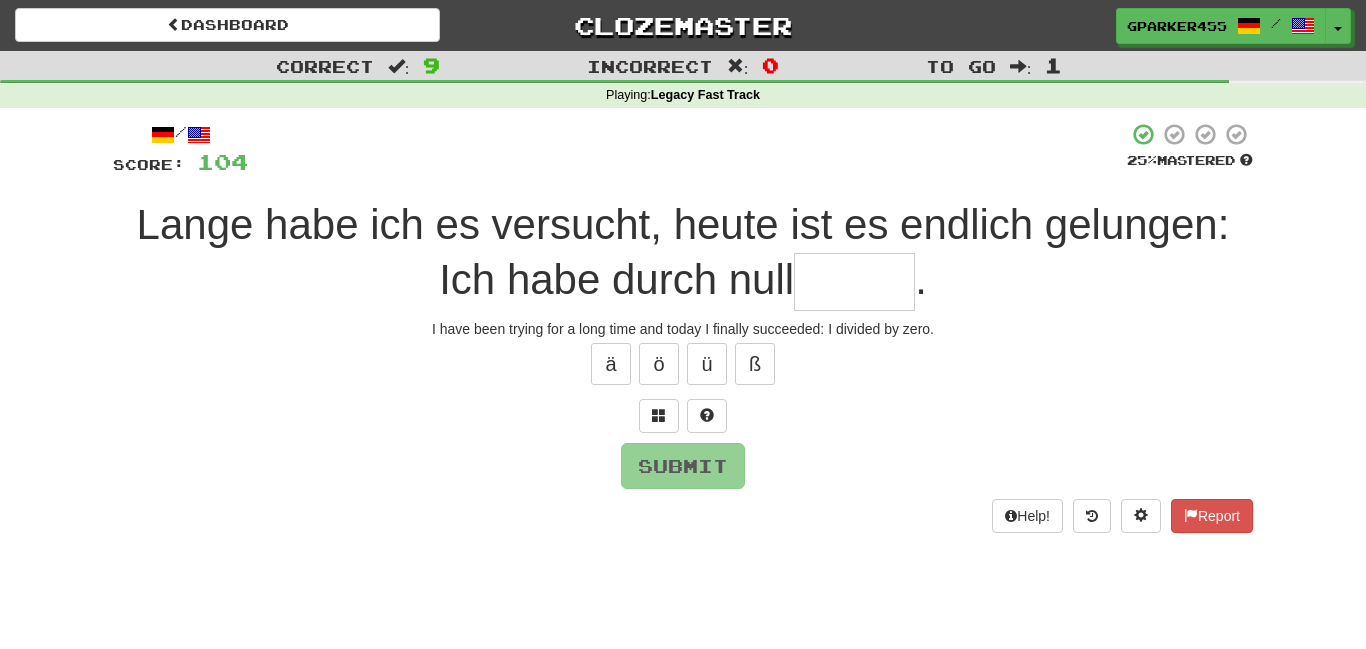 type on "*" 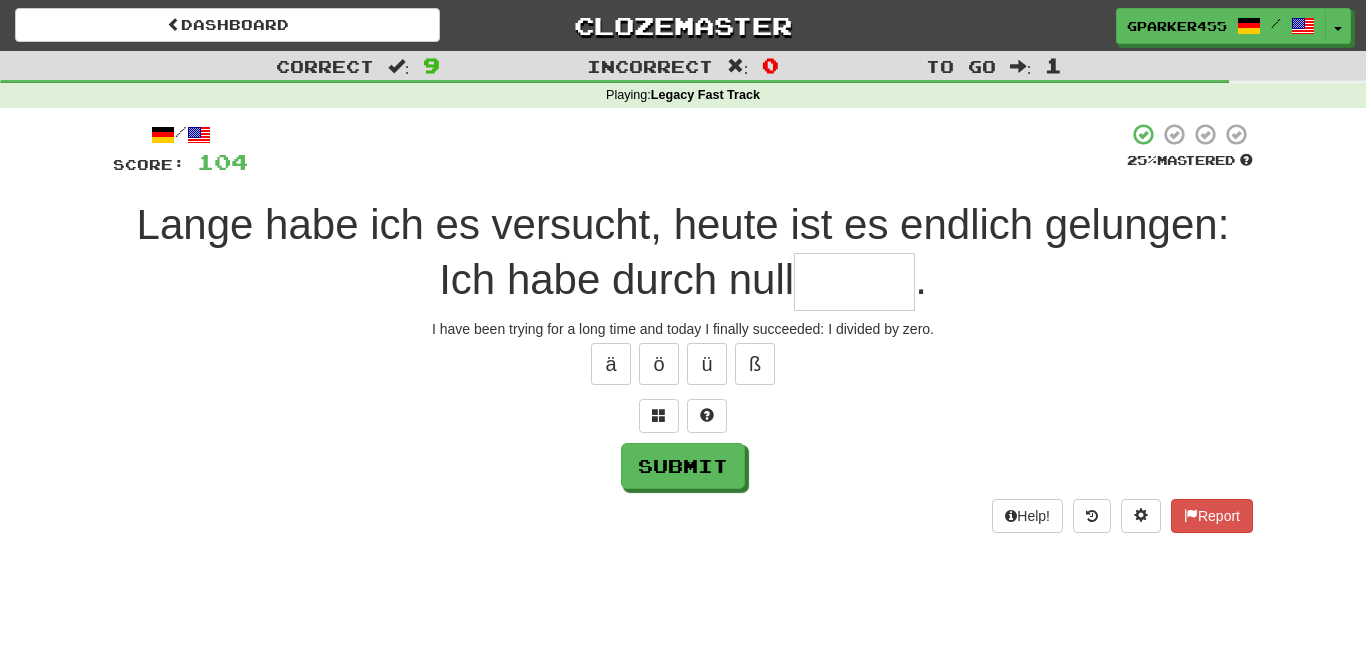 type on "*" 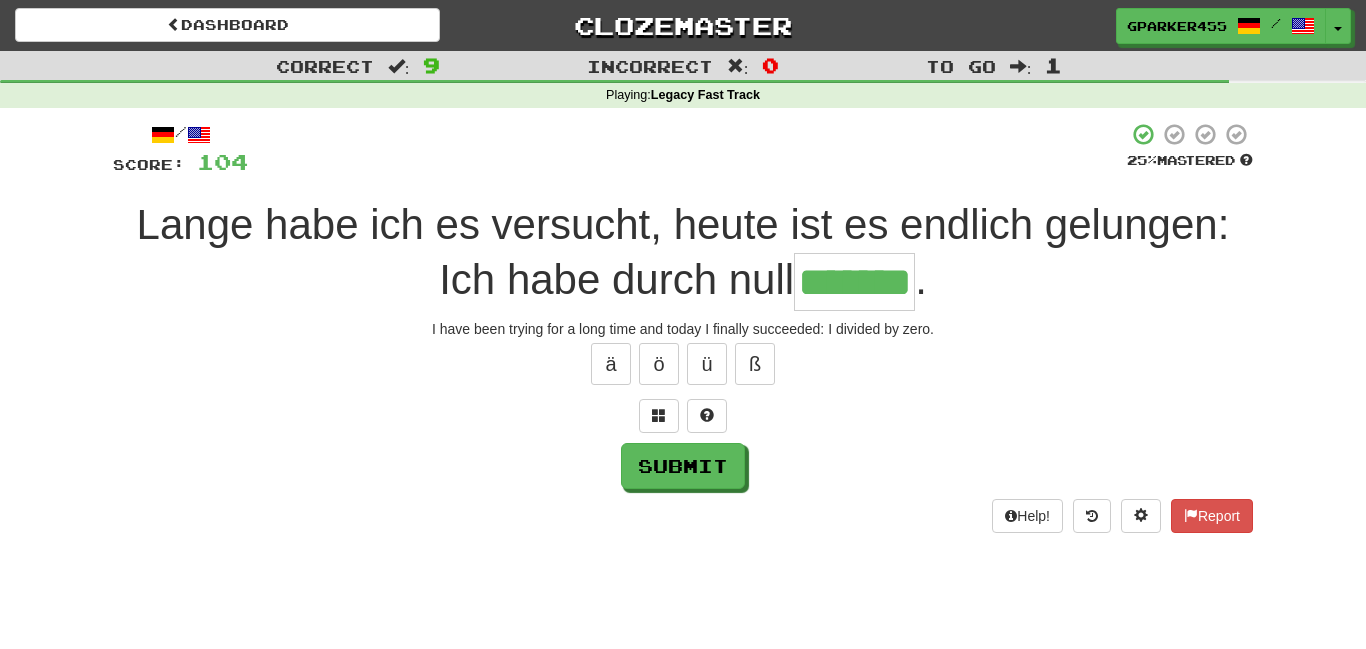 type on "*******" 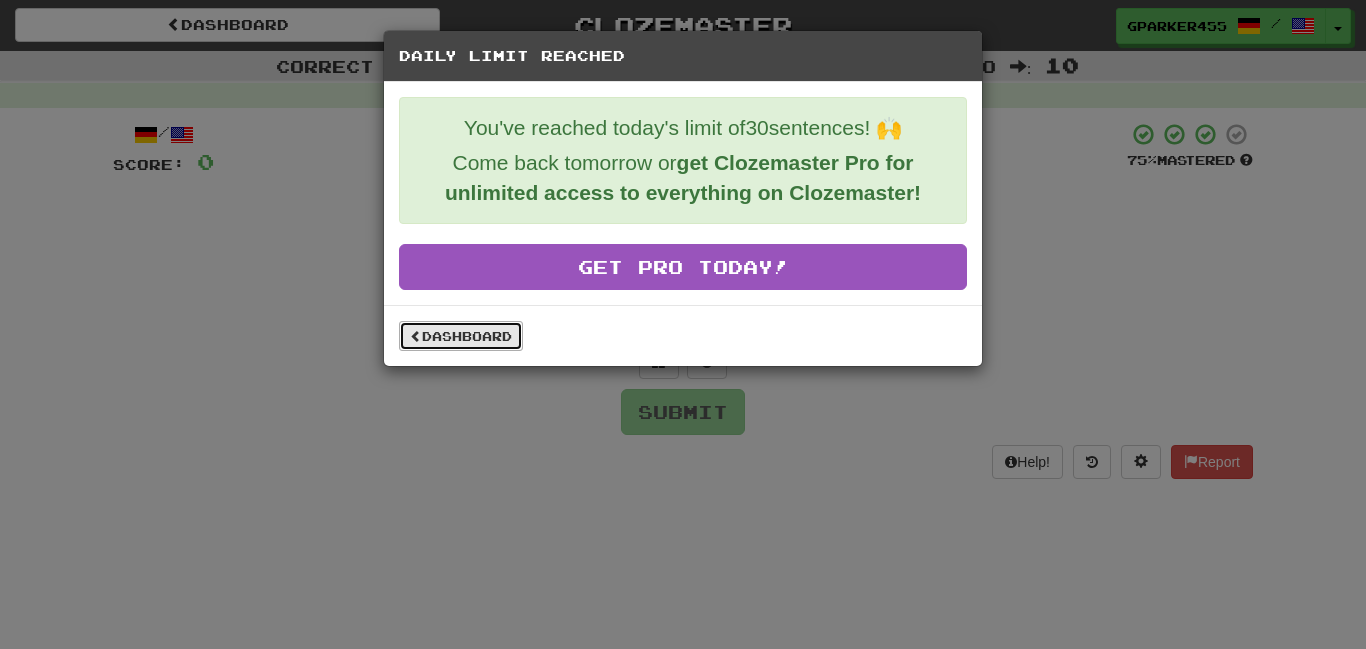 click on "Dashboard" at bounding box center [461, 336] 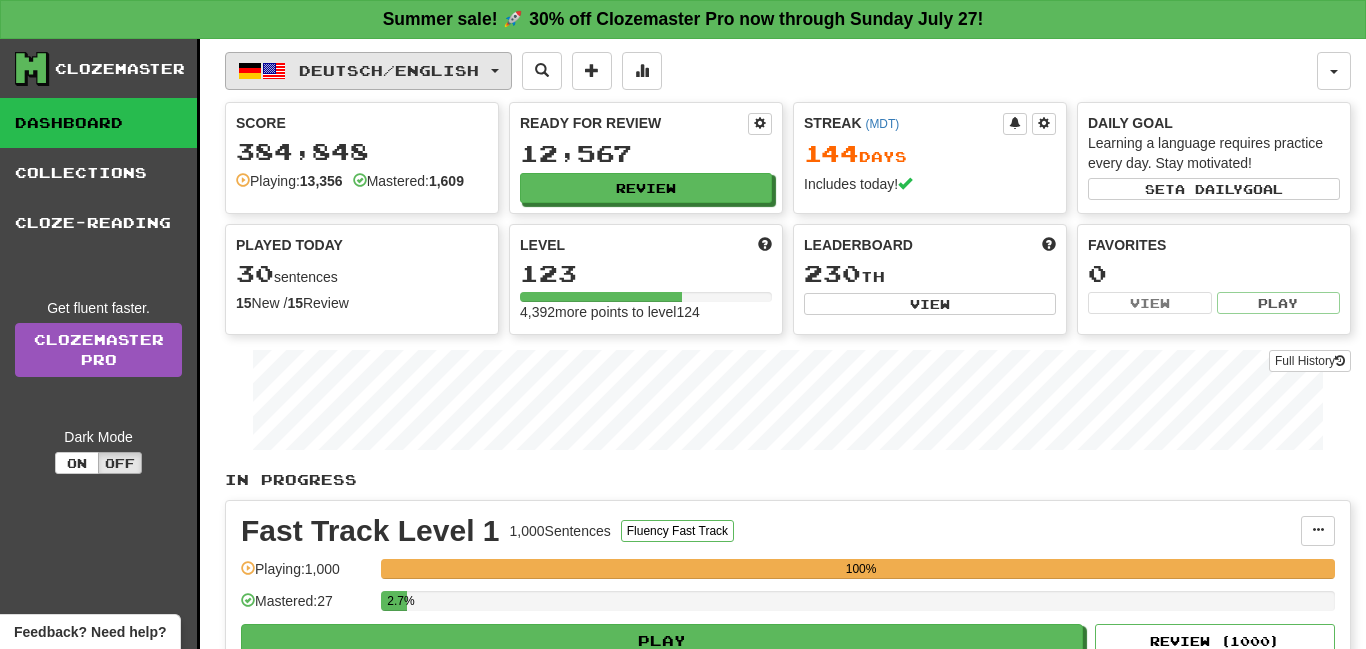 click on "Deutsch  /  English" at bounding box center (389, 70) 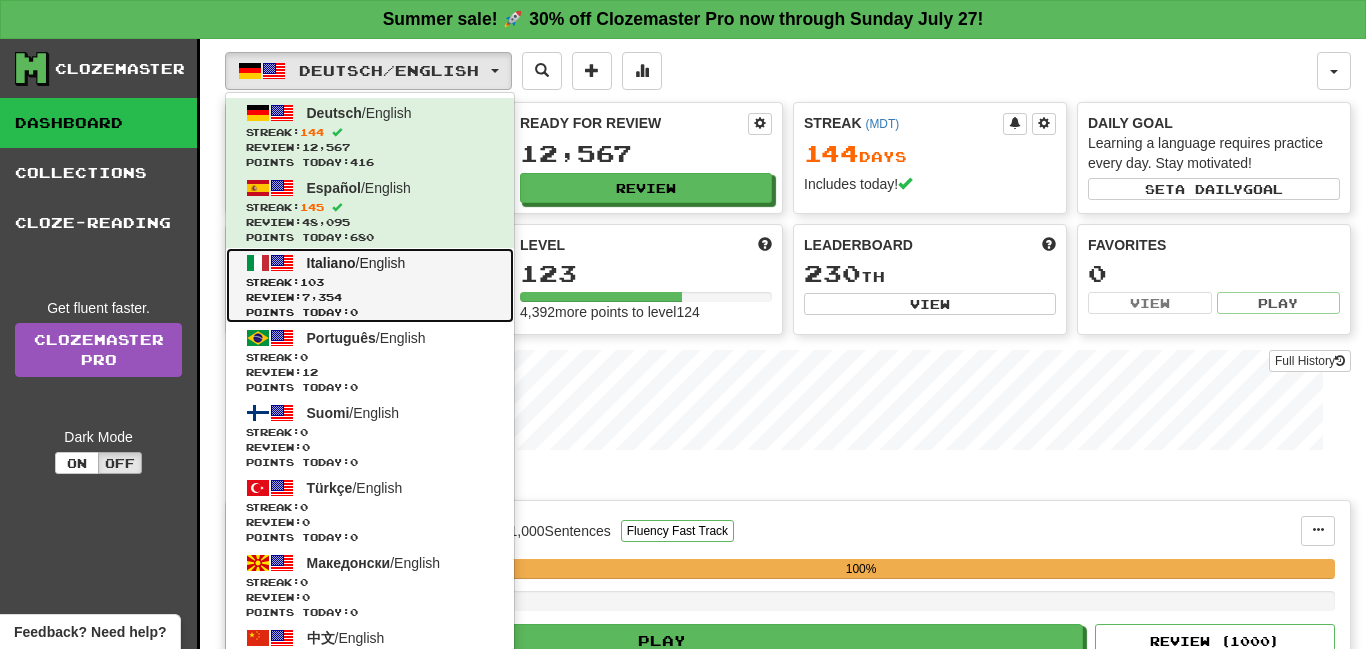 click on "Review:  7,354" at bounding box center [370, 297] 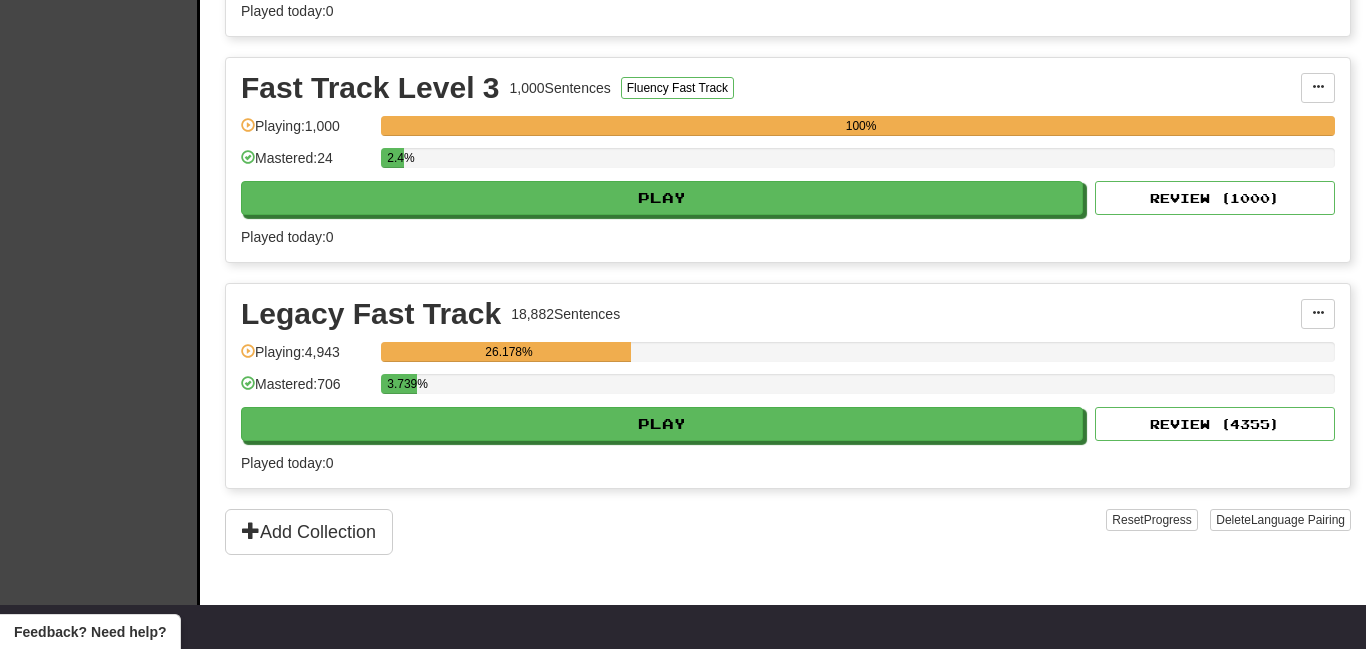 scroll, scrollTop: 895, scrollLeft: 0, axis: vertical 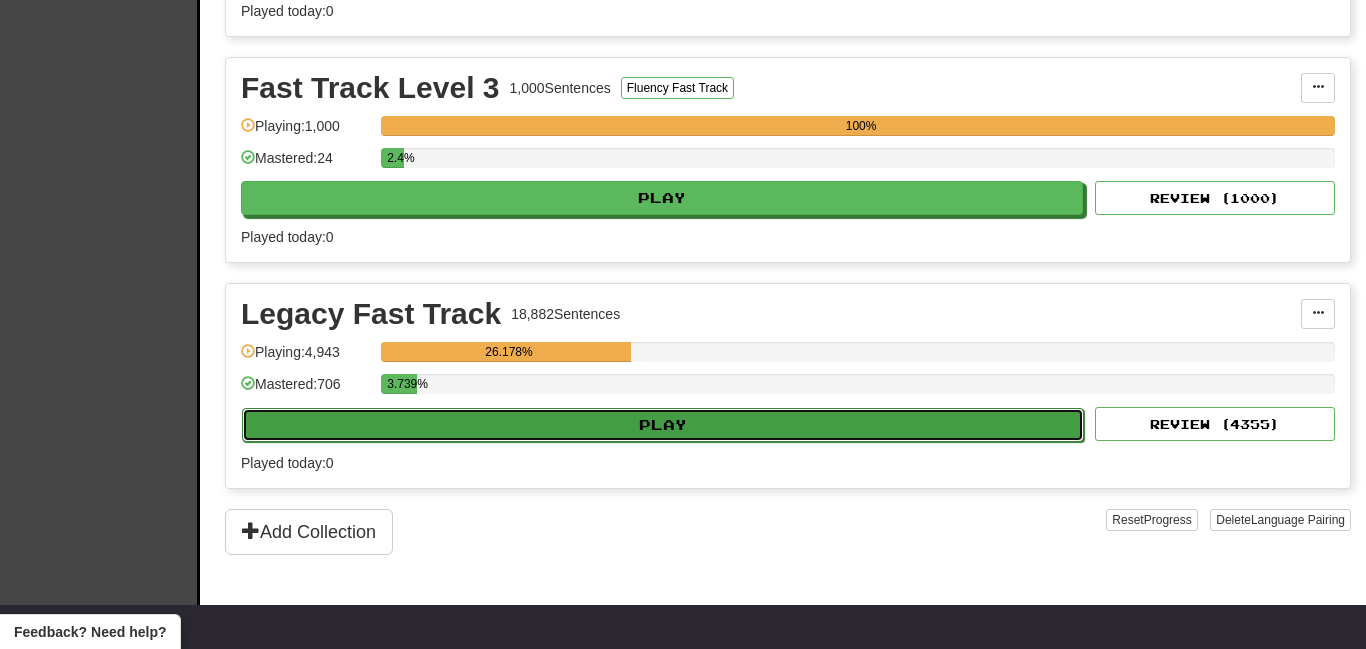 click on "Play" at bounding box center (663, 425) 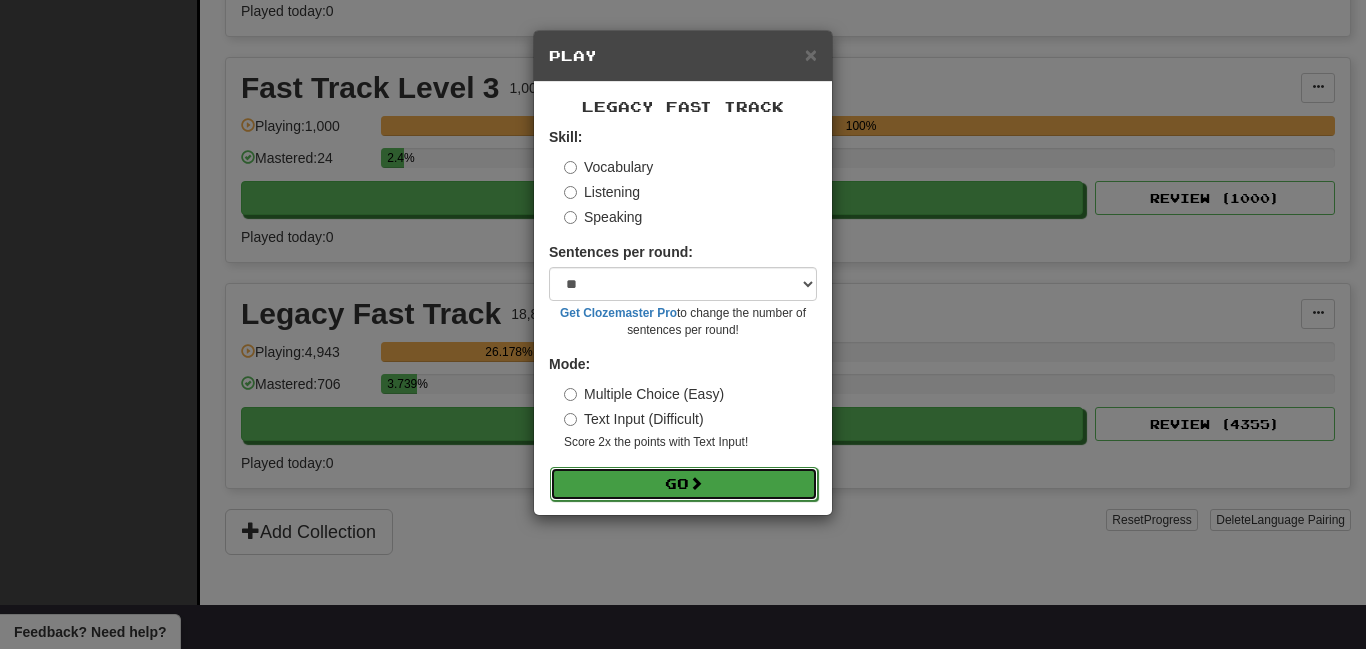 click on "Go" at bounding box center [684, 484] 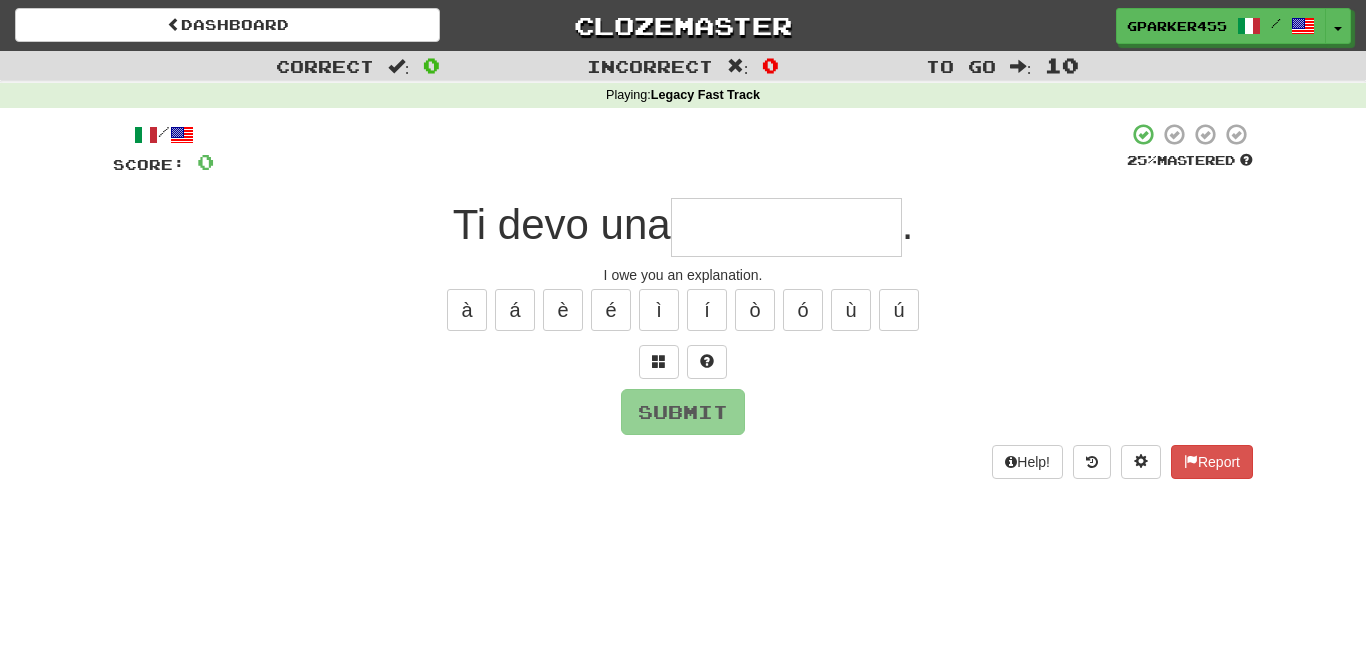 scroll, scrollTop: 0, scrollLeft: 0, axis: both 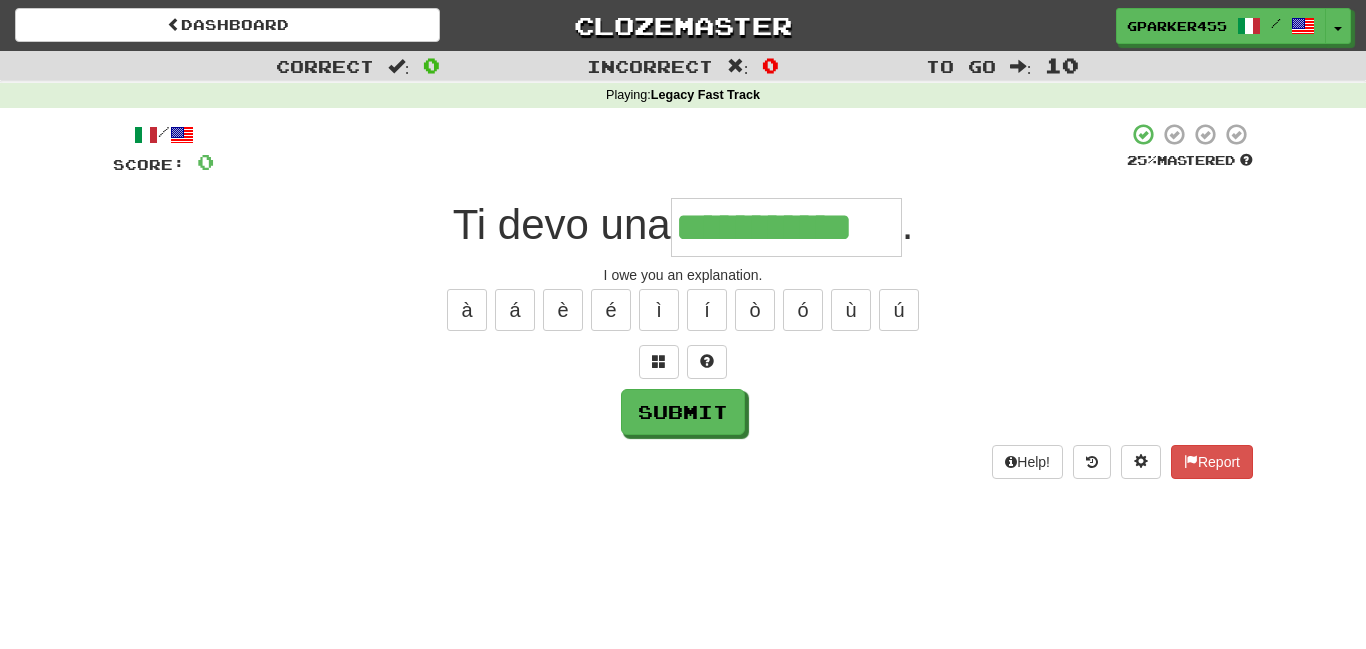 type on "**********" 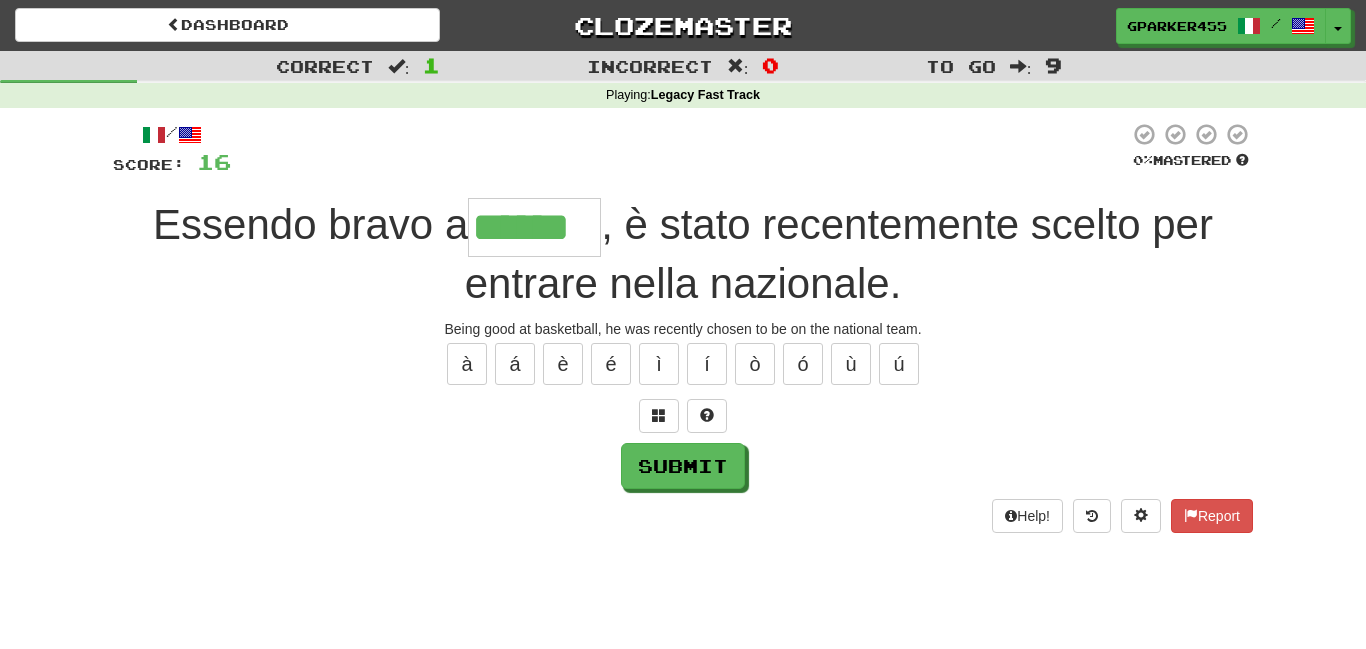 type on "******" 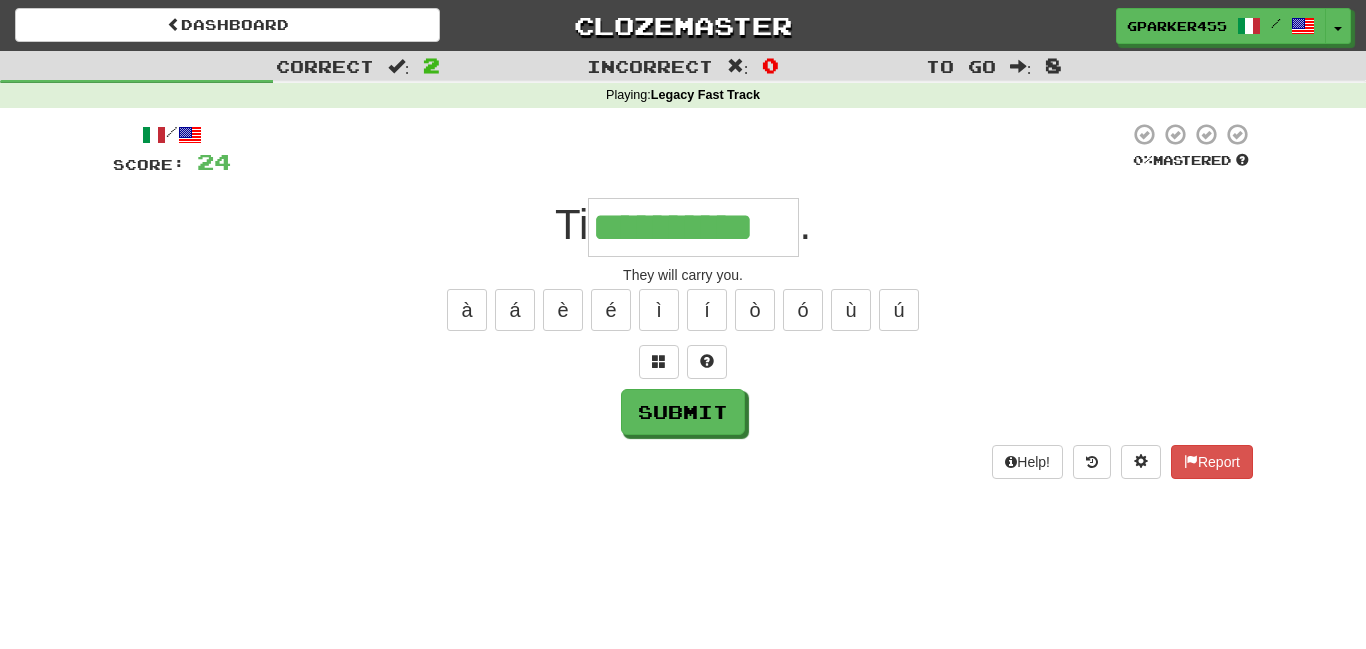 type on "**********" 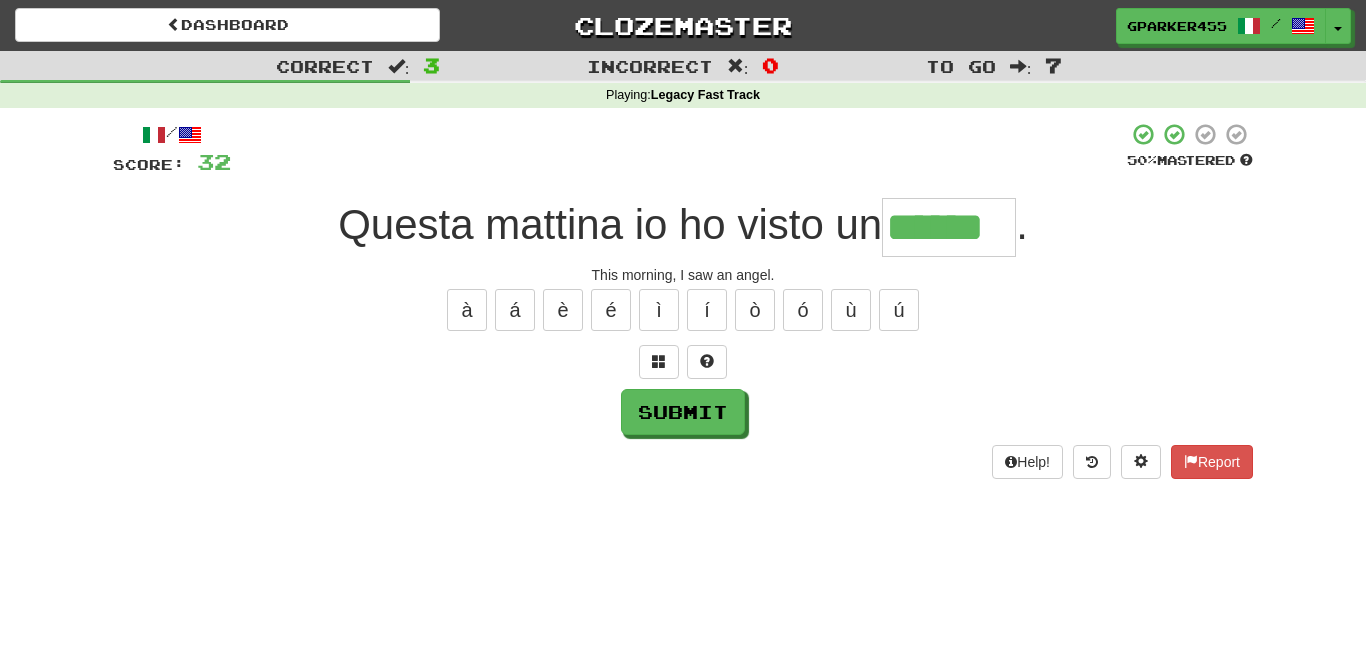 type on "******" 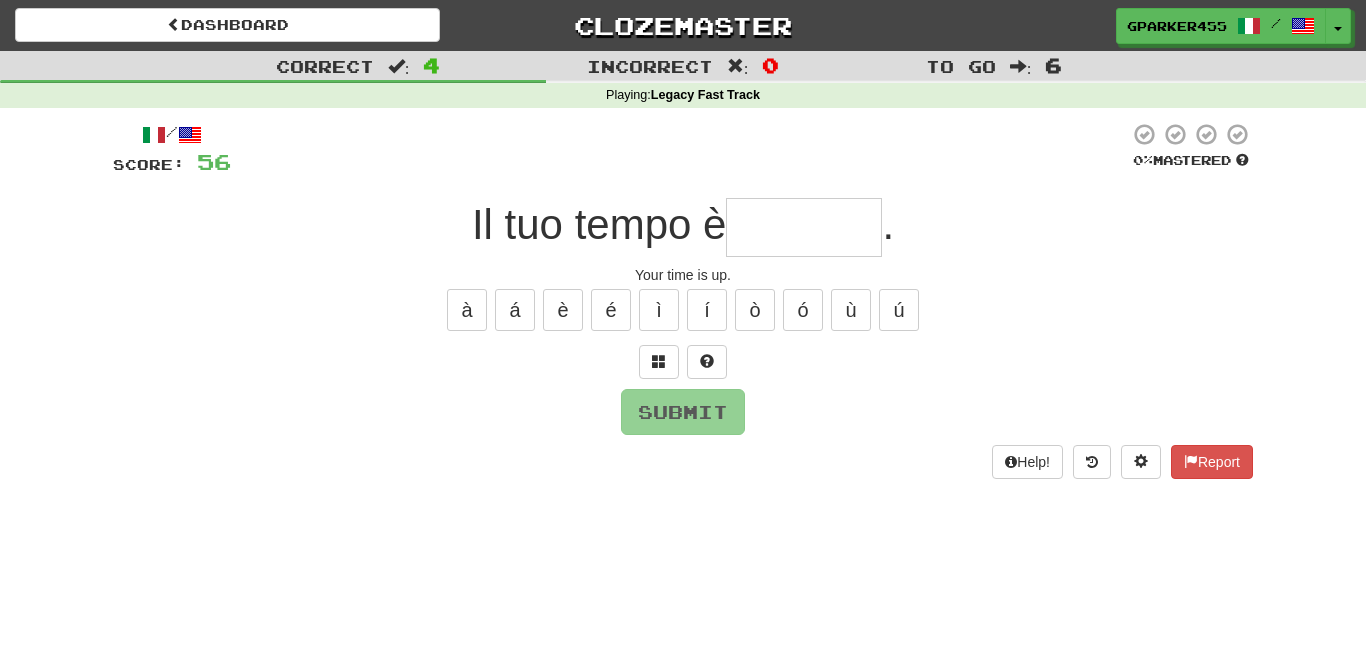 type on "*" 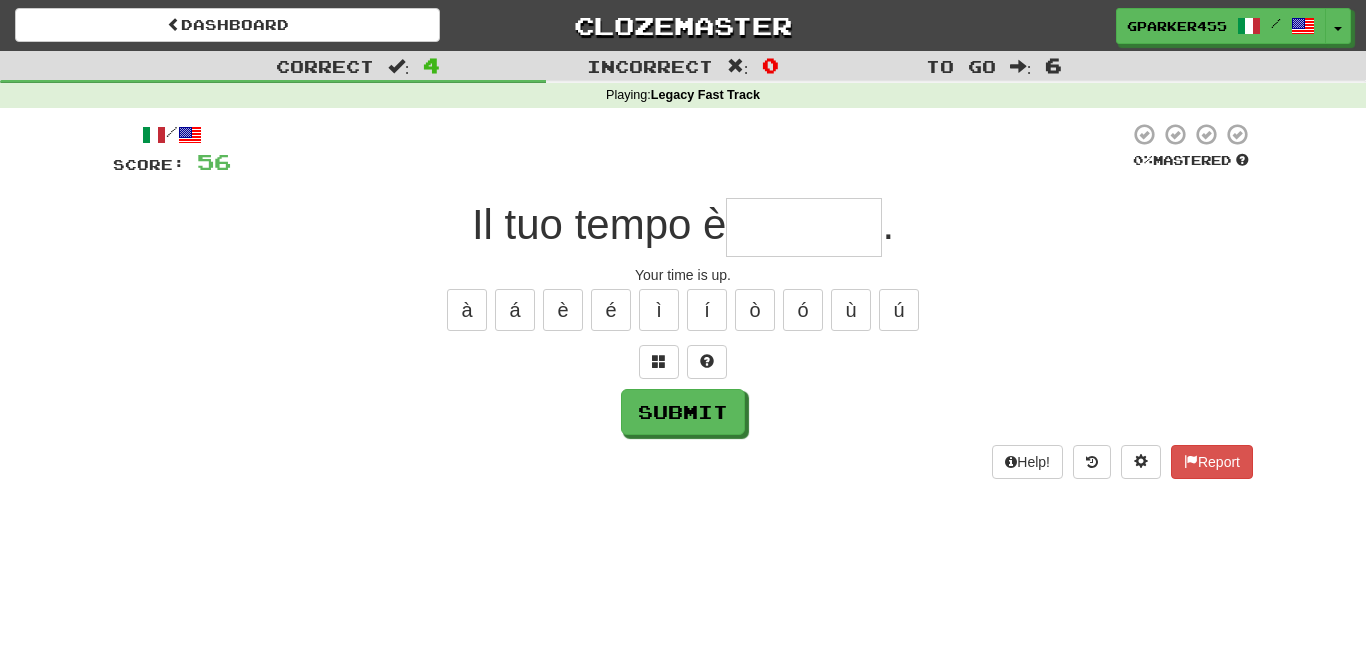 type on "*" 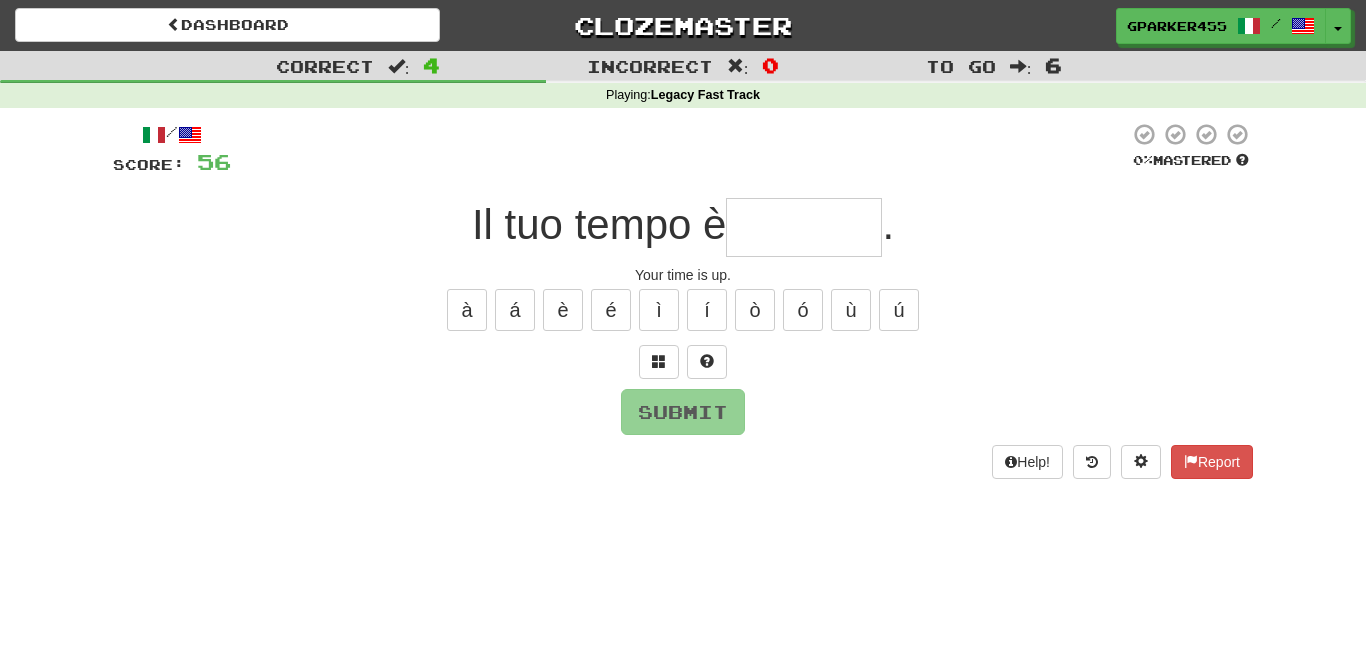 type on "*" 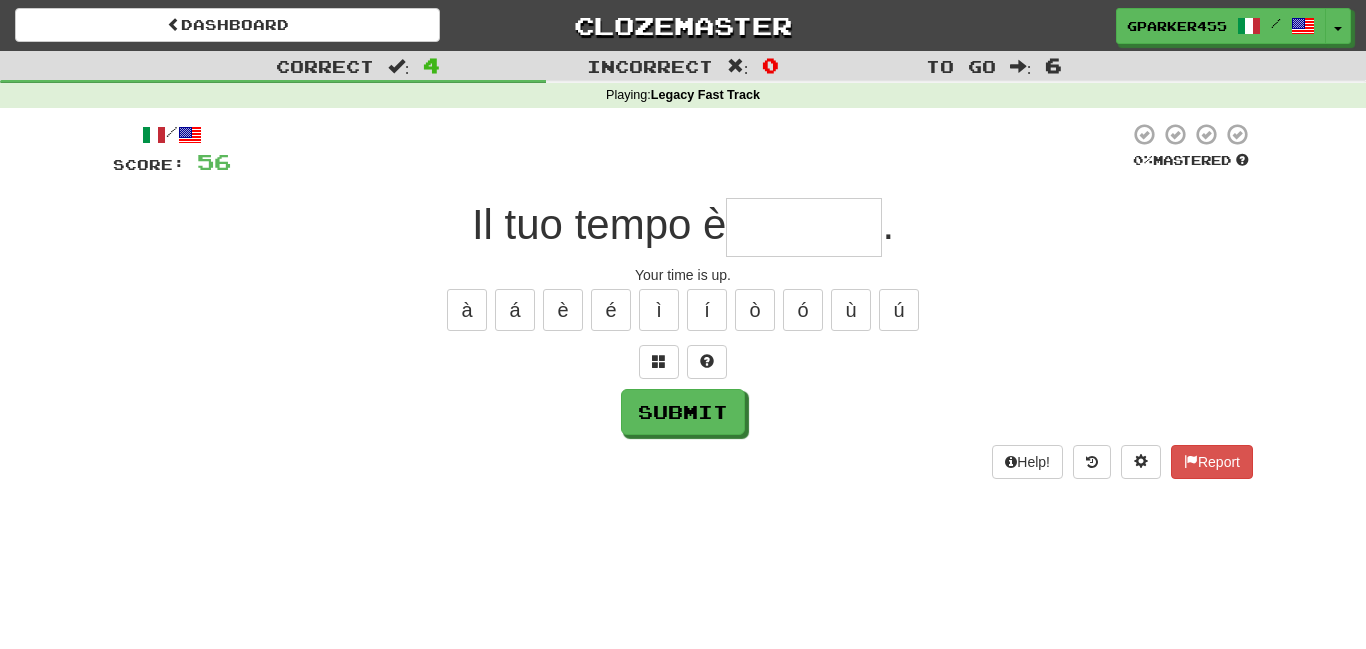 type on "*" 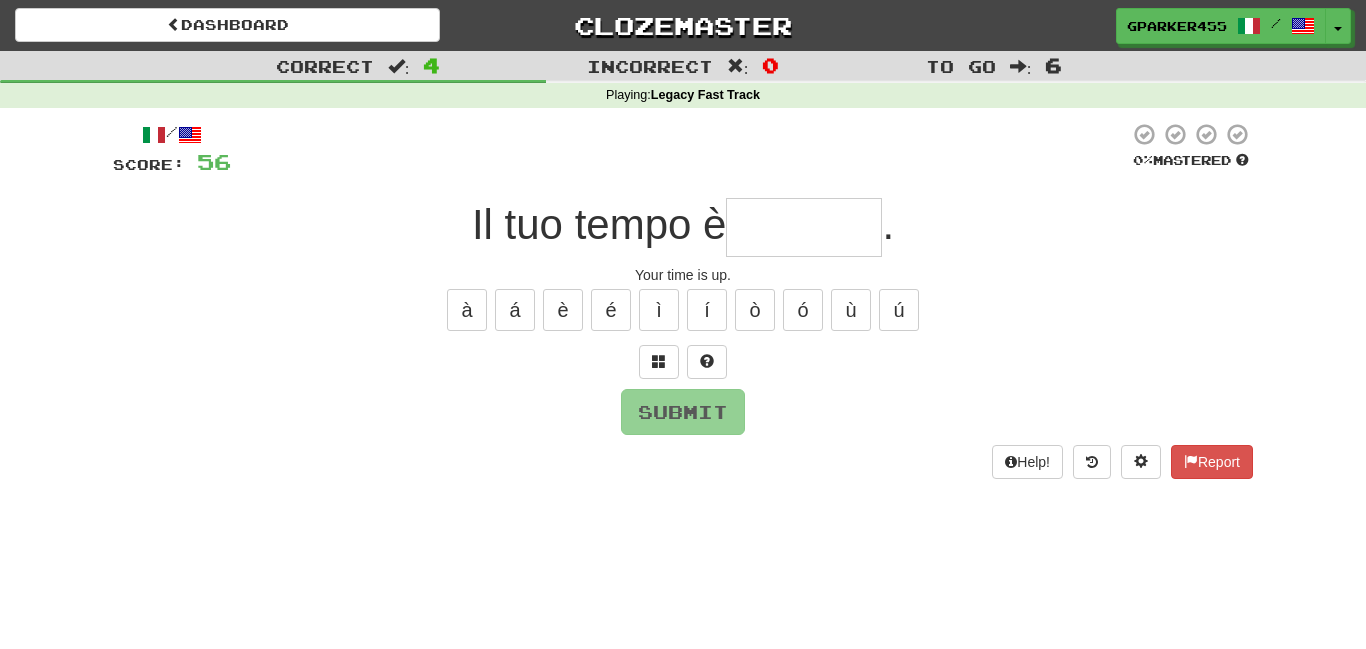 type on "*" 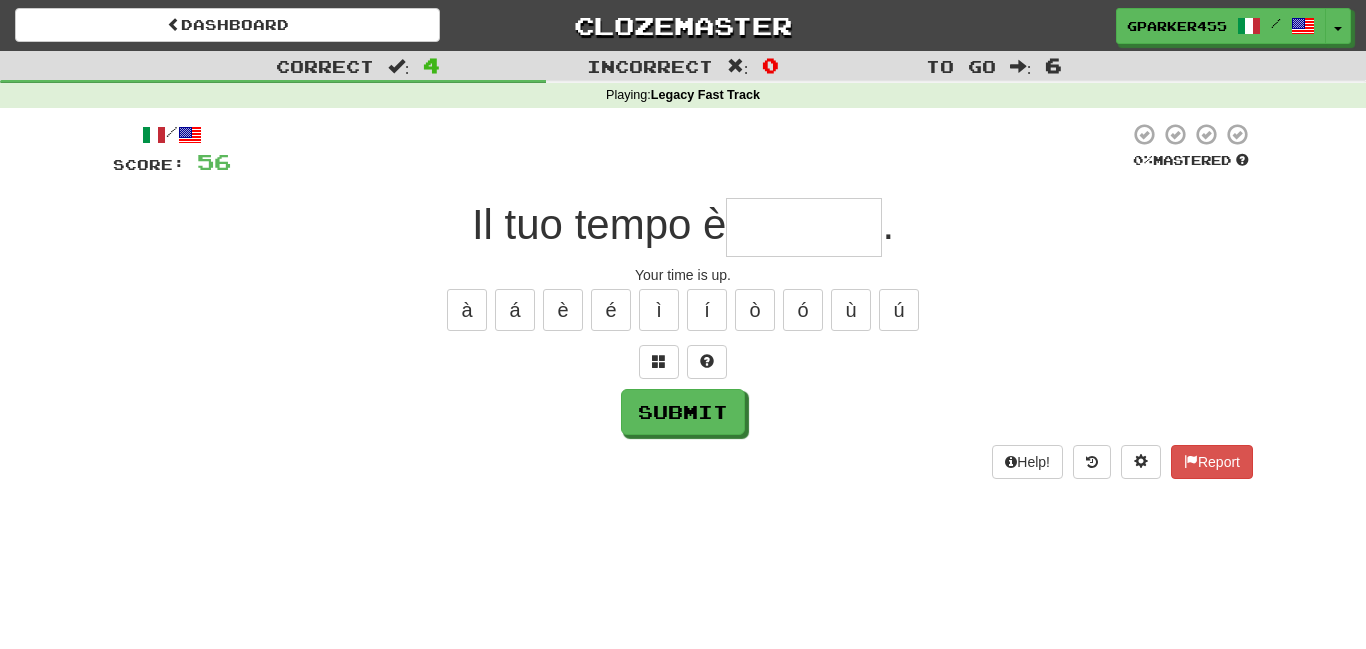 type on "*" 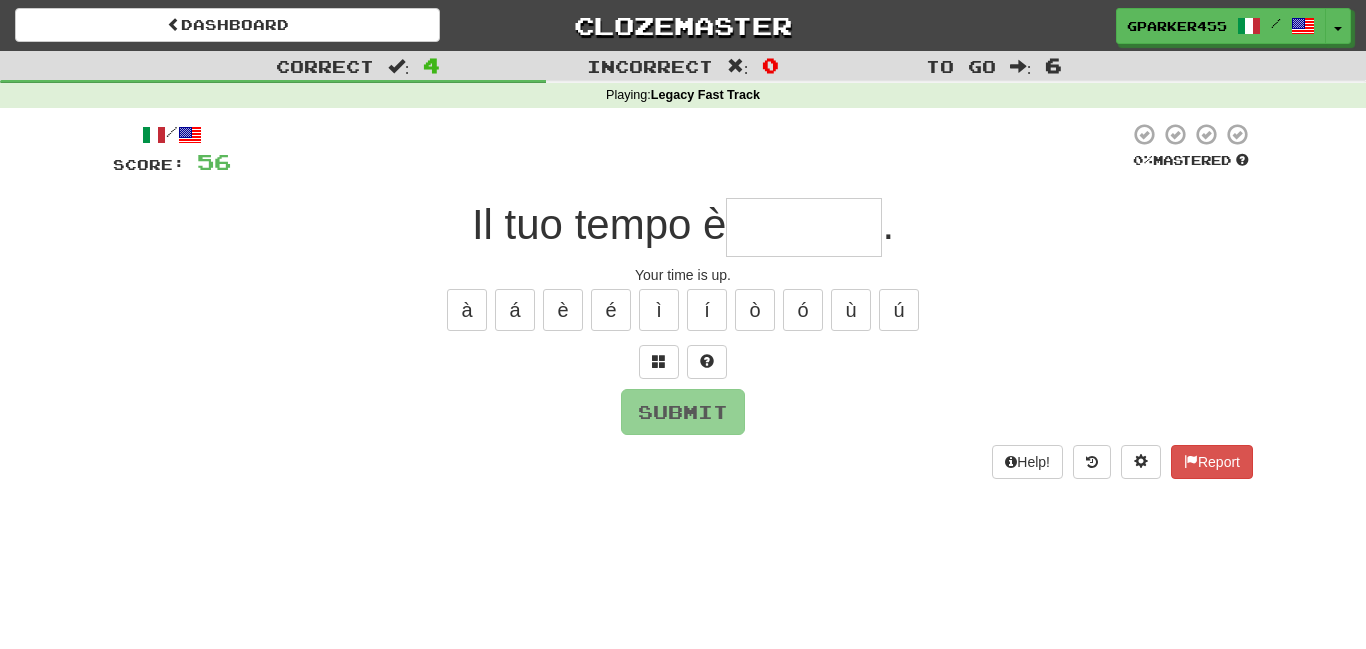 type on "*" 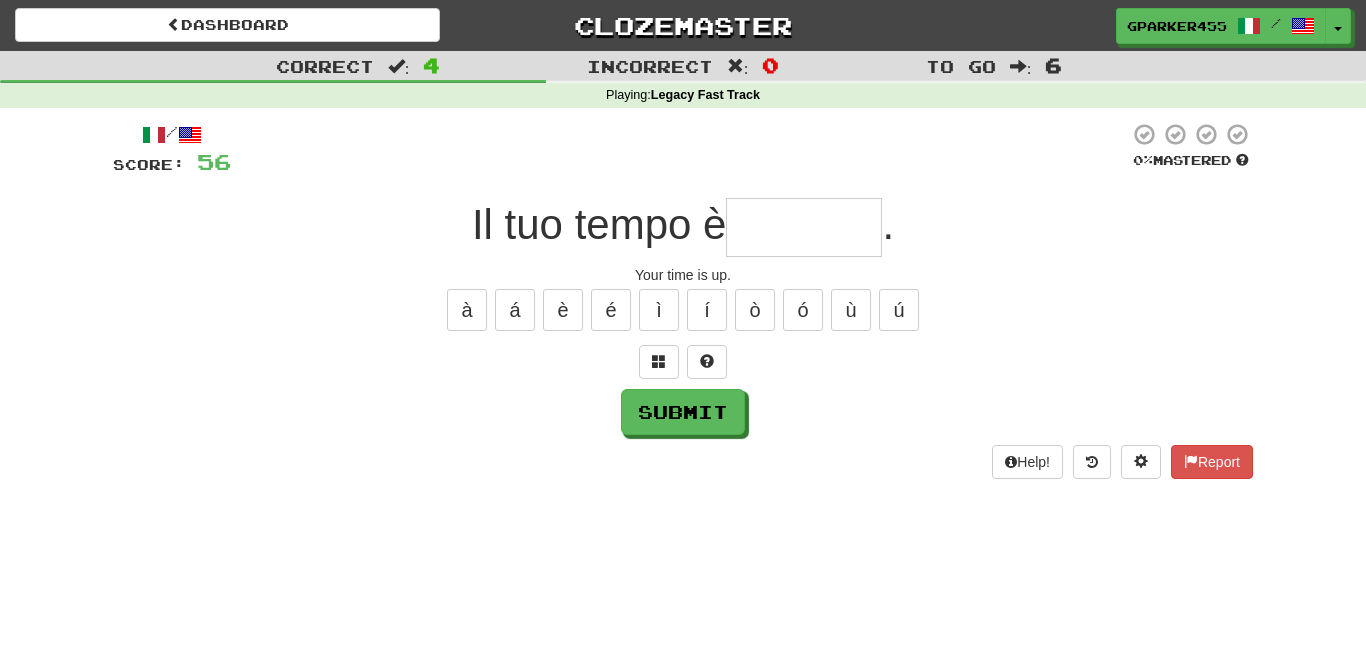 type on "*" 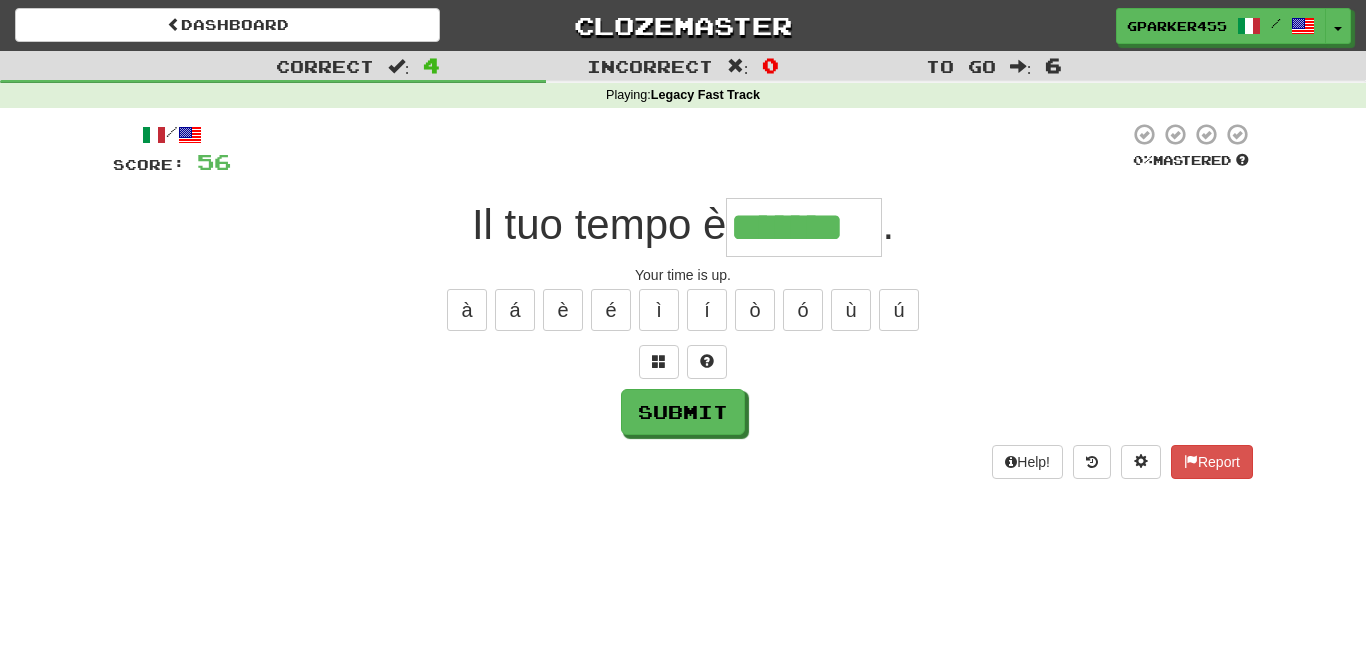 type on "*******" 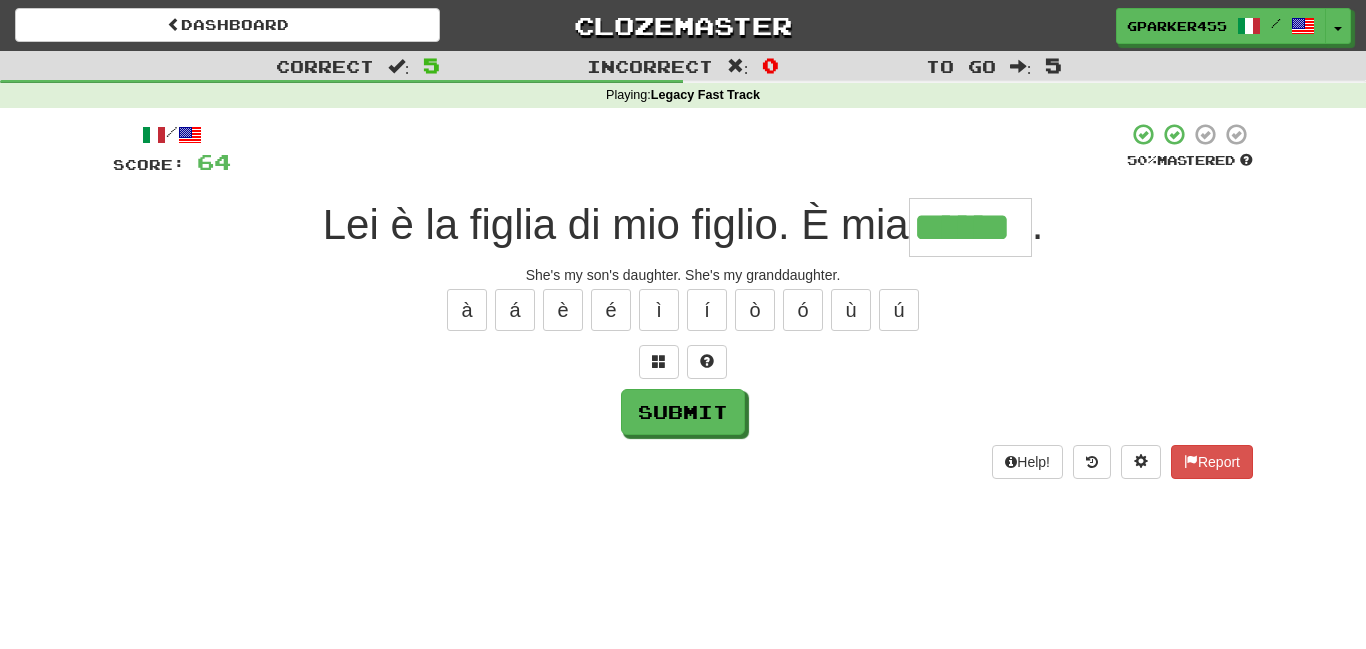 type on "******" 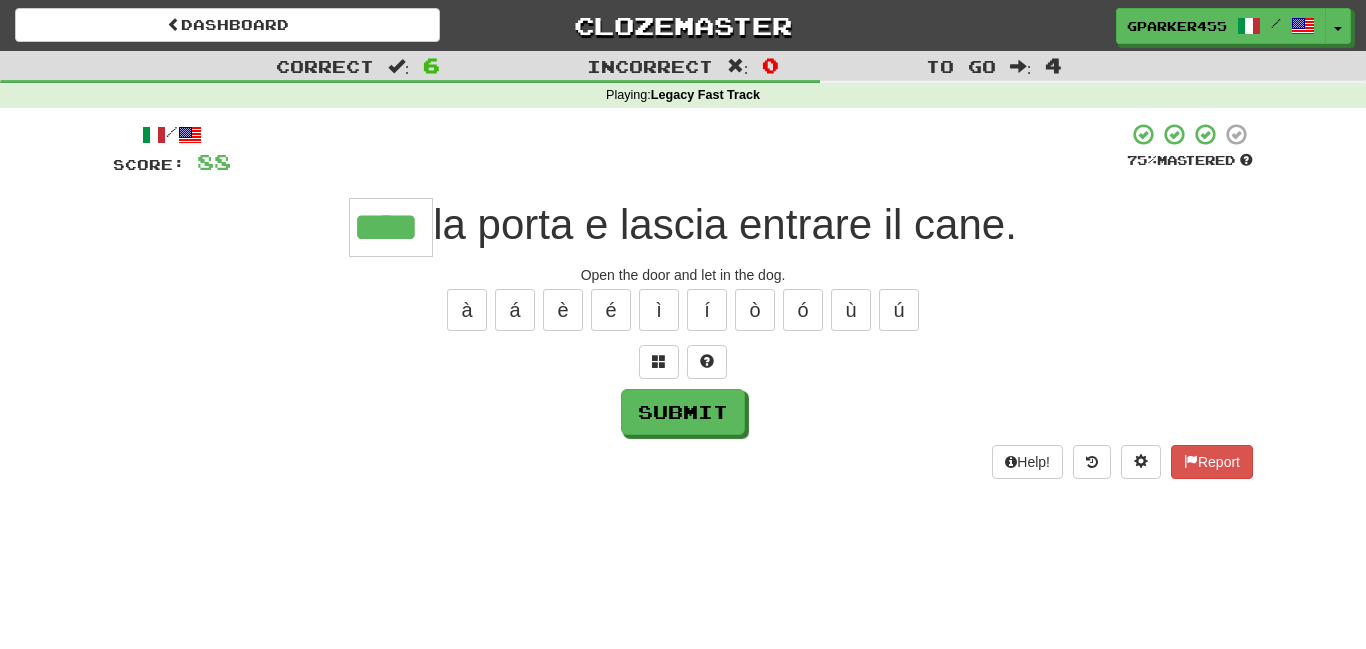 type on "****" 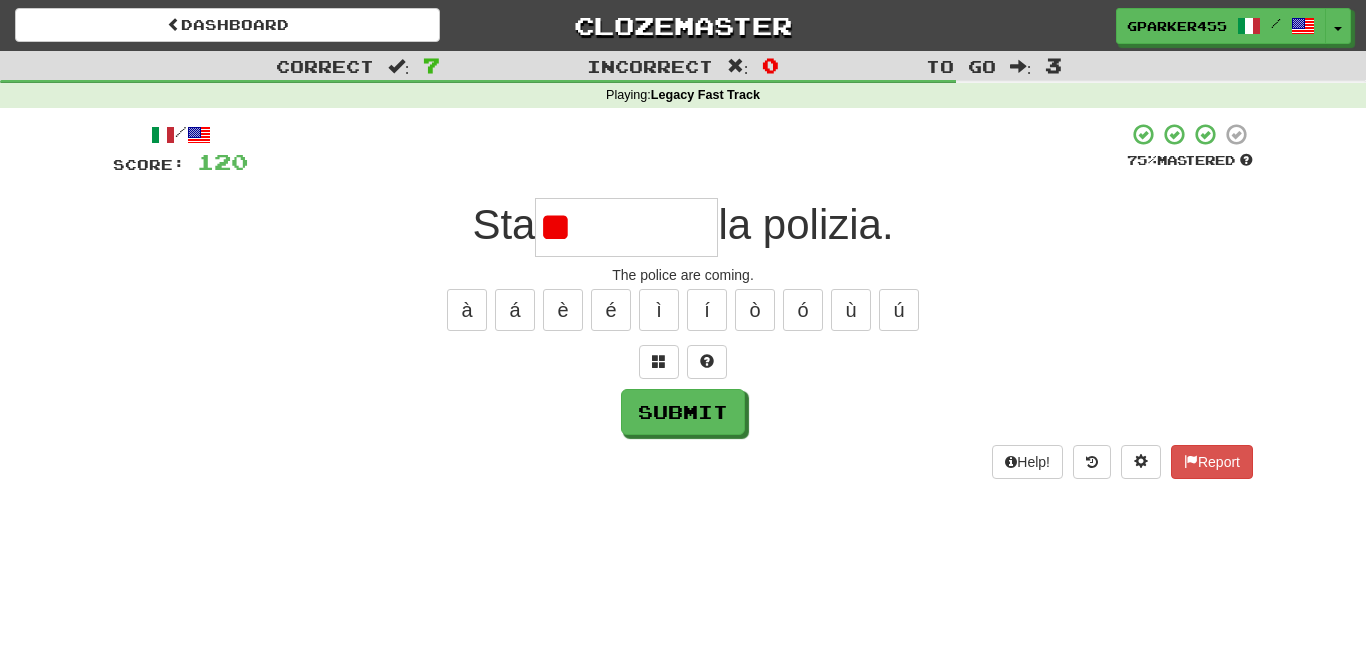 type on "*" 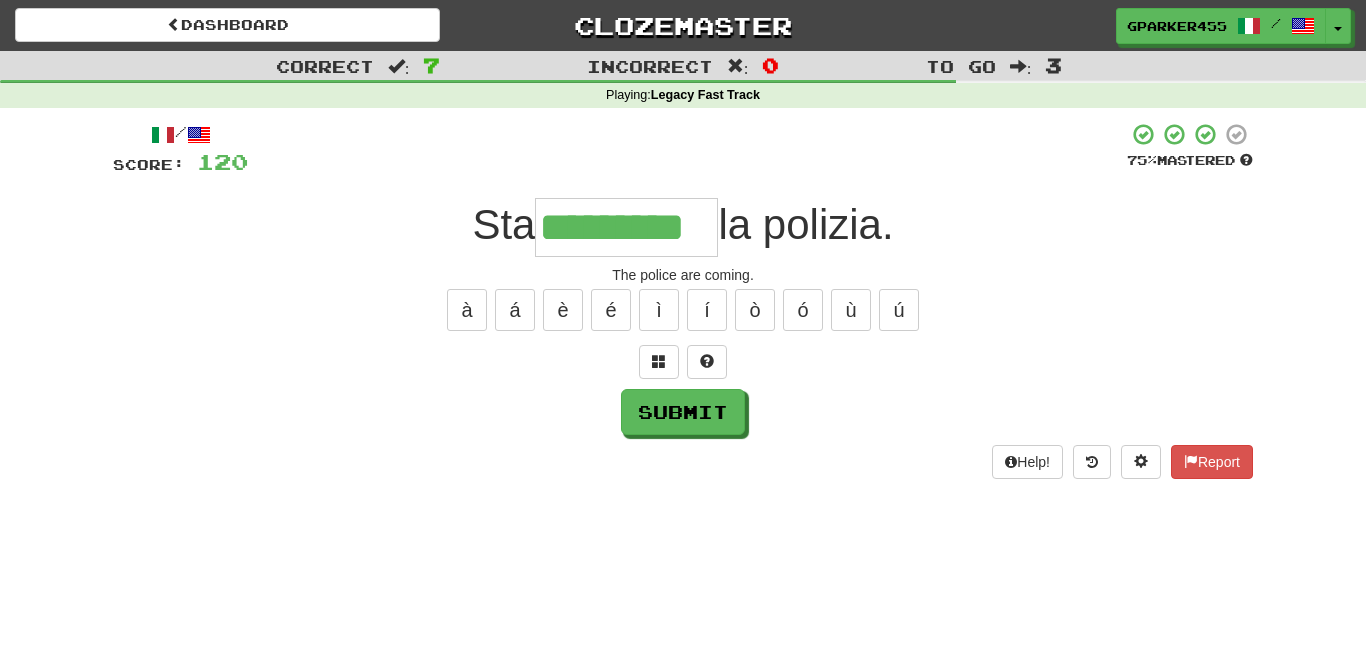 type on "*********" 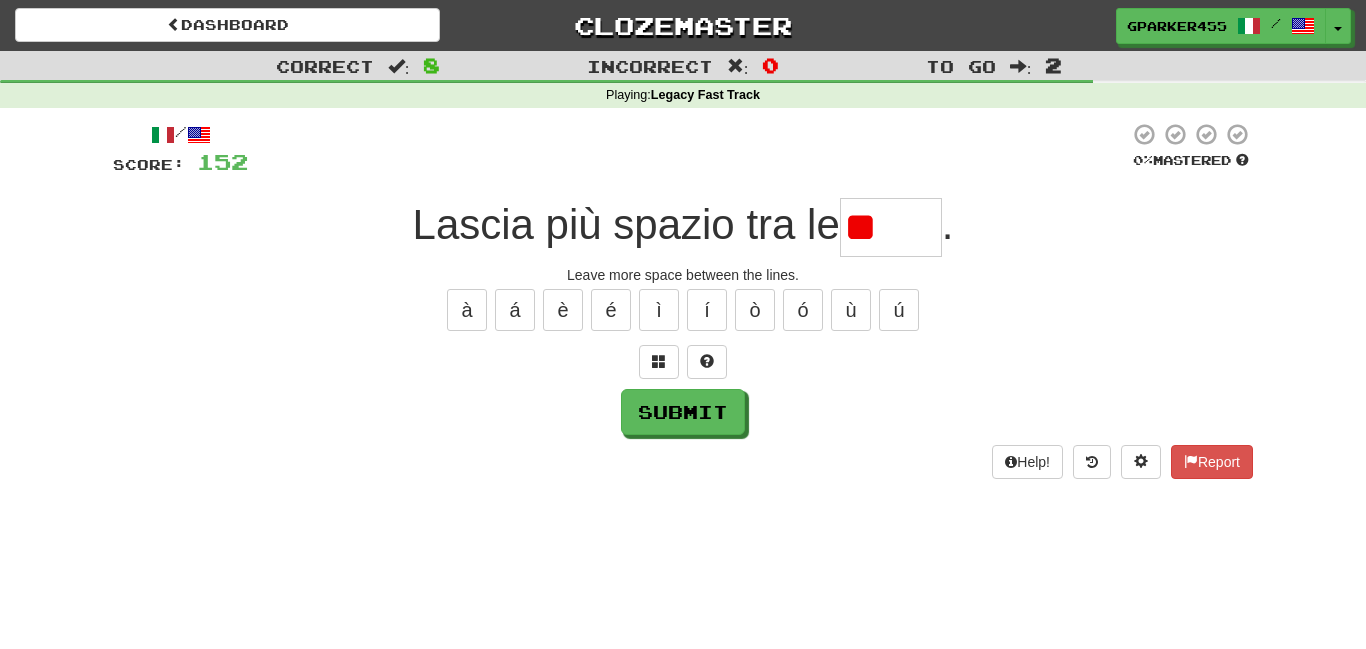 type on "*" 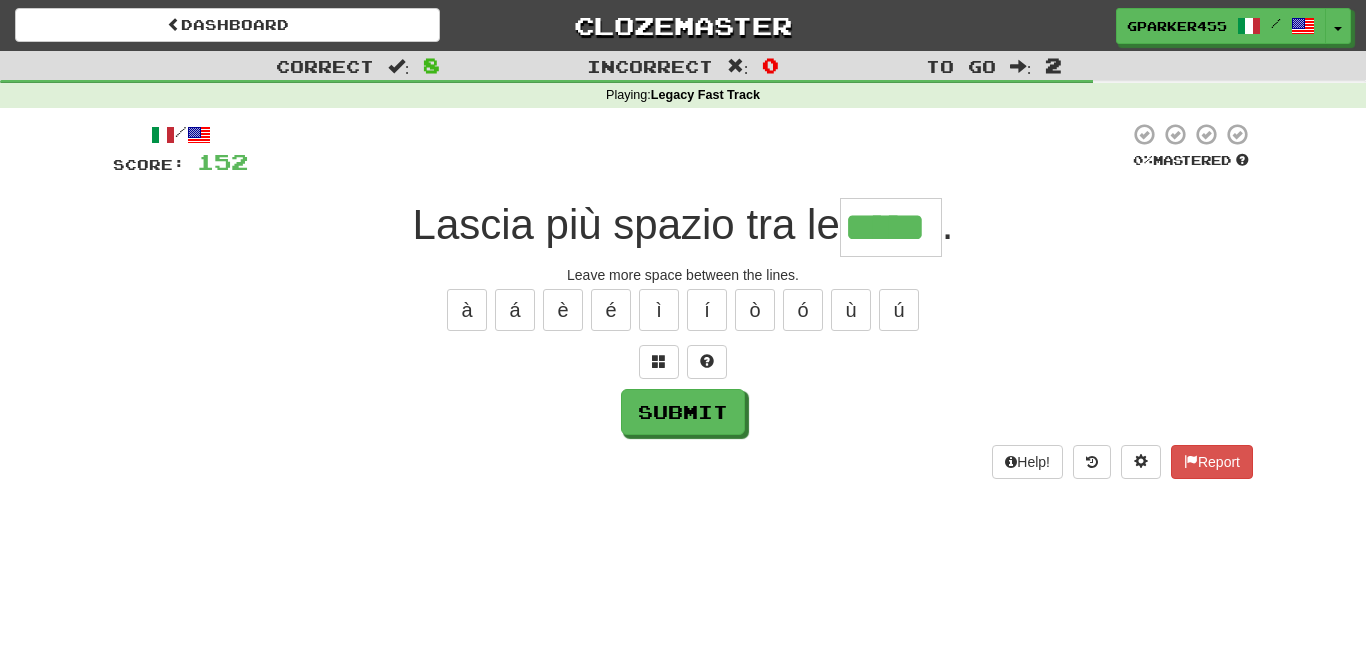 type on "*****" 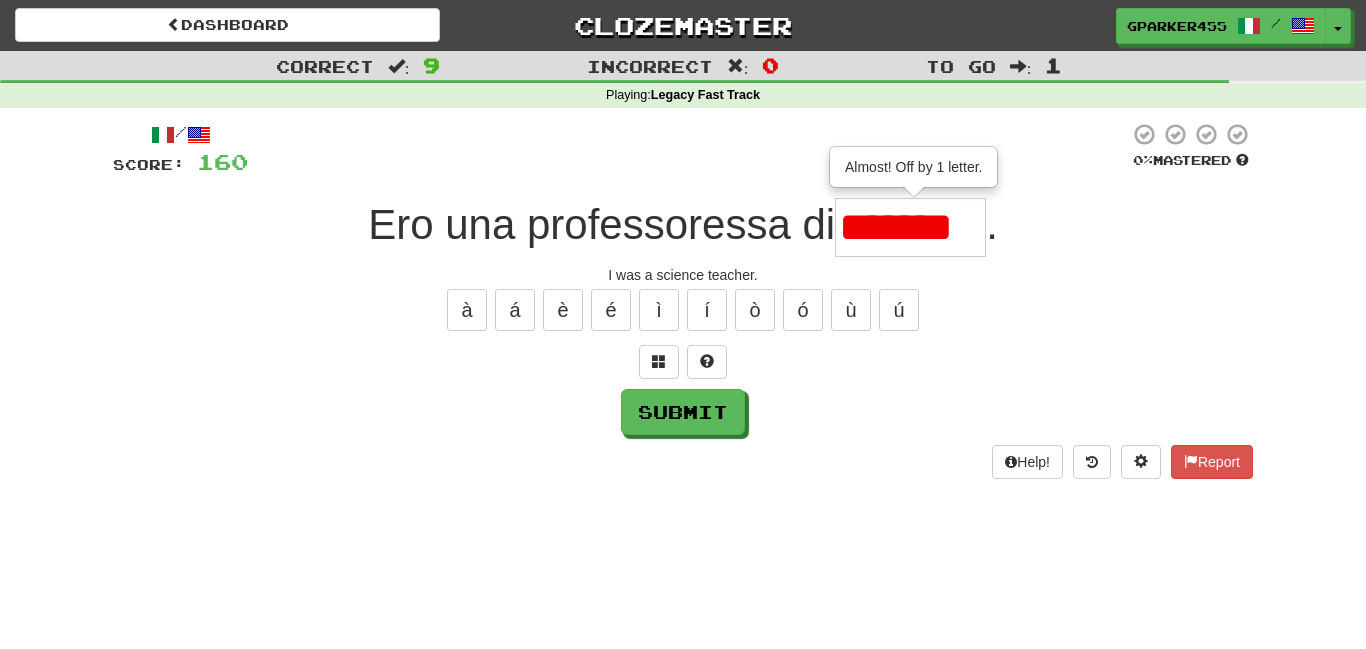 type on "*******" 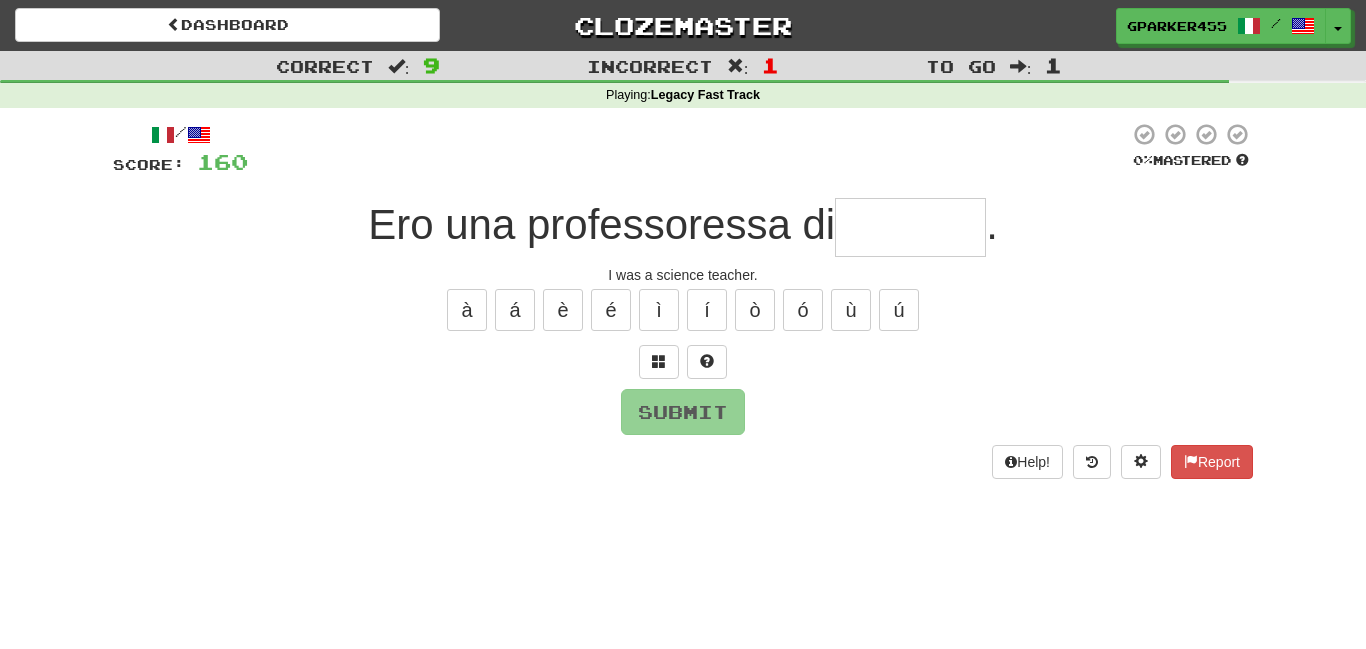 type on "*" 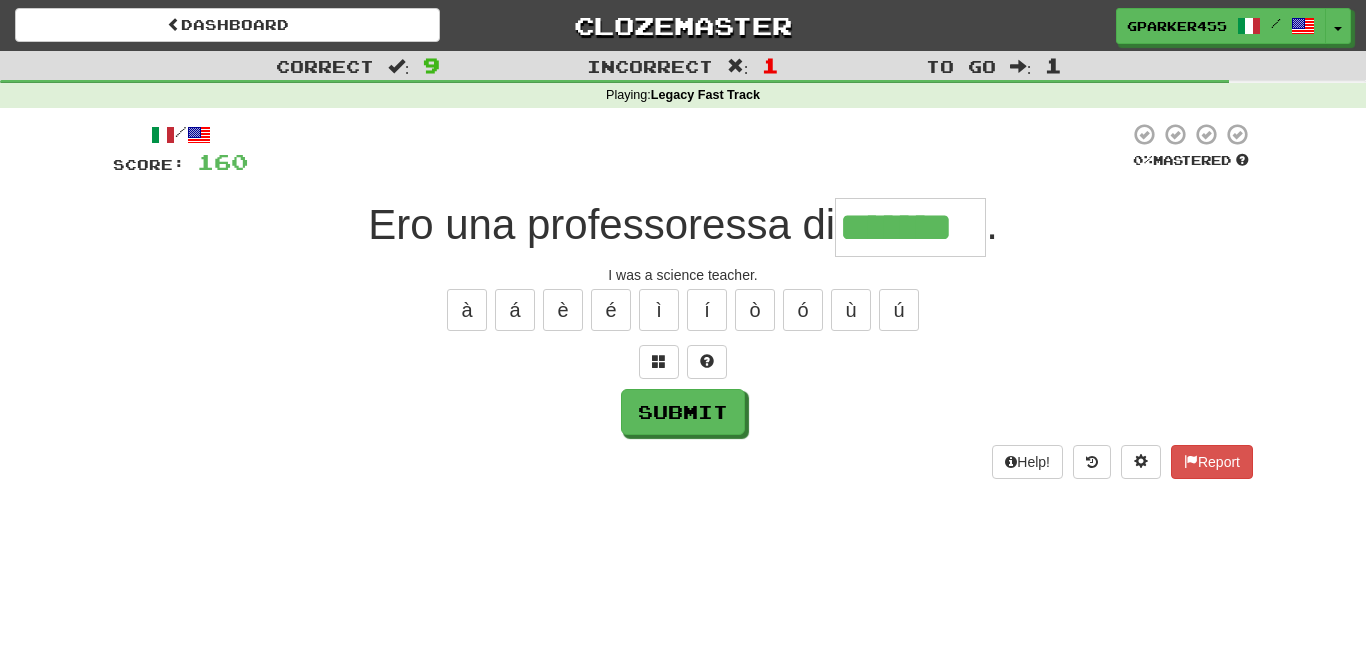 type on "*******" 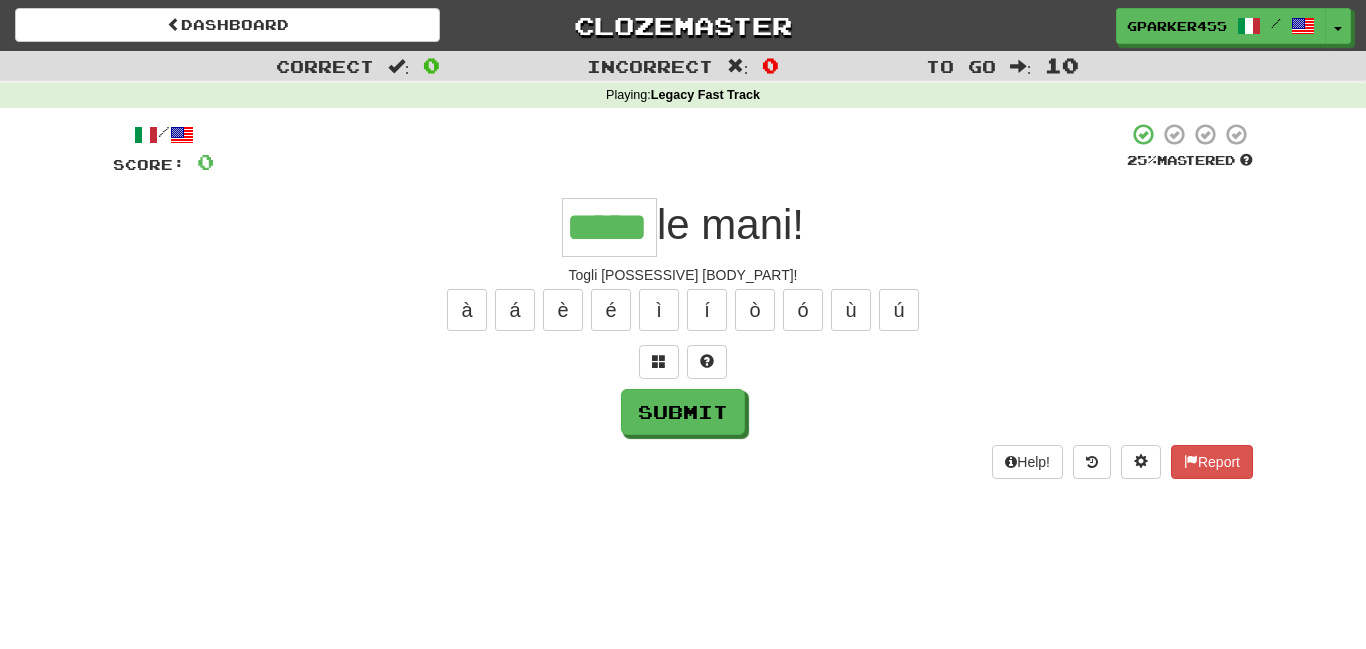 type on "*****" 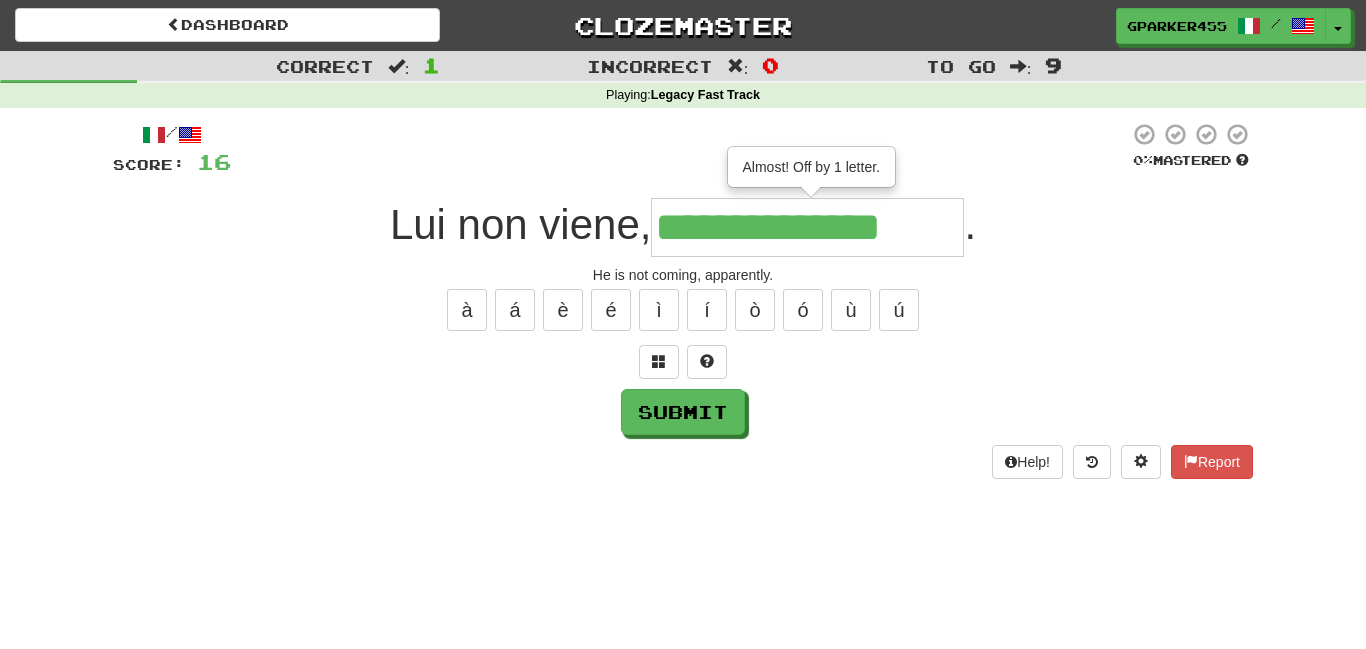 type on "**********" 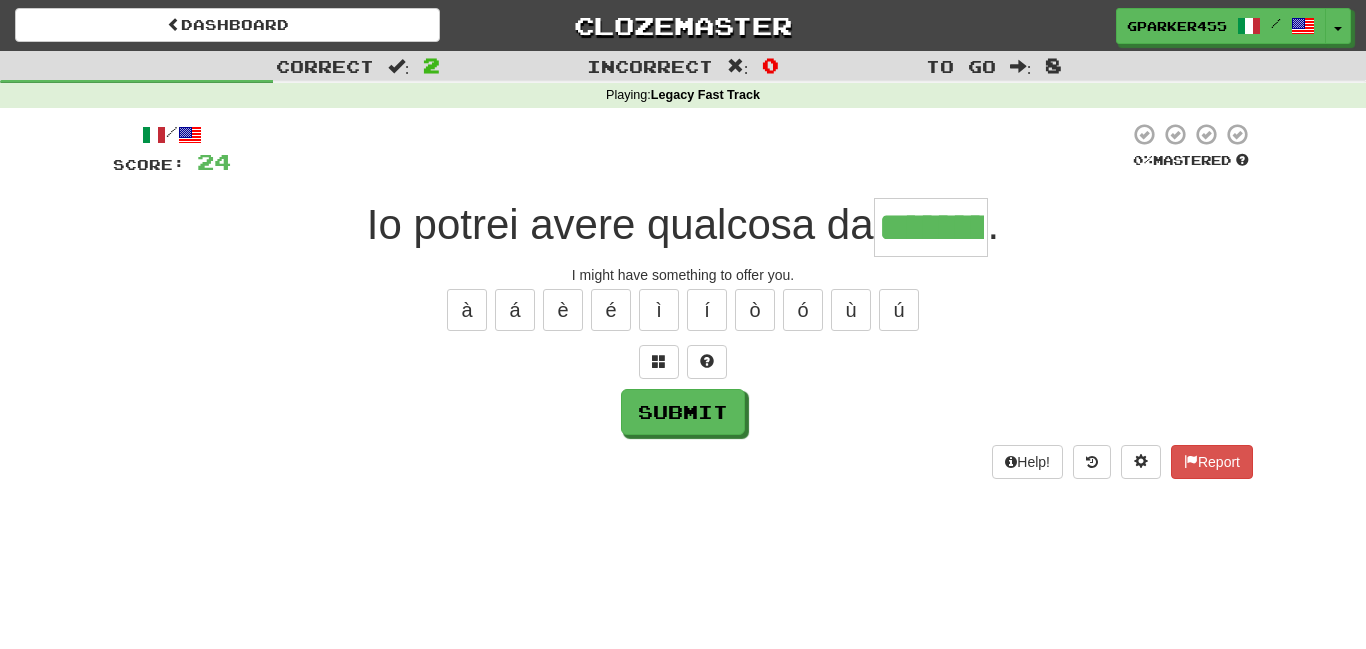 type on "********" 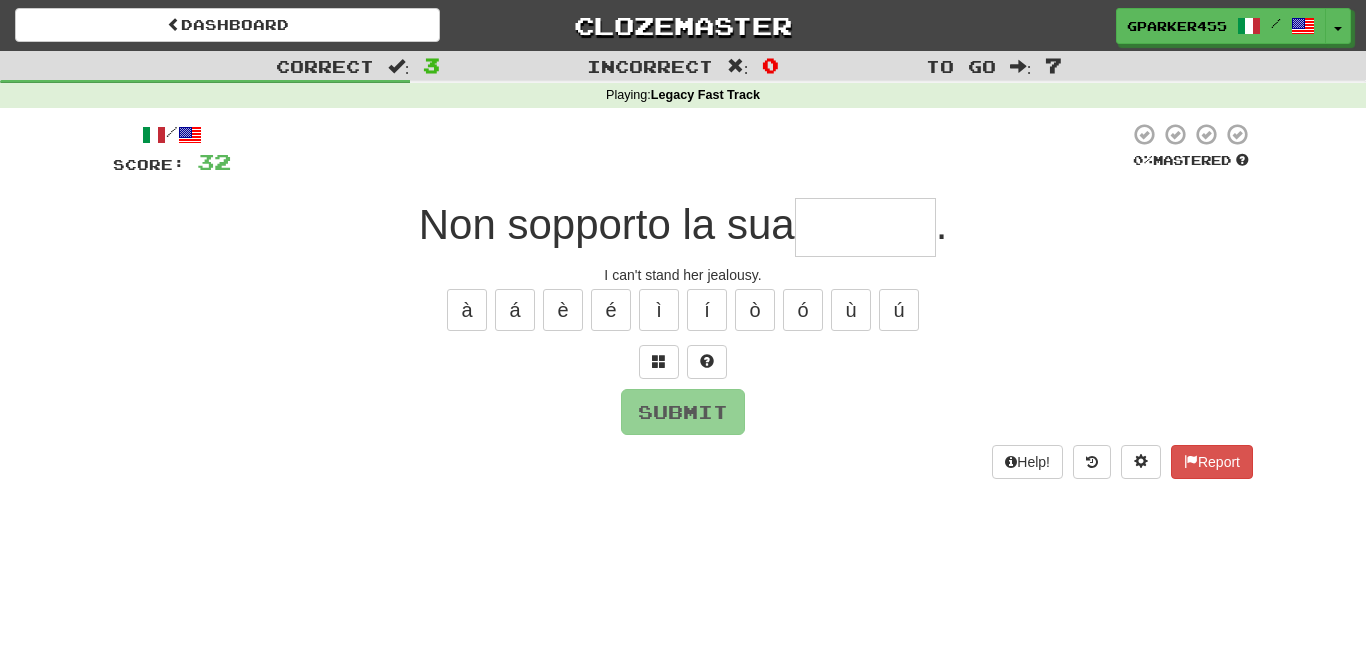 type on "*" 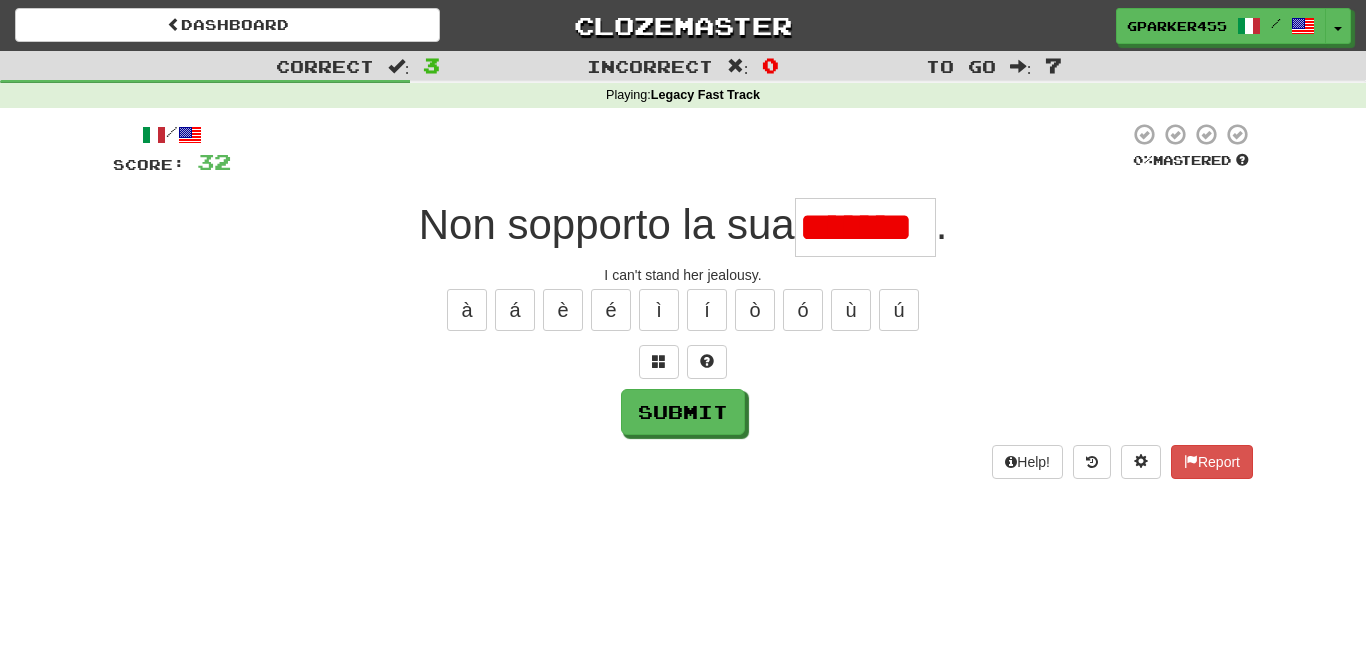 scroll, scrollTop: 0, scrollLeft: 0, axis: both 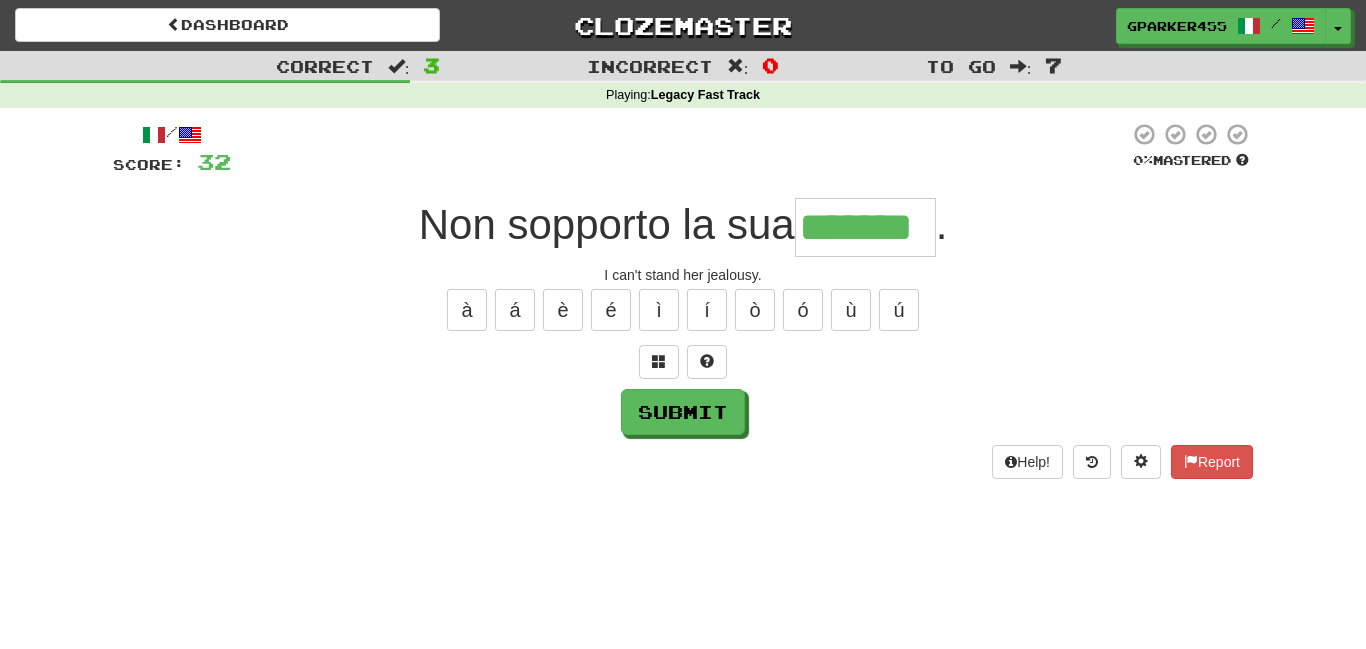 type on "*******" 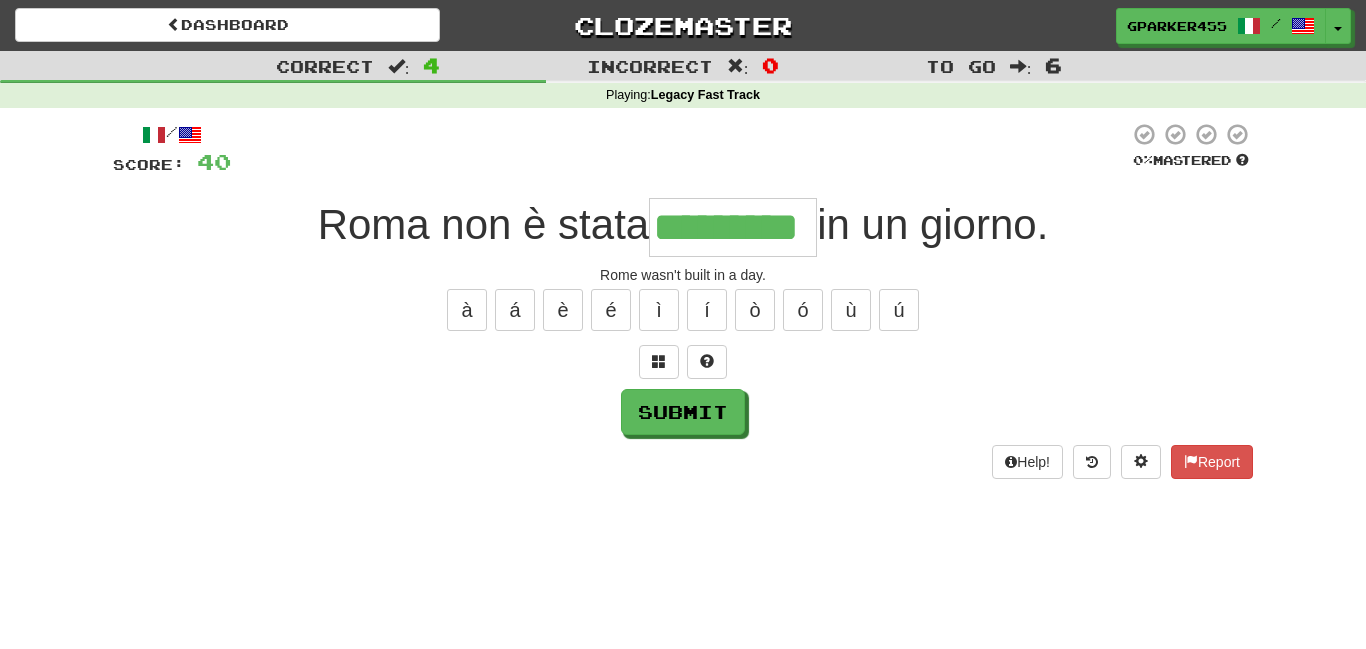 type on "*********" 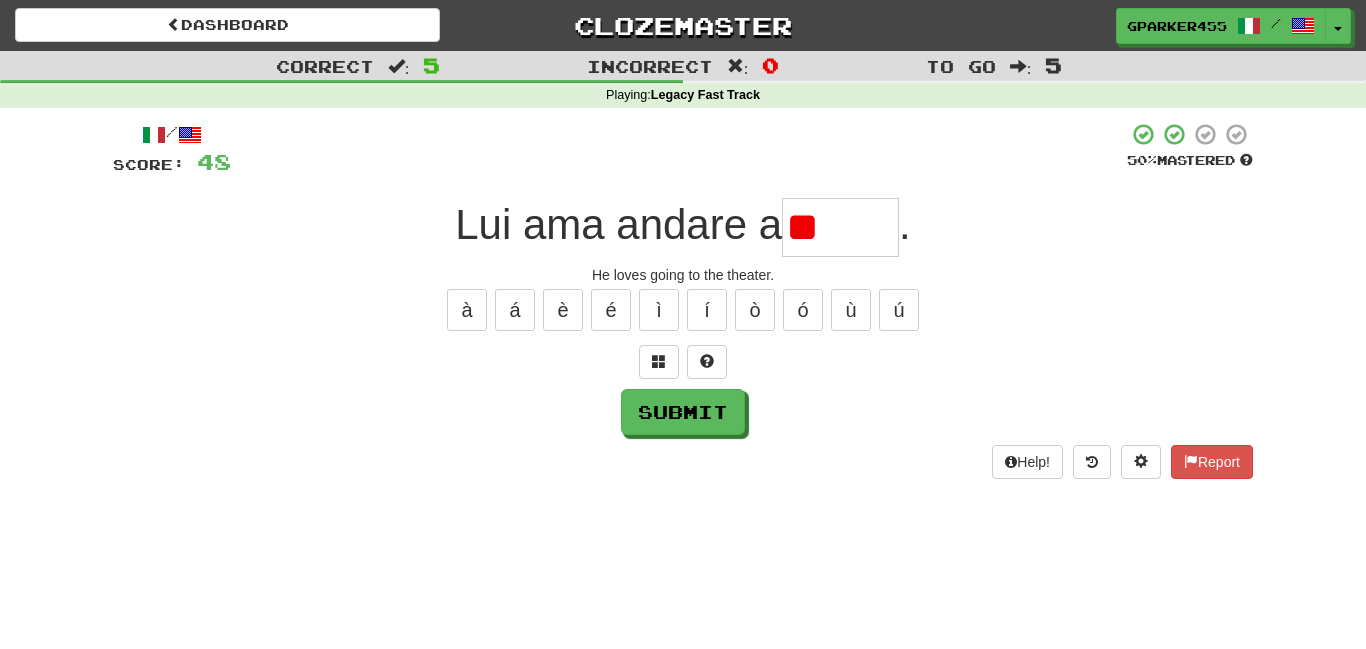 type on "*" 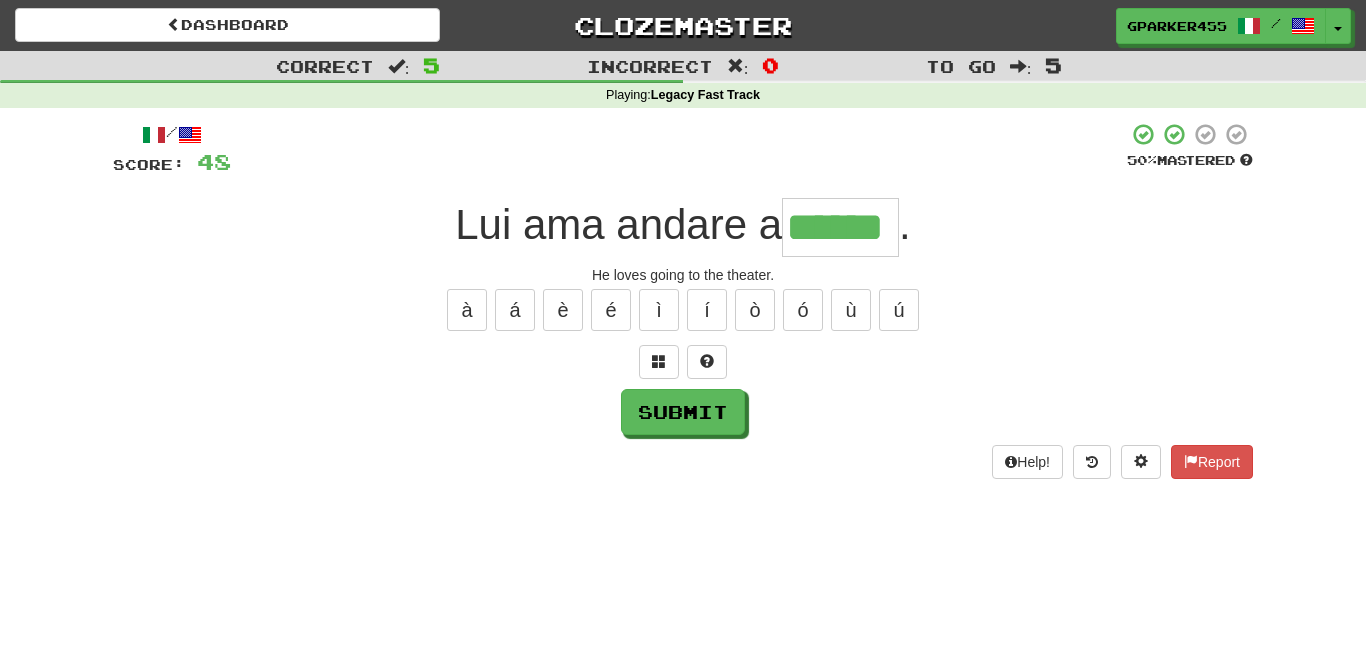 type on "******" 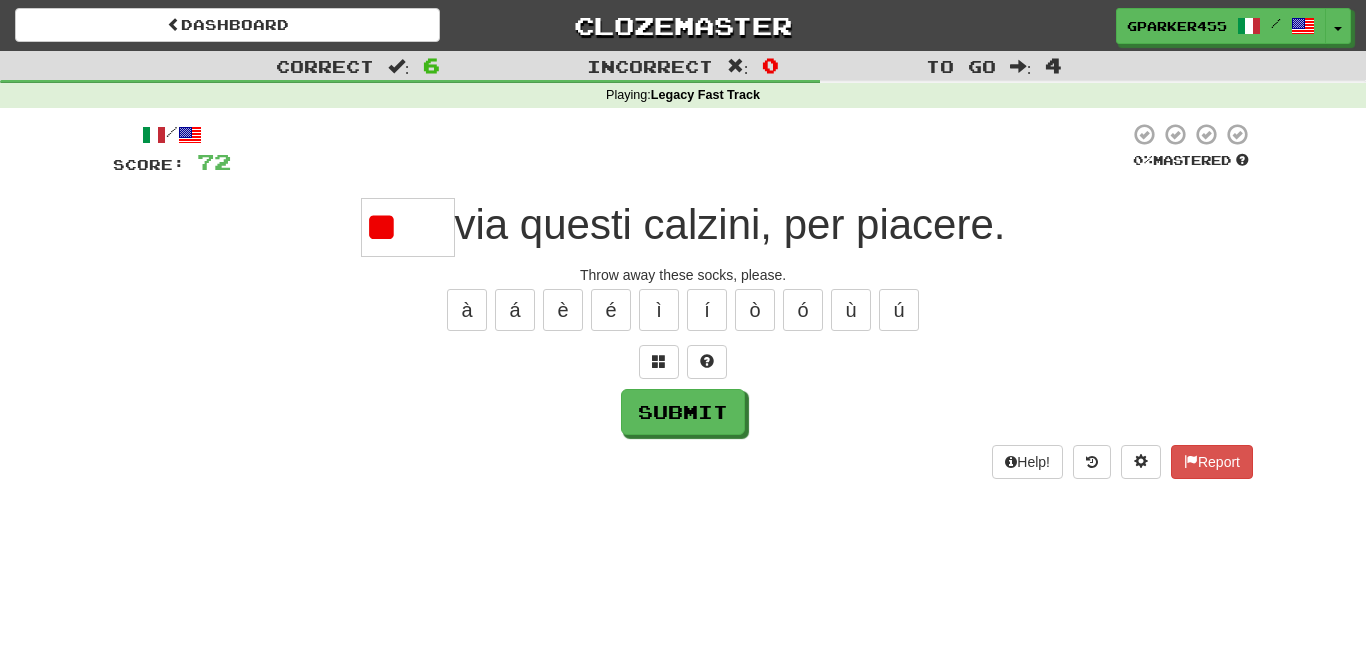 type on "*" 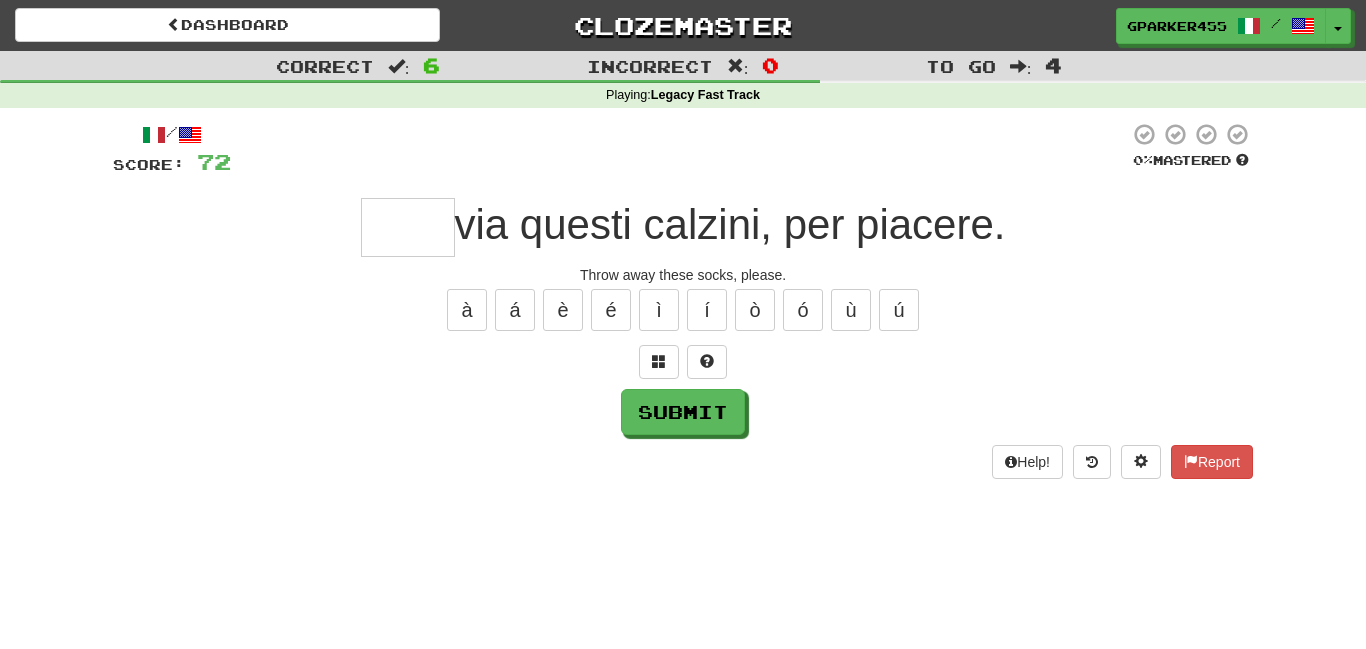 type on "*" 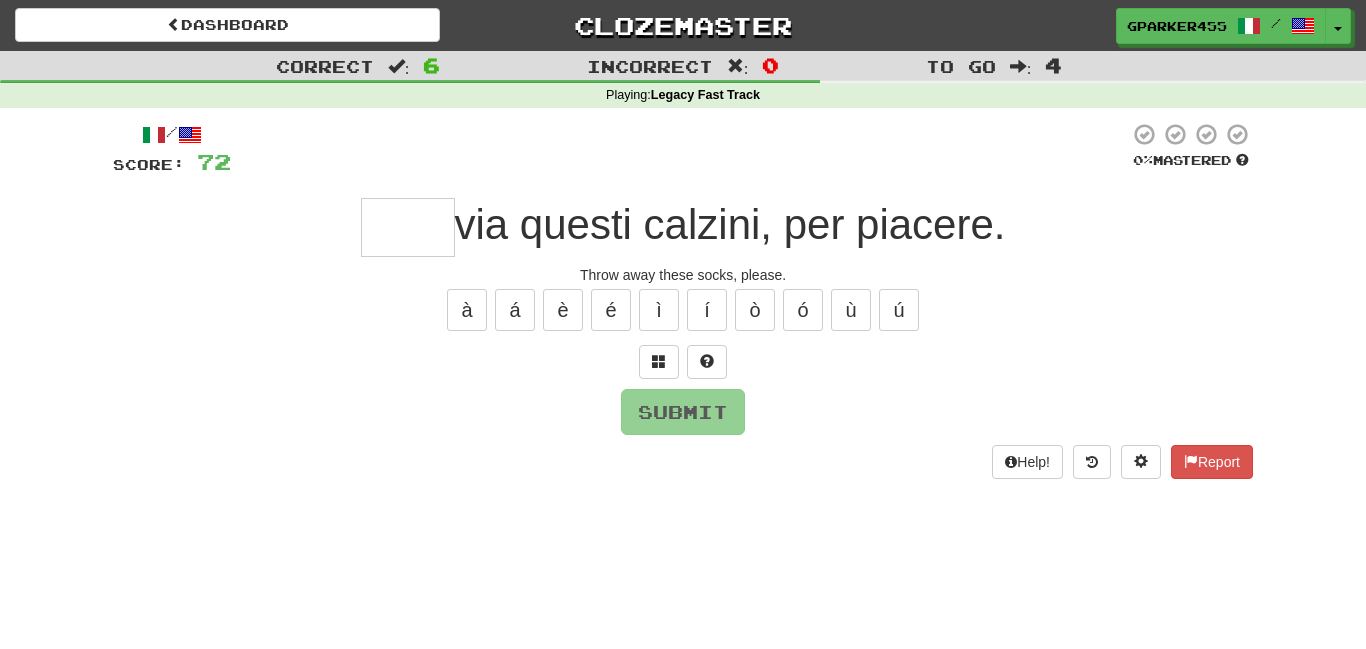 type on "*" 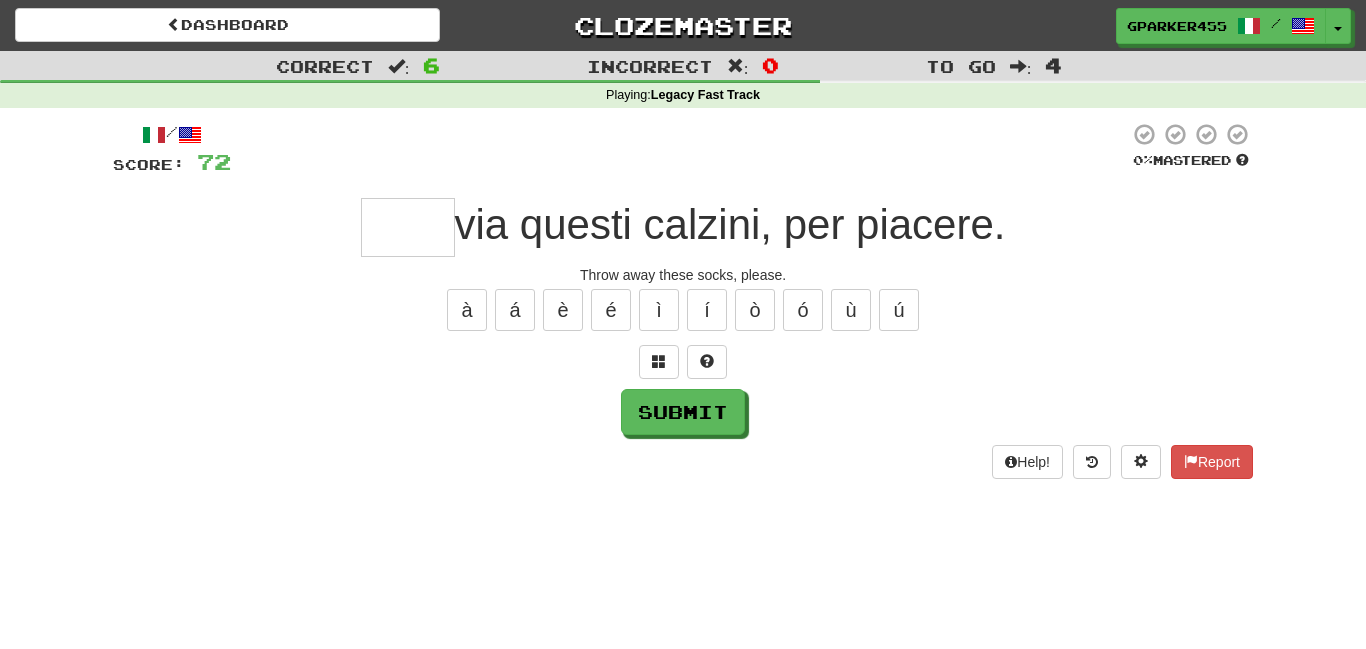 type on "*" 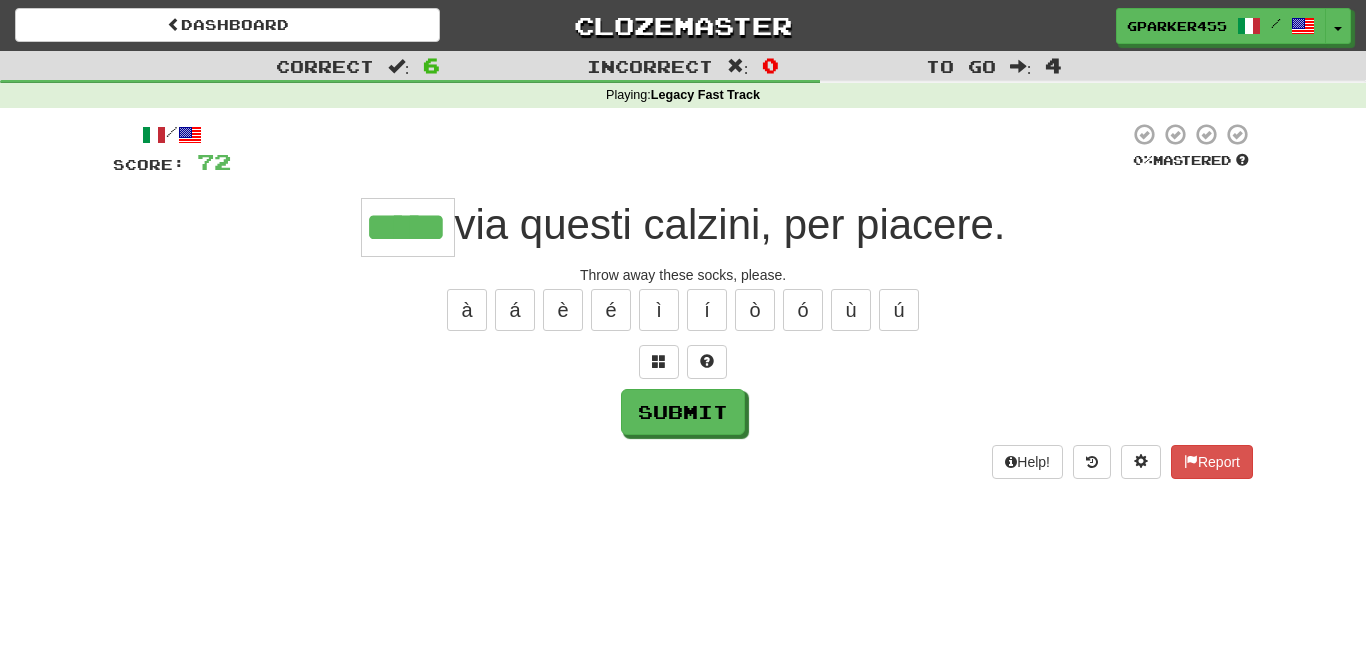 type on "*****" 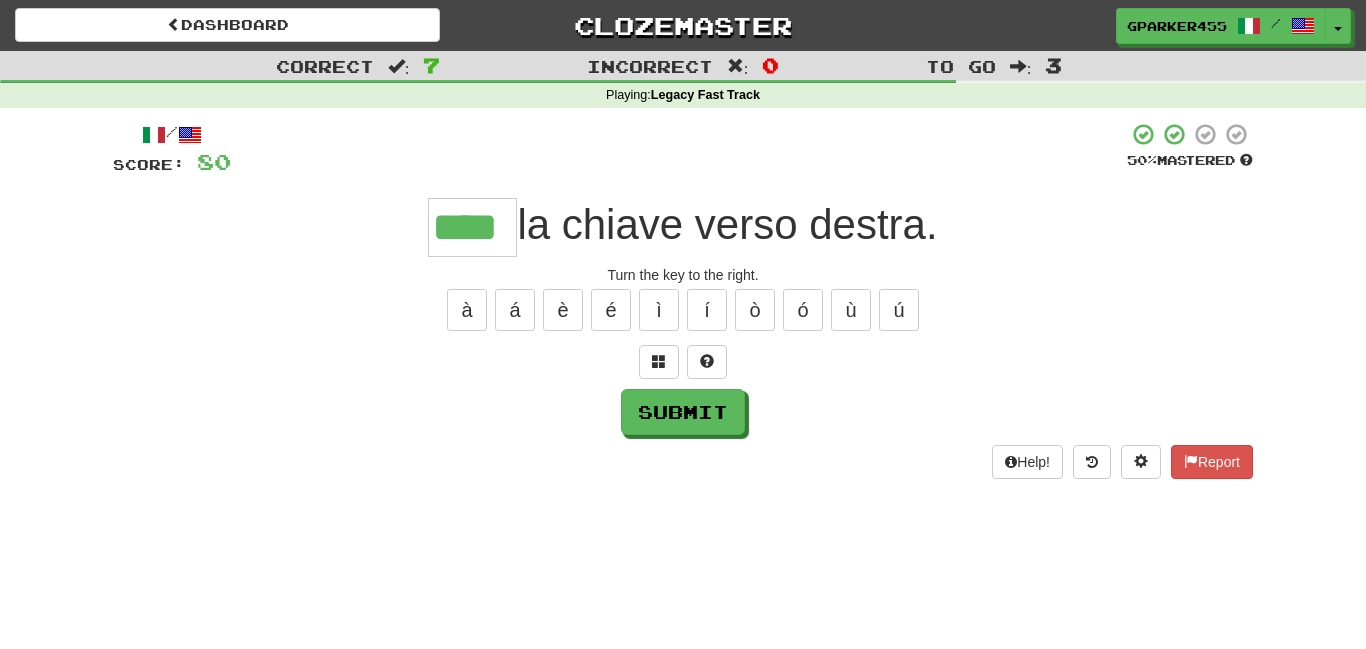 type on "****" 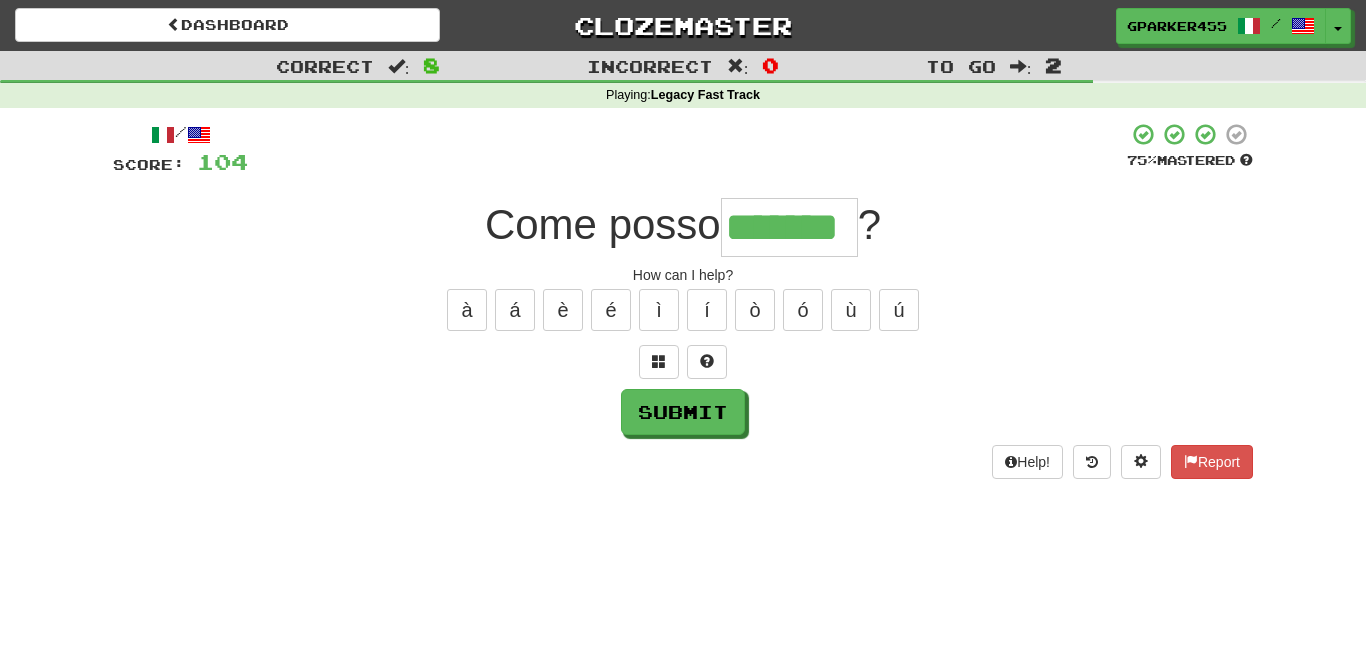 type on "*******" 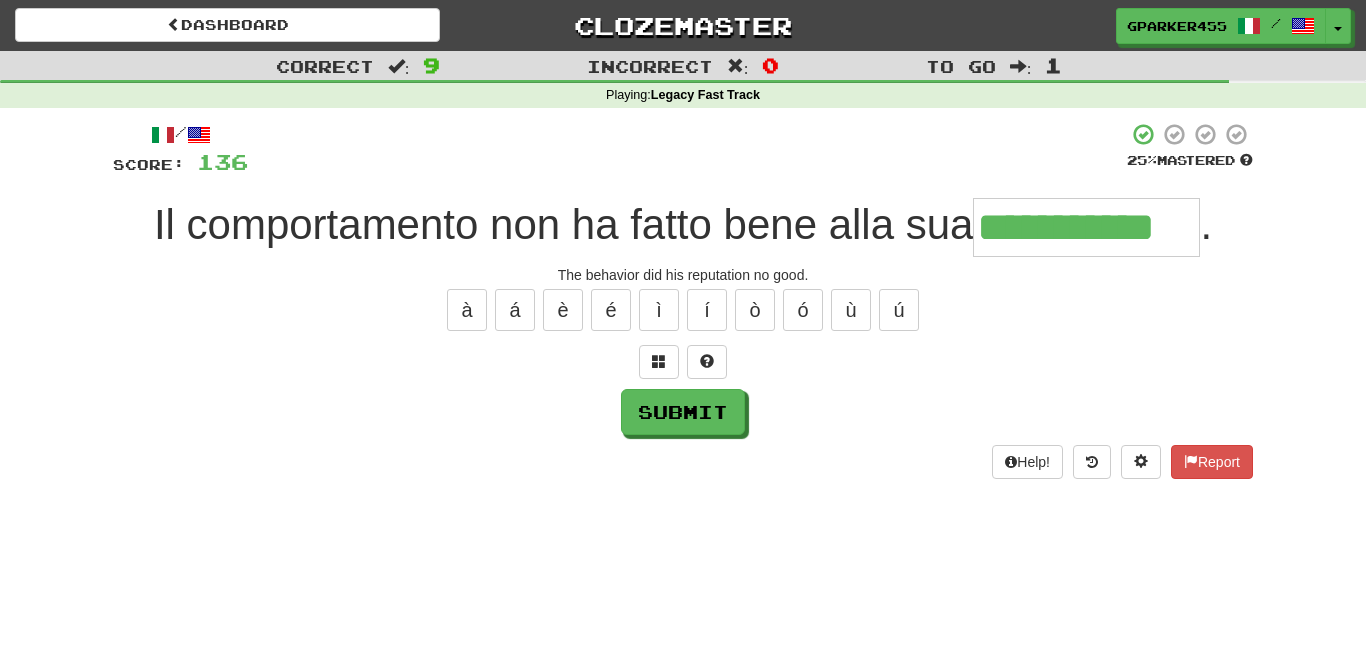 type on "**********" 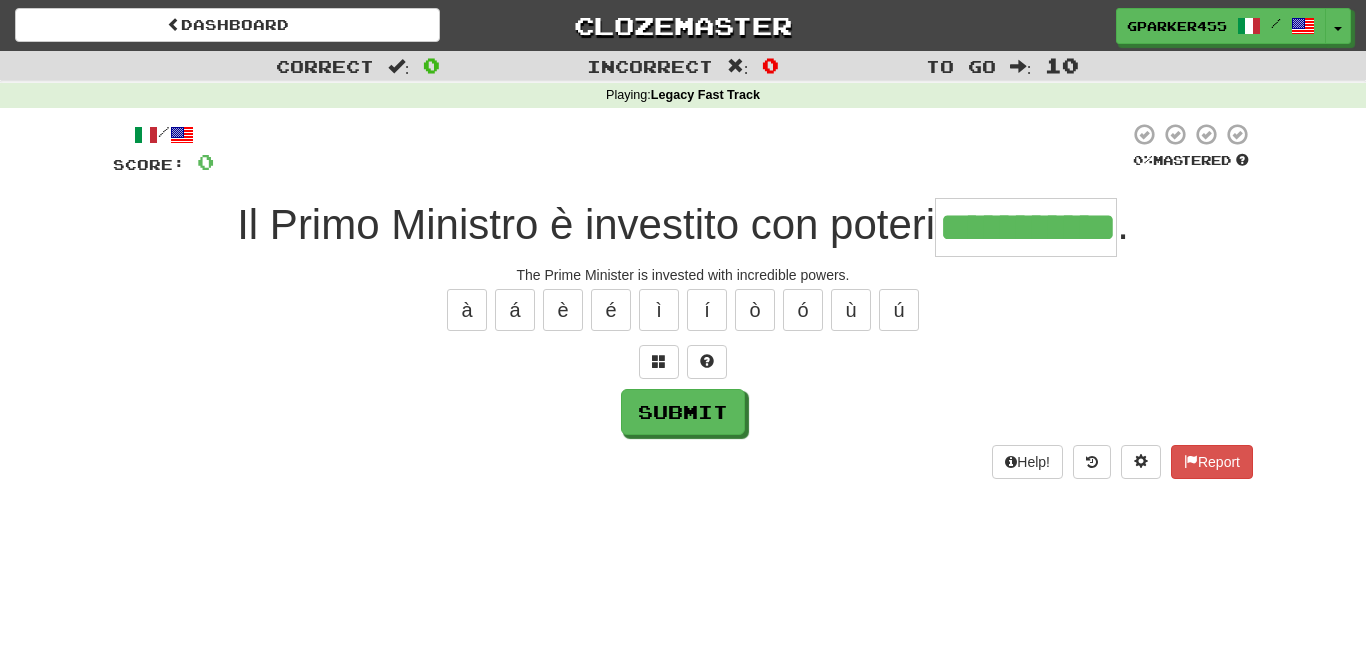 type on "**********" 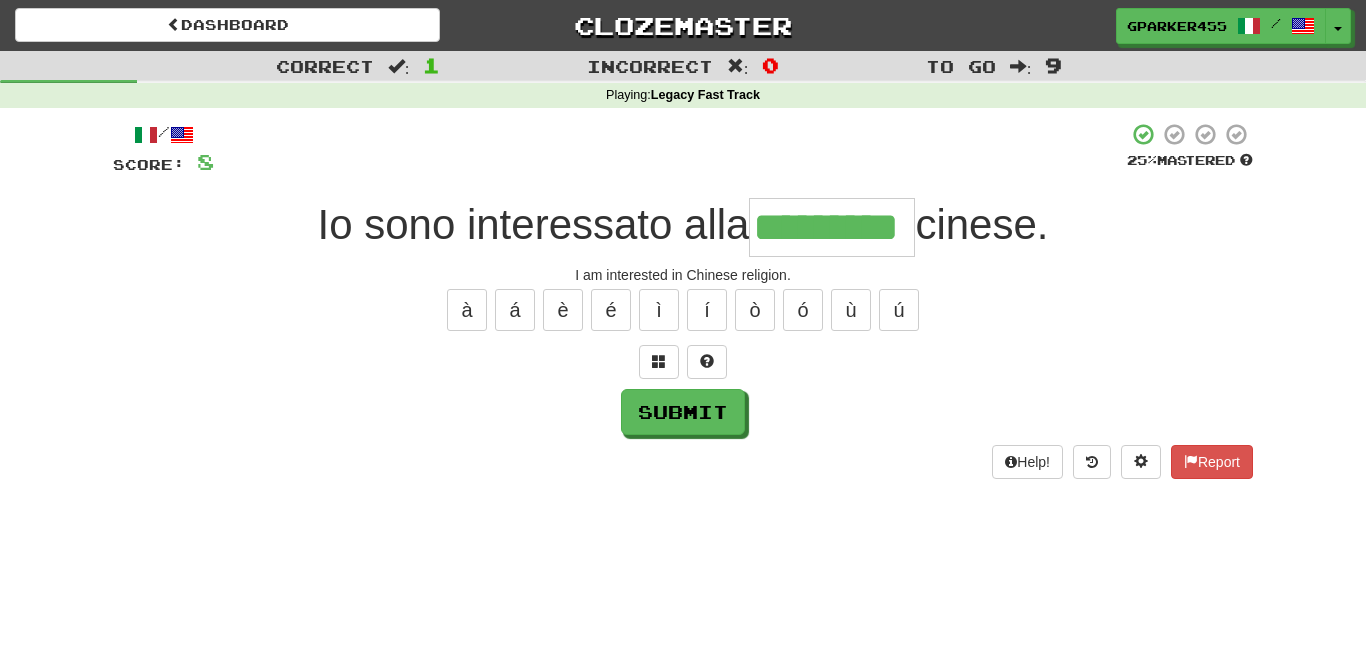 type on "*********" 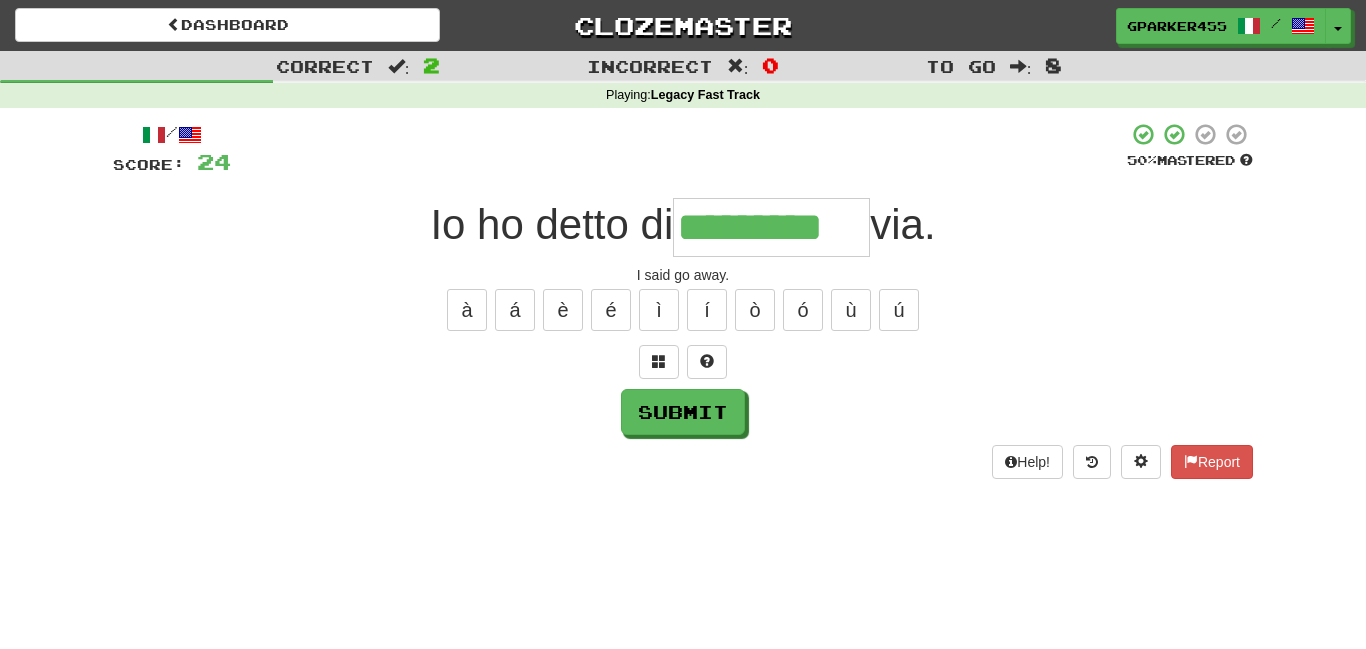 type on "*********" 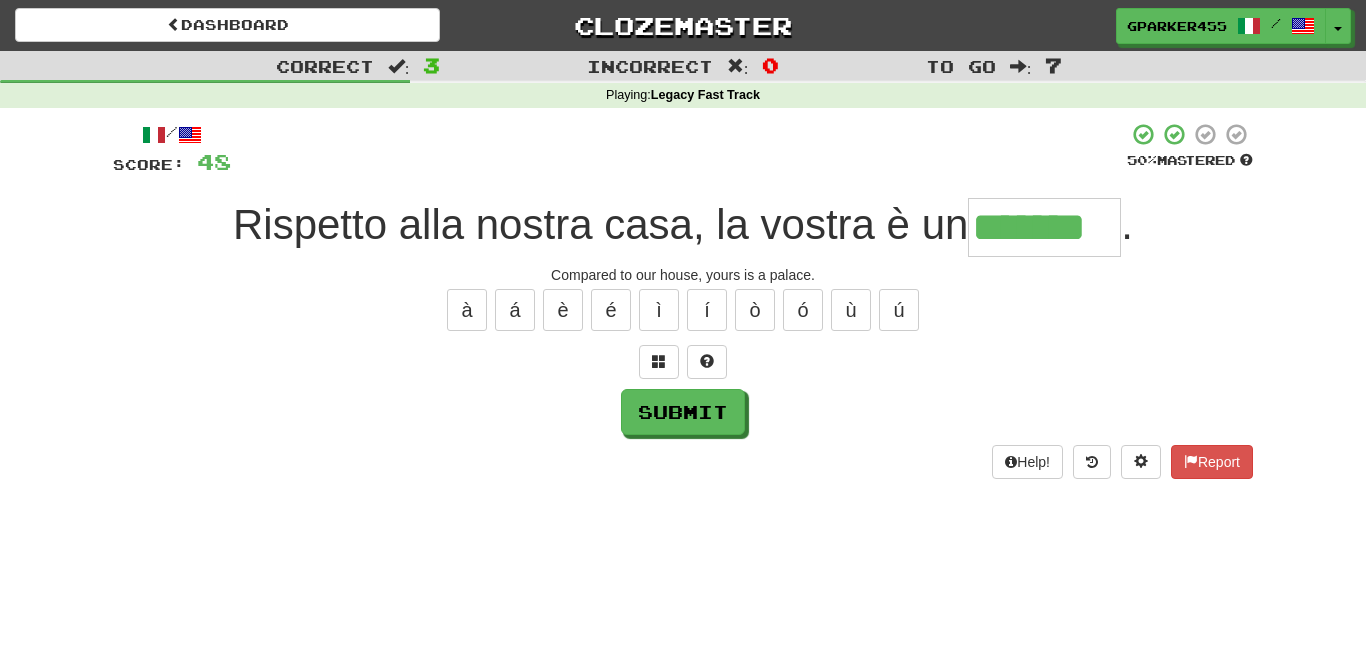 type on "*******" 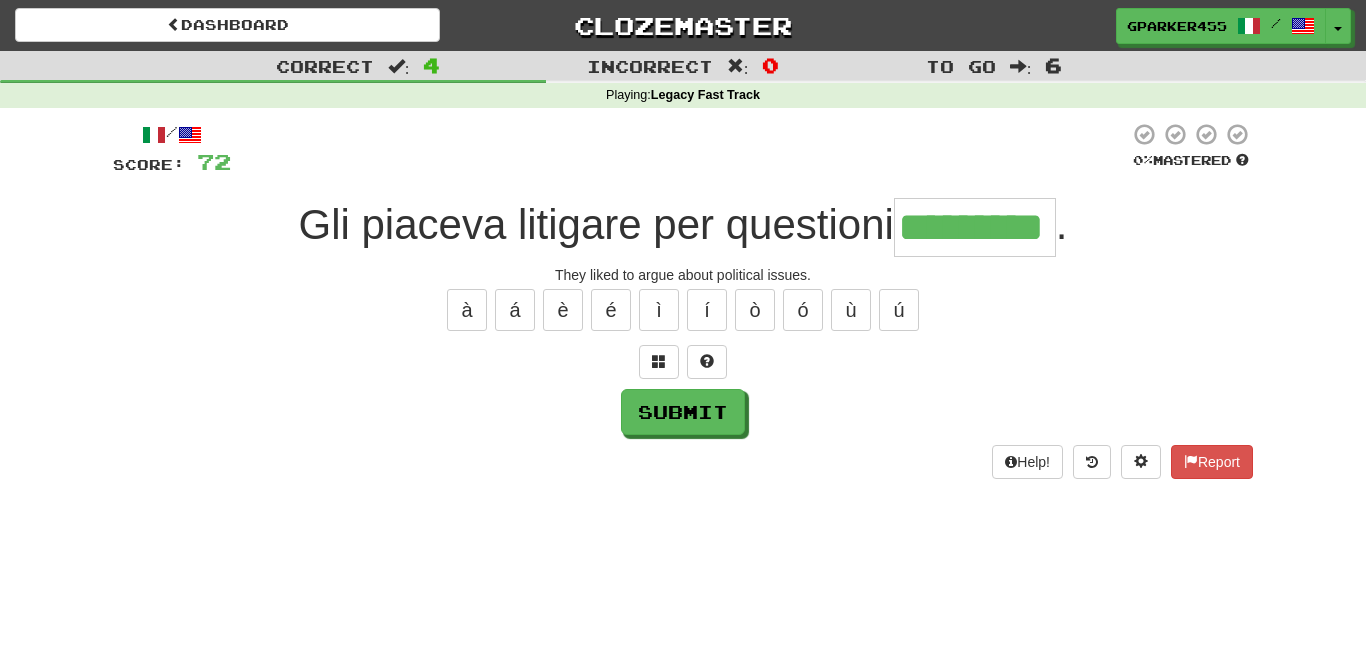 type on "*********" 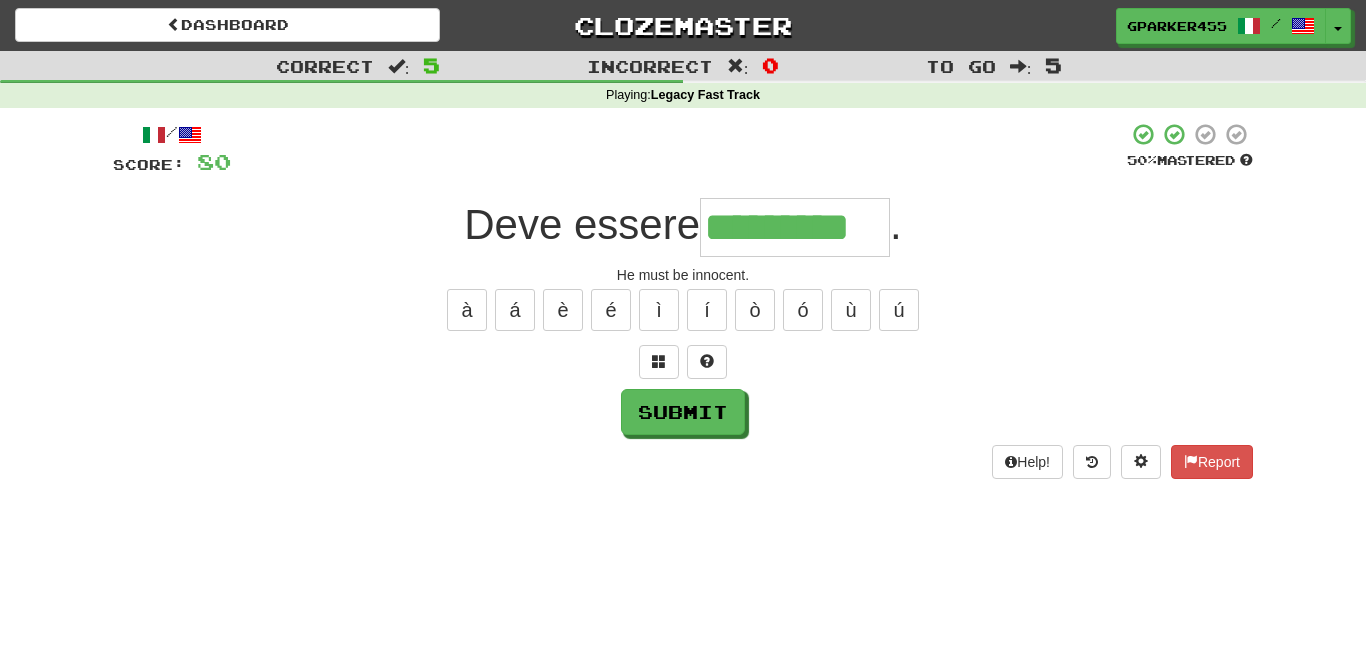 type on "*********" 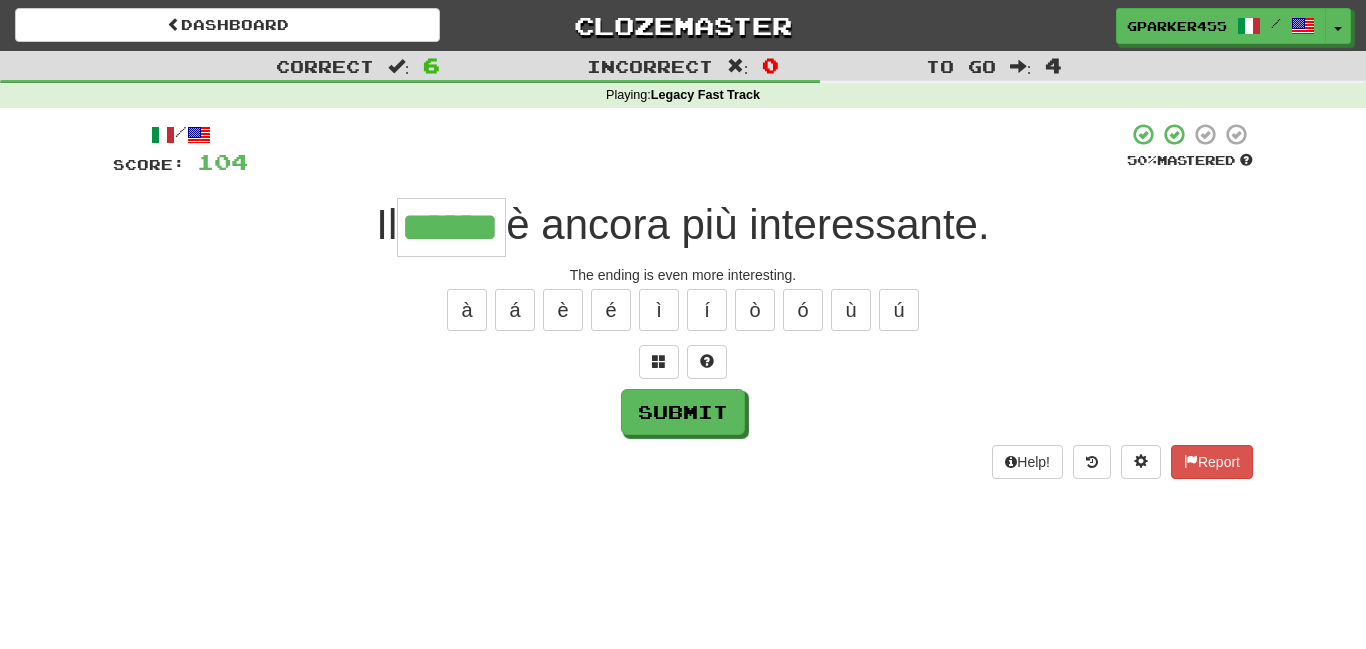 type on "******" 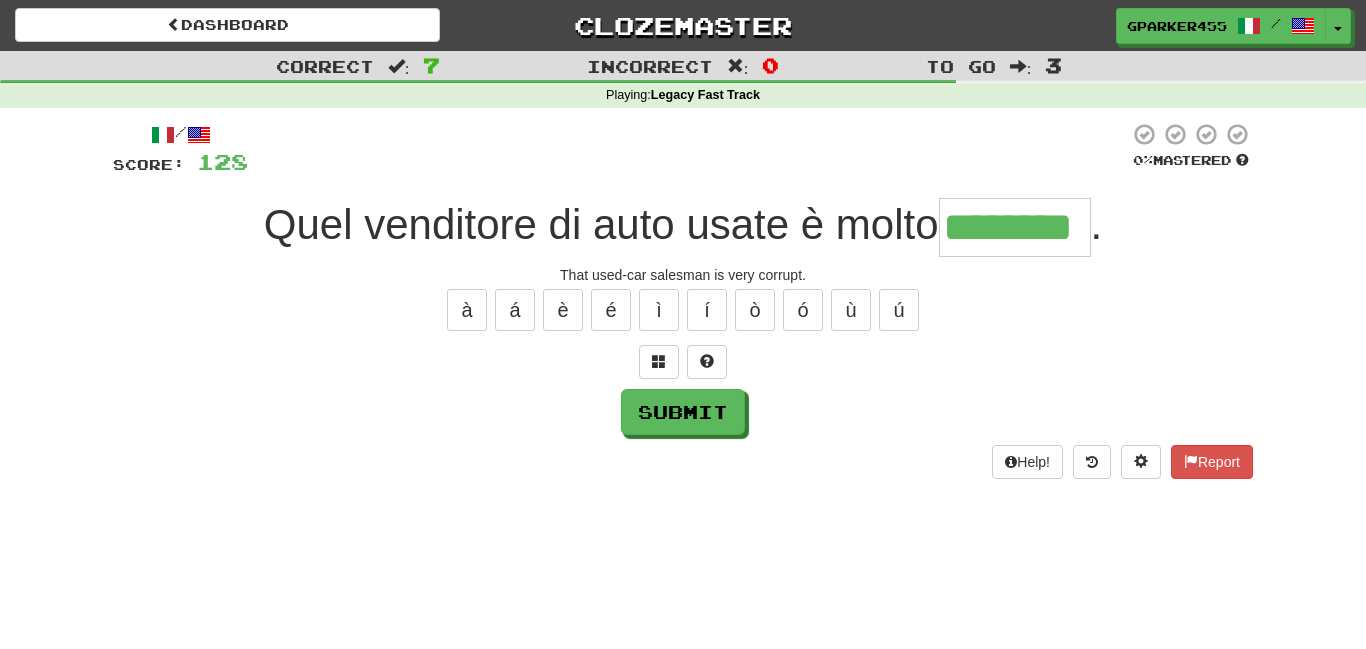 type on "********" 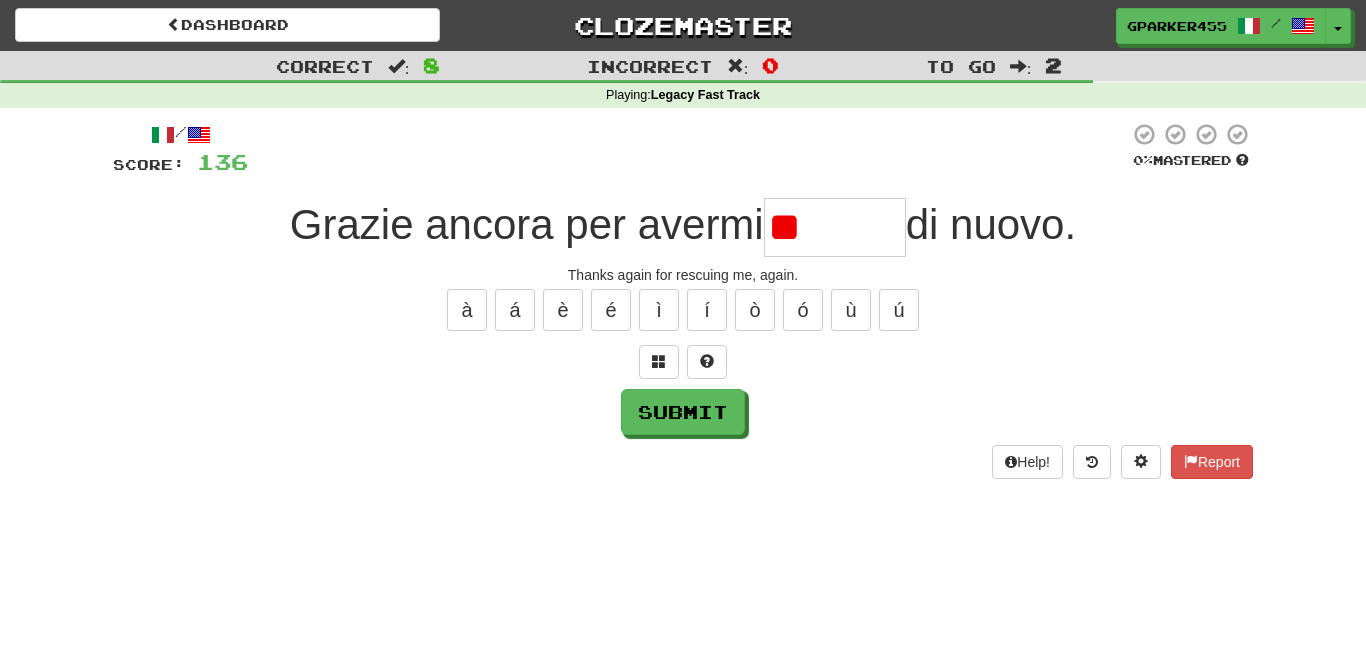 type on "*" 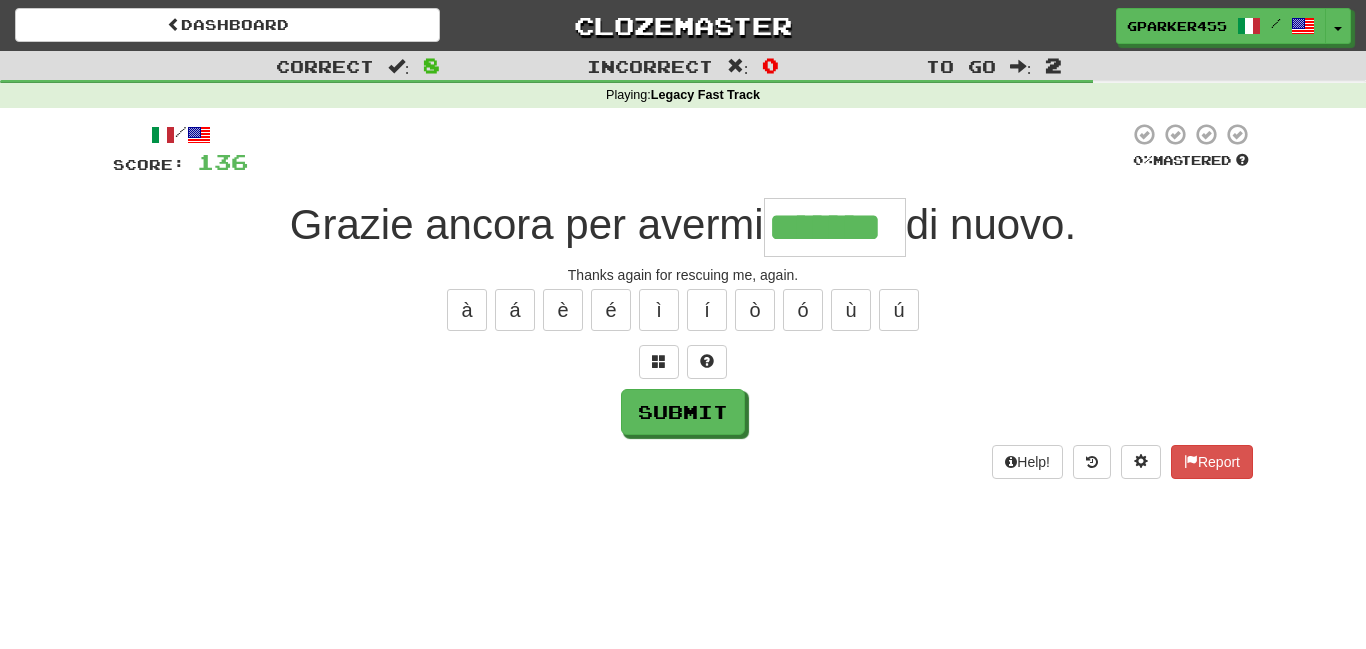 type on "*******" 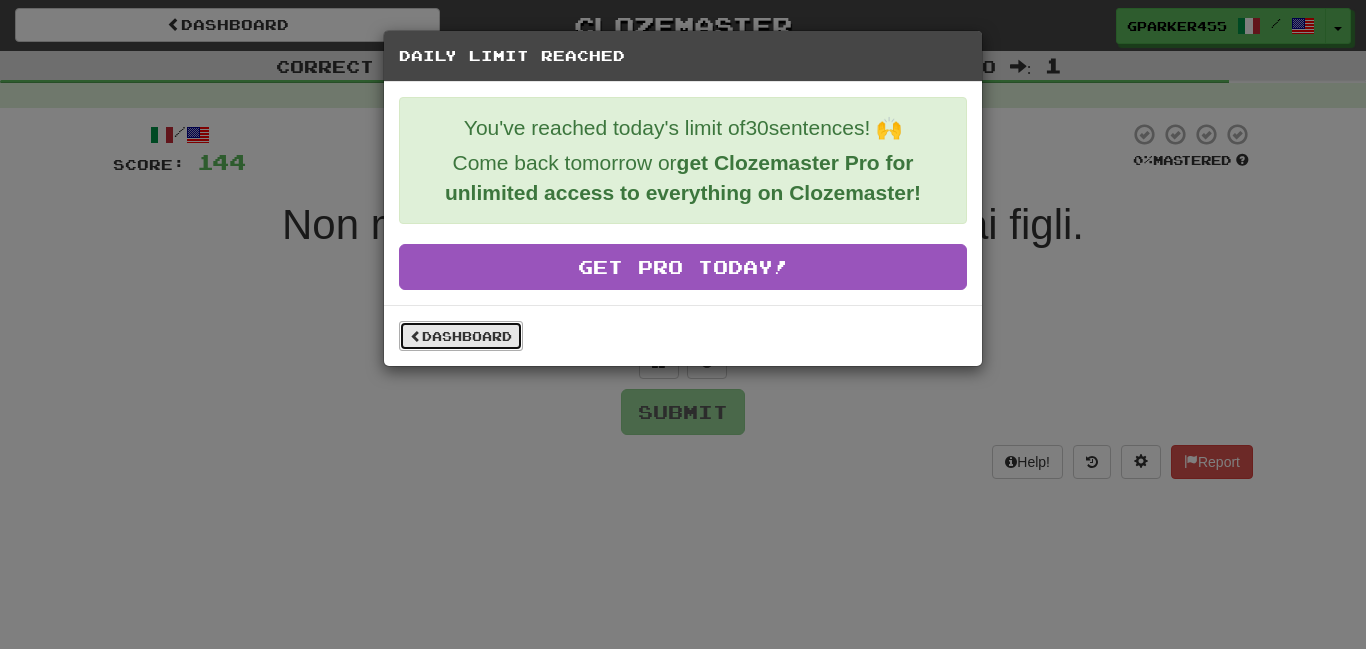 click on "Dashboard" at bounding box center (461, 336) 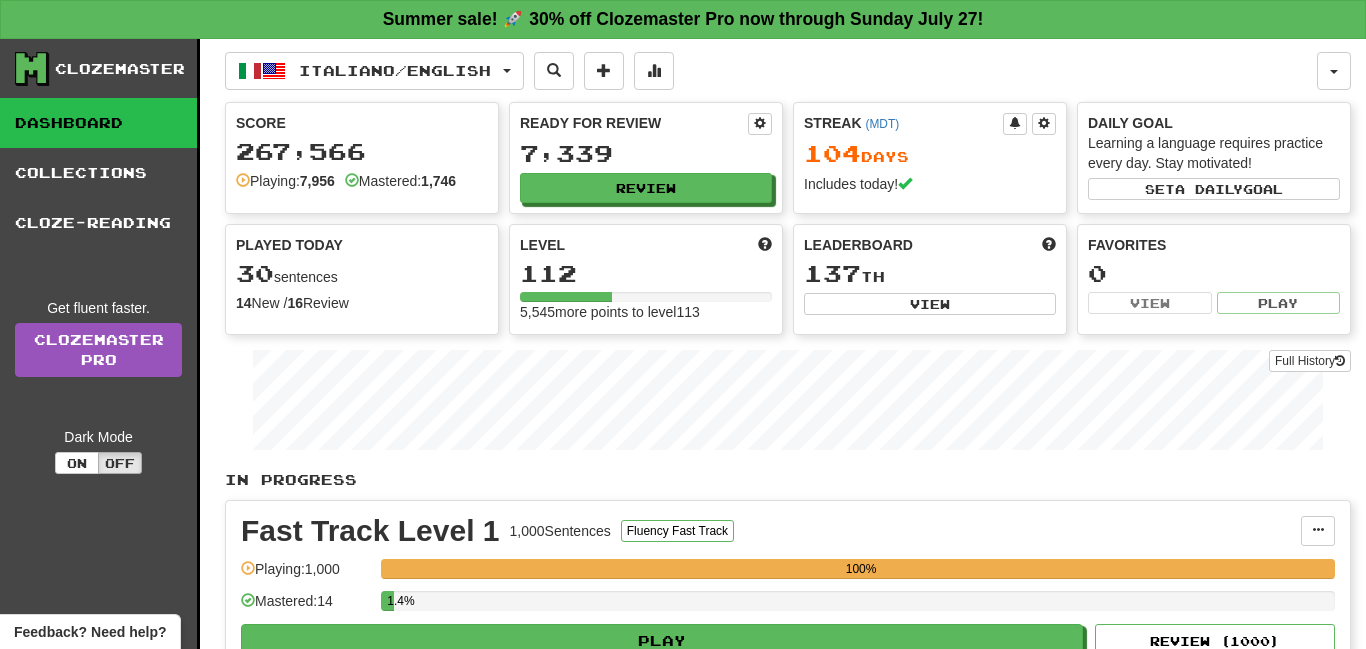scroll, scrollTop: 0, scrollLeft: 0, axis: both 